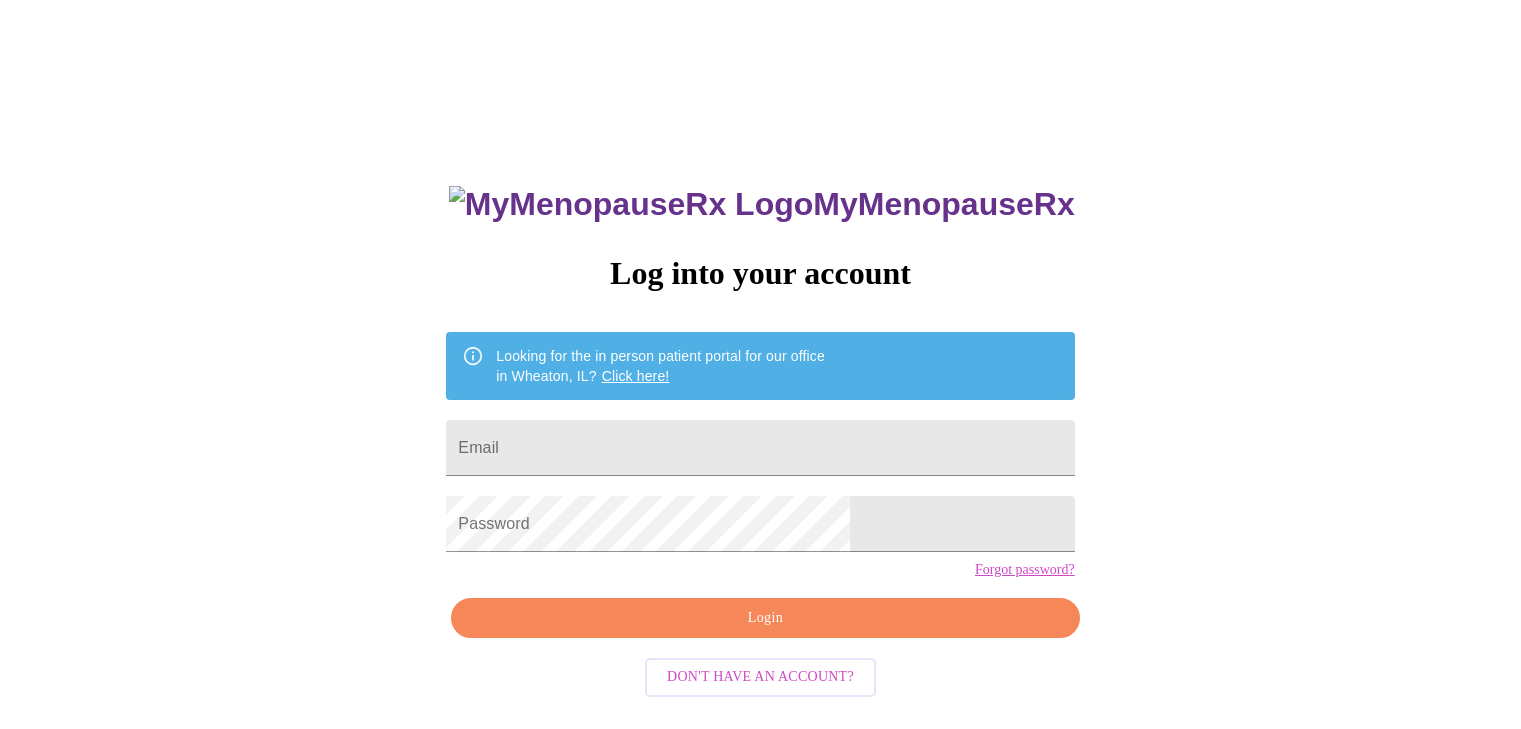 scroll, scrollTop: 0, scrollLeft: 0, axis: both 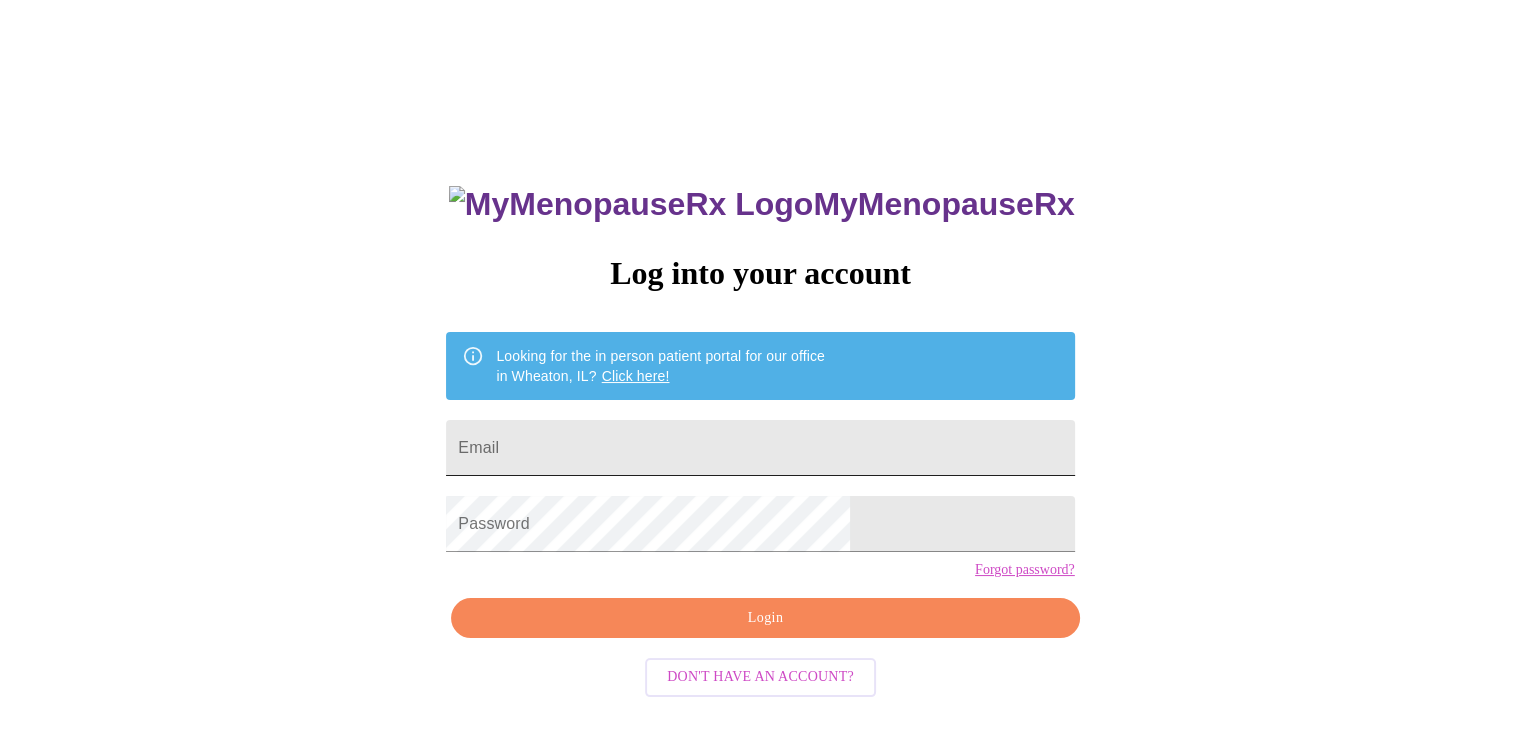 click on "Email" at bounding box center (760, 448) 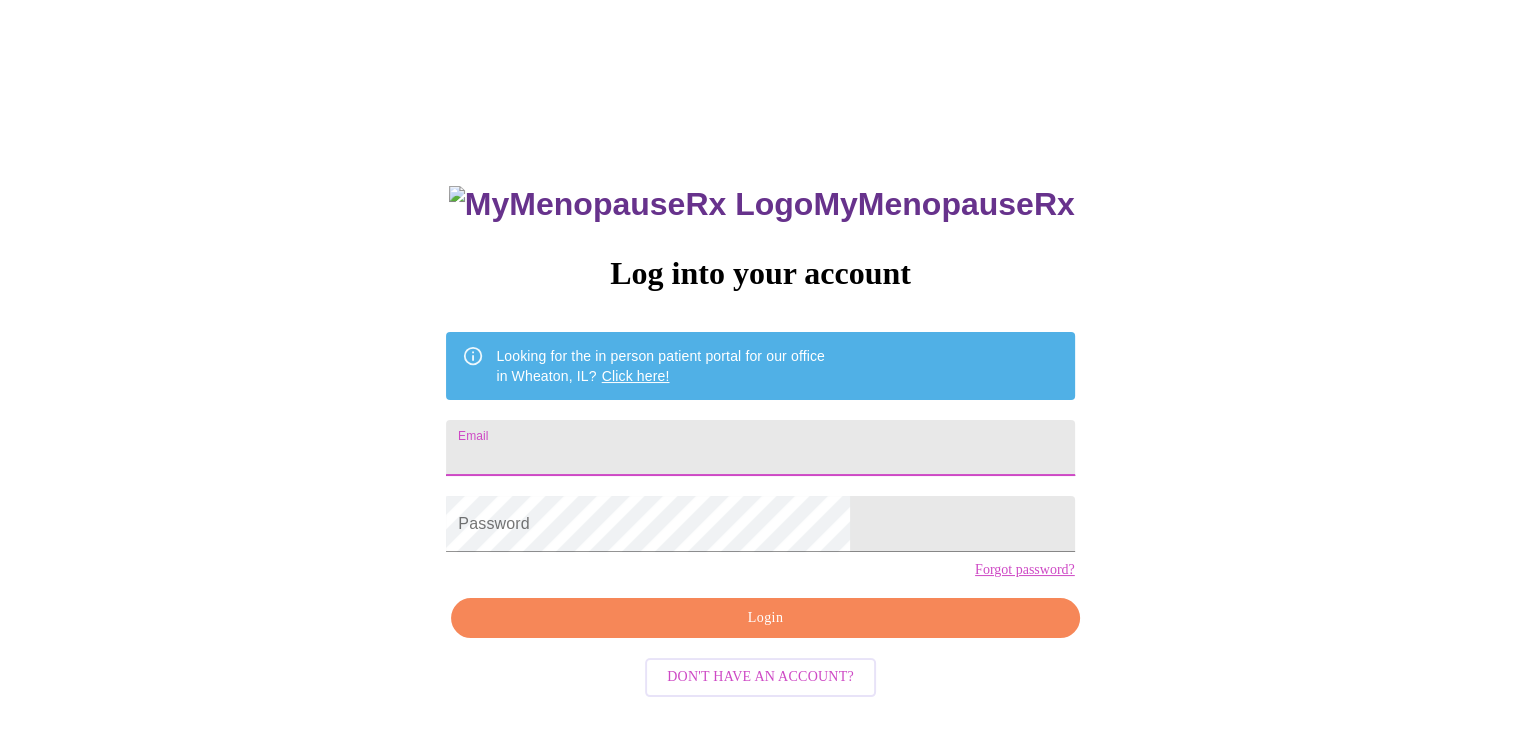 type on "[EMAIL]" 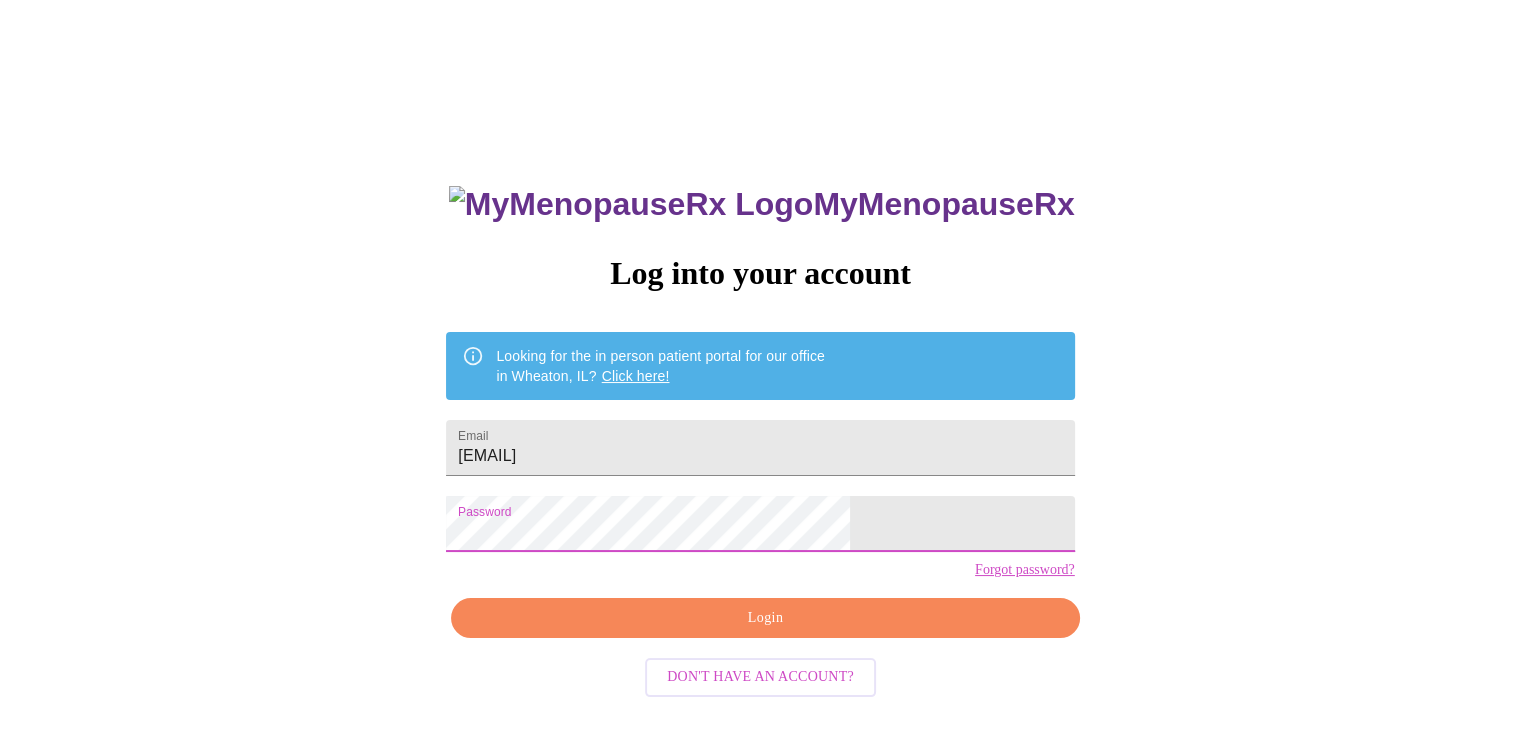 click on "Login" at bounding box center (765, 618) 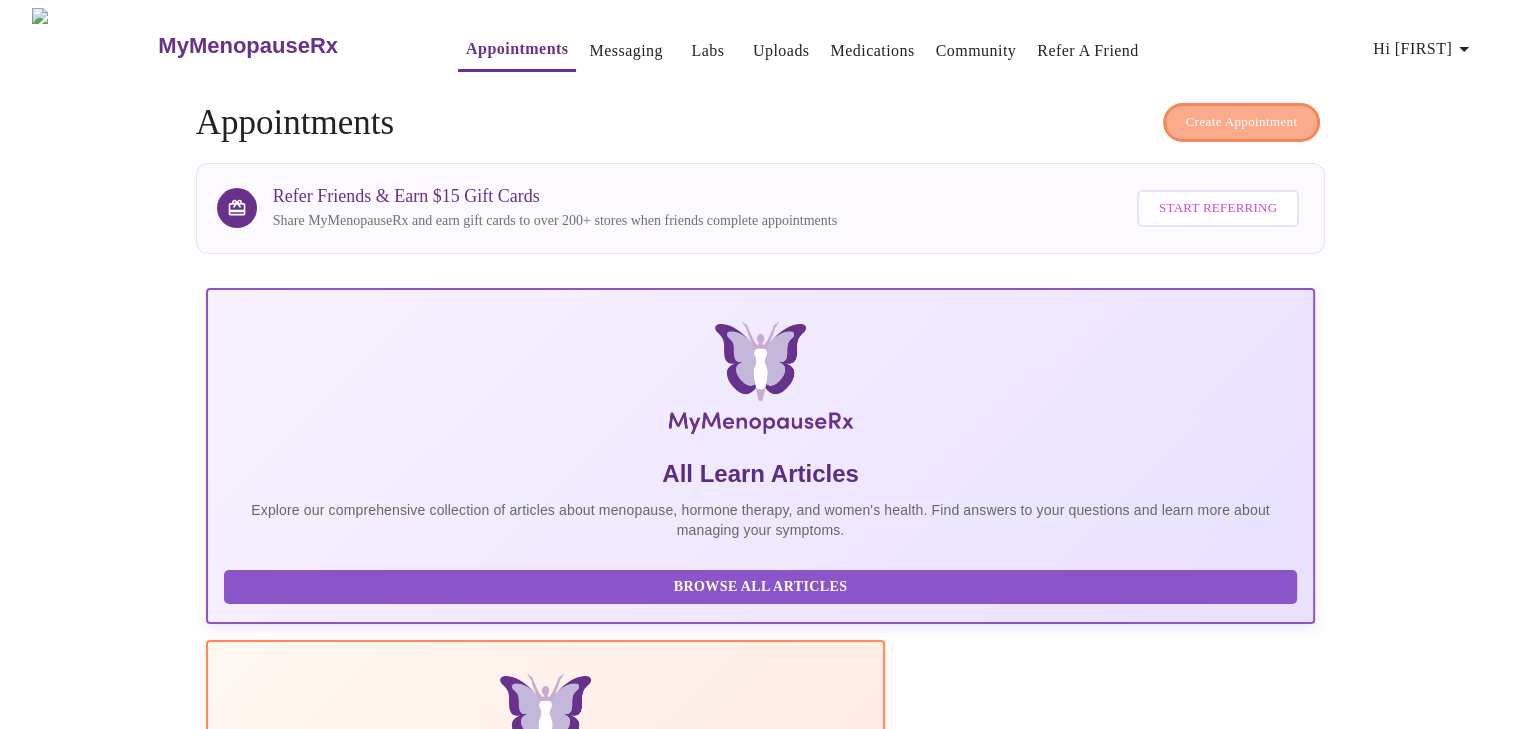 click on "Create Appointment" at bounding box center [1242, 122] 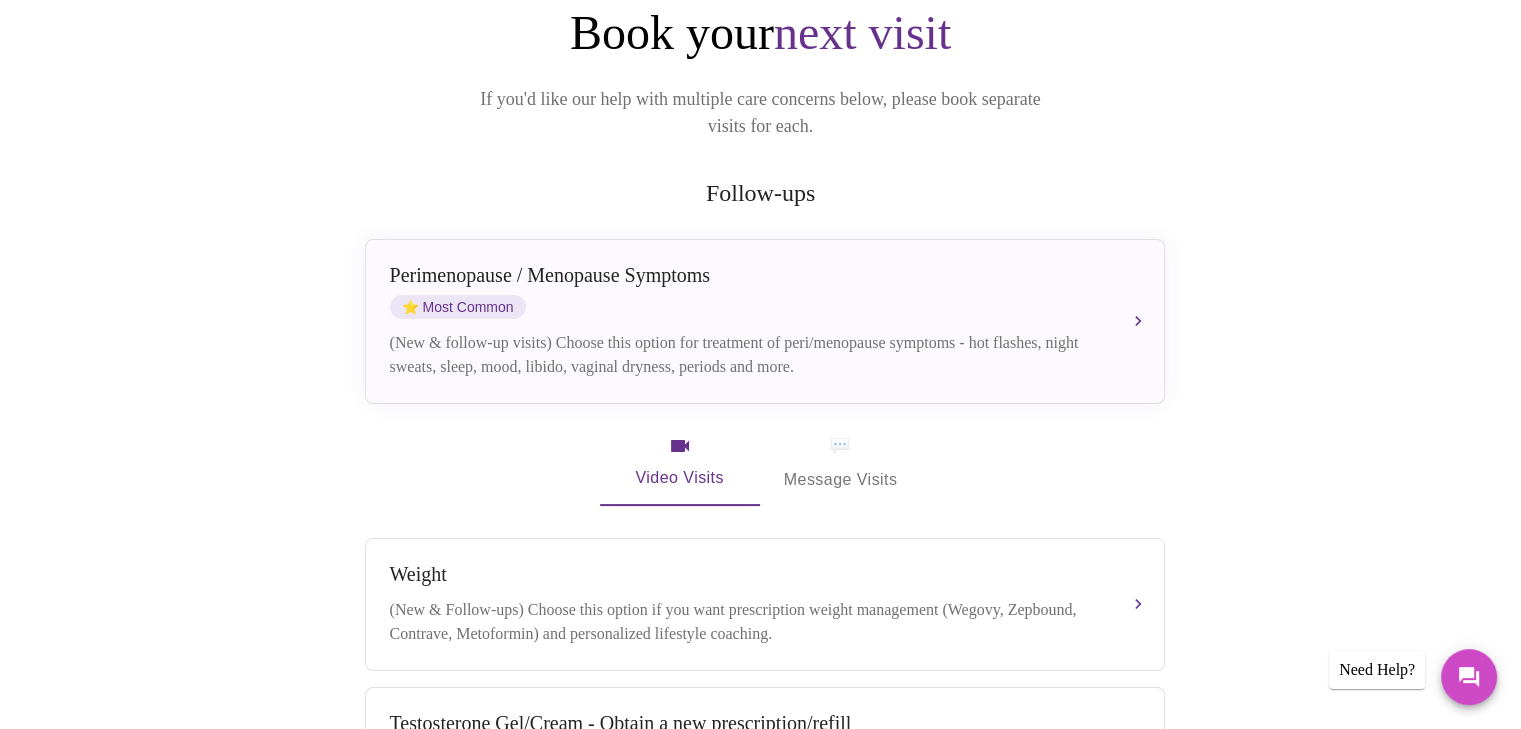 scroll, scrollTop: 230, scrollLeft: 0, axis: vertical 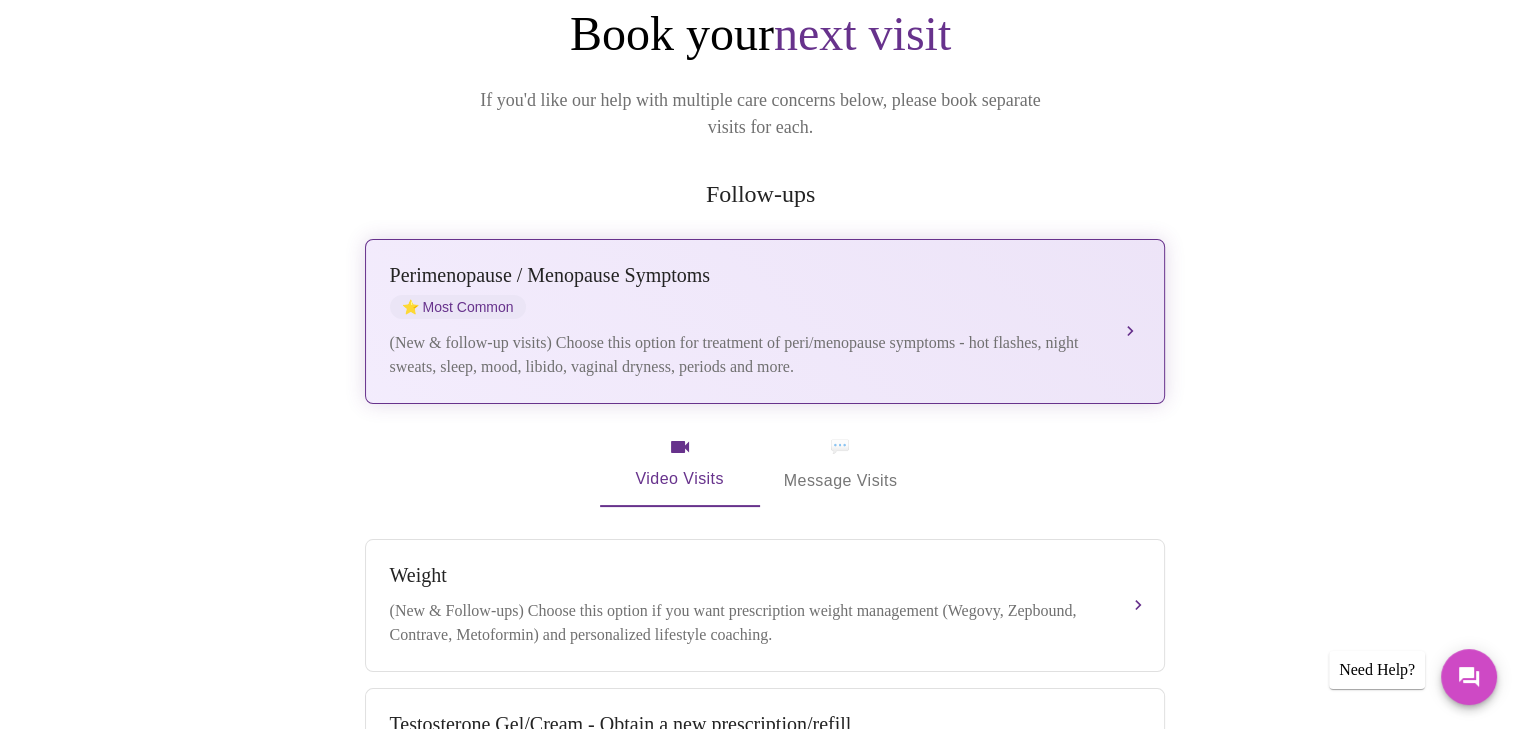 click on "Perimenopause / Menopause Symptoms" at bounding box center (745, 275) 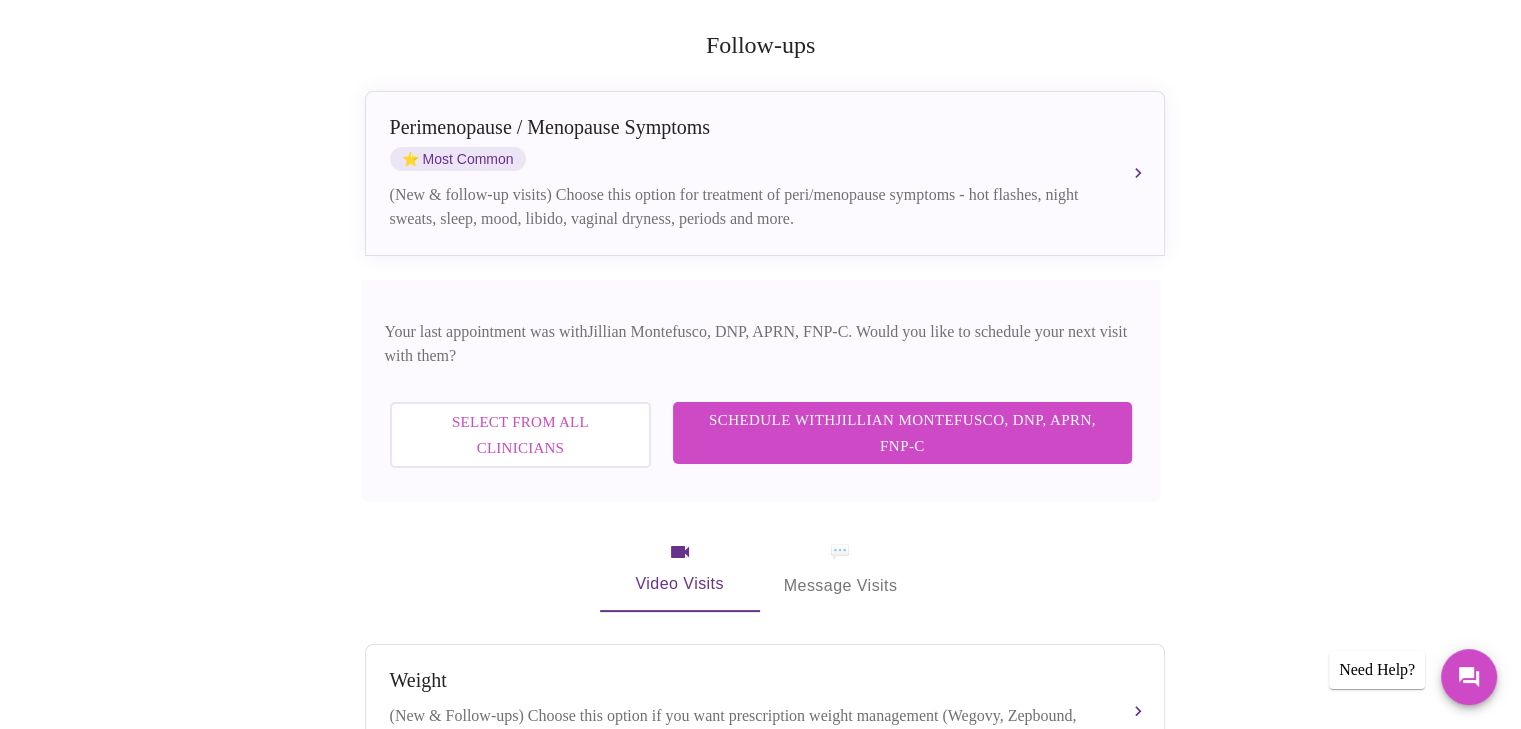 scroll, scrollTop: 369, scrollLeft: 0, axis: vertical 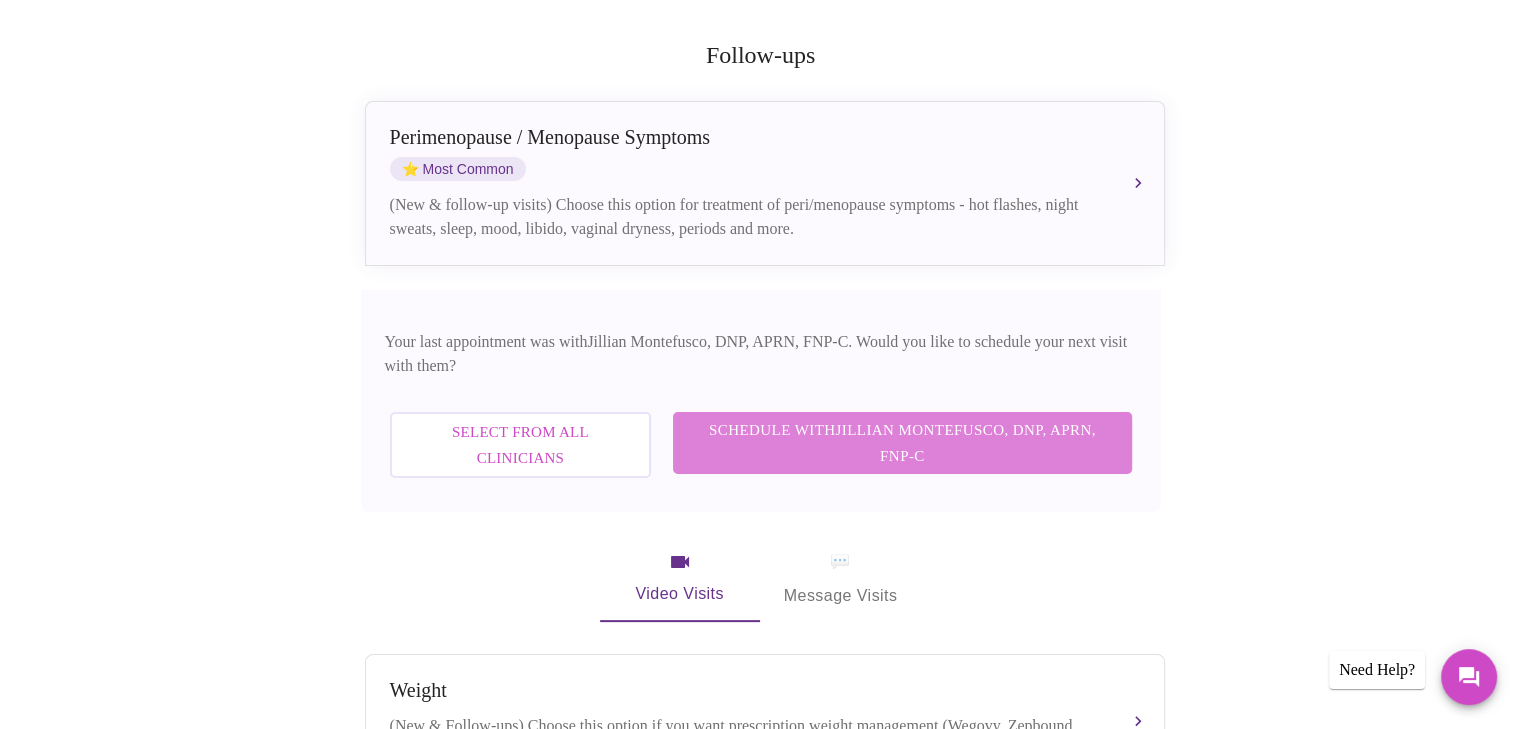 click on "Schedule with  [FIRST] [LAST], DNP, APRN, FNP-C" at bounding box center [902, 443] 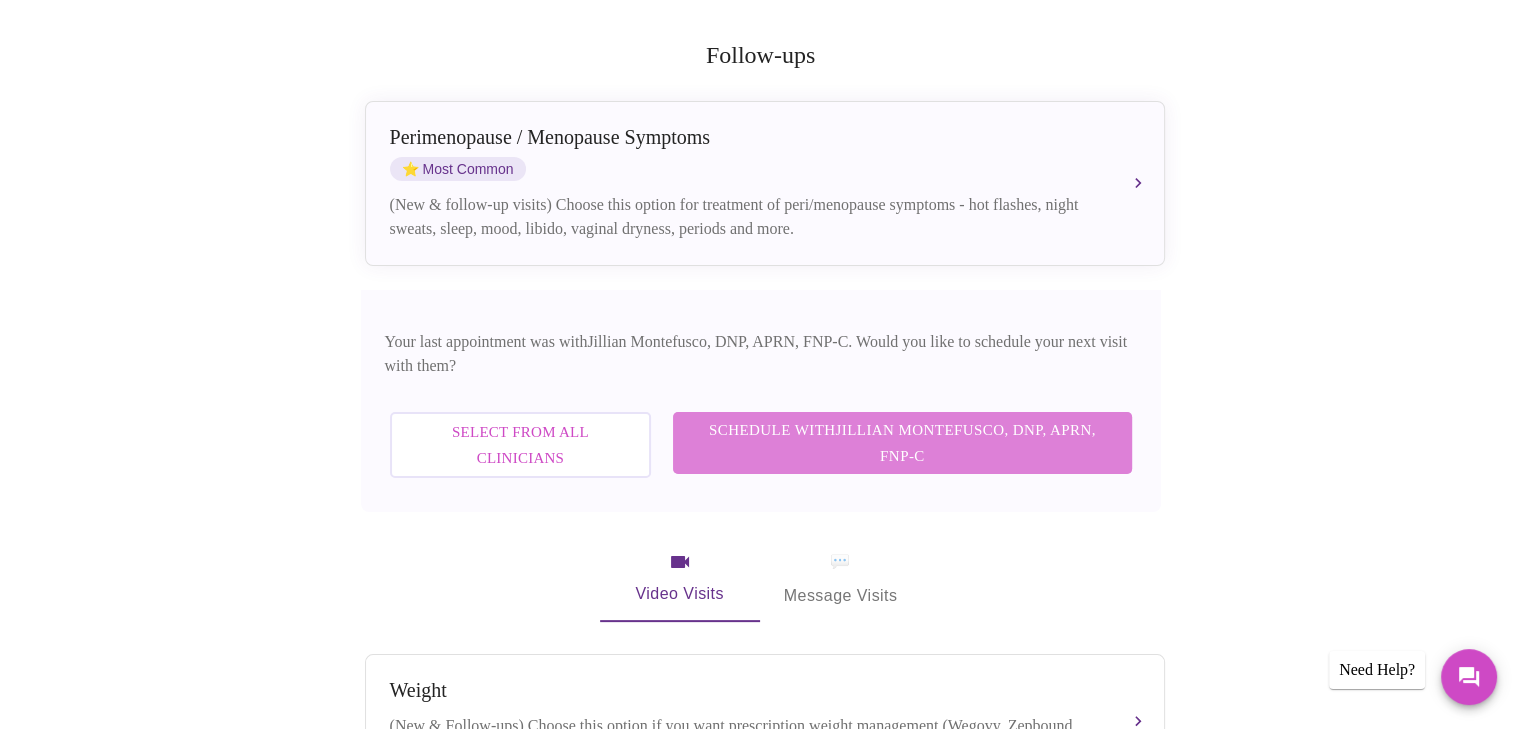 scroll, scrollTop: 57, scrollLeft: 0, axis: vertical 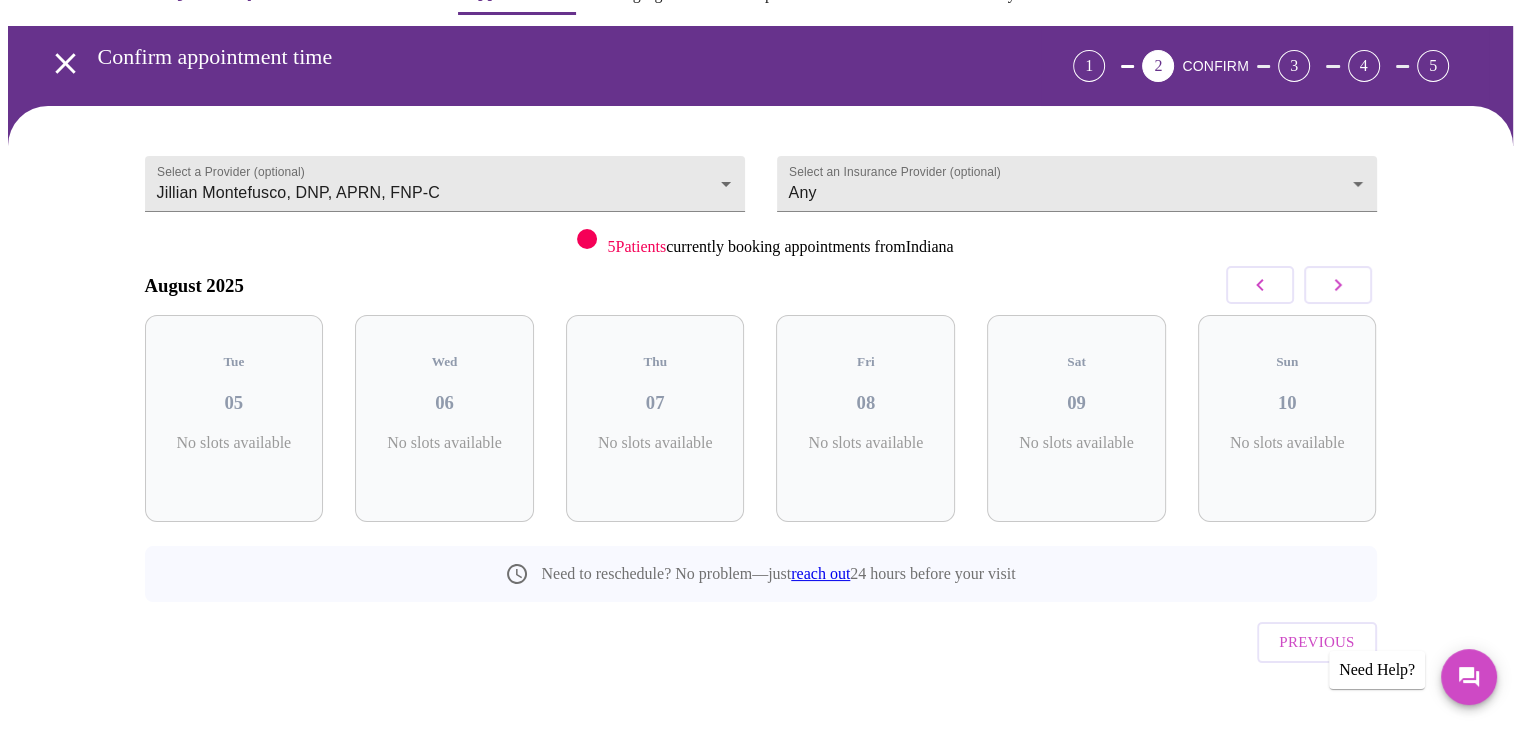 click 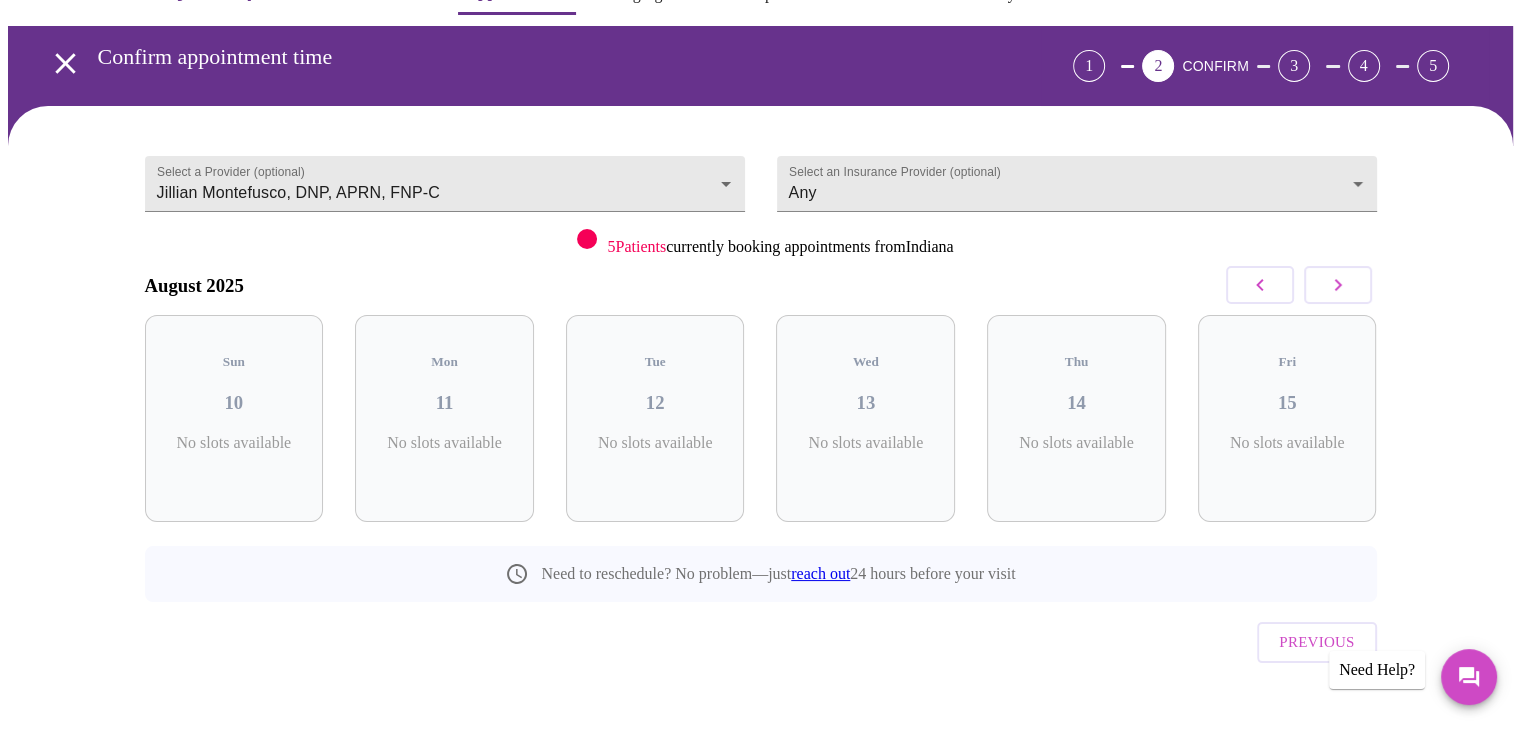 click 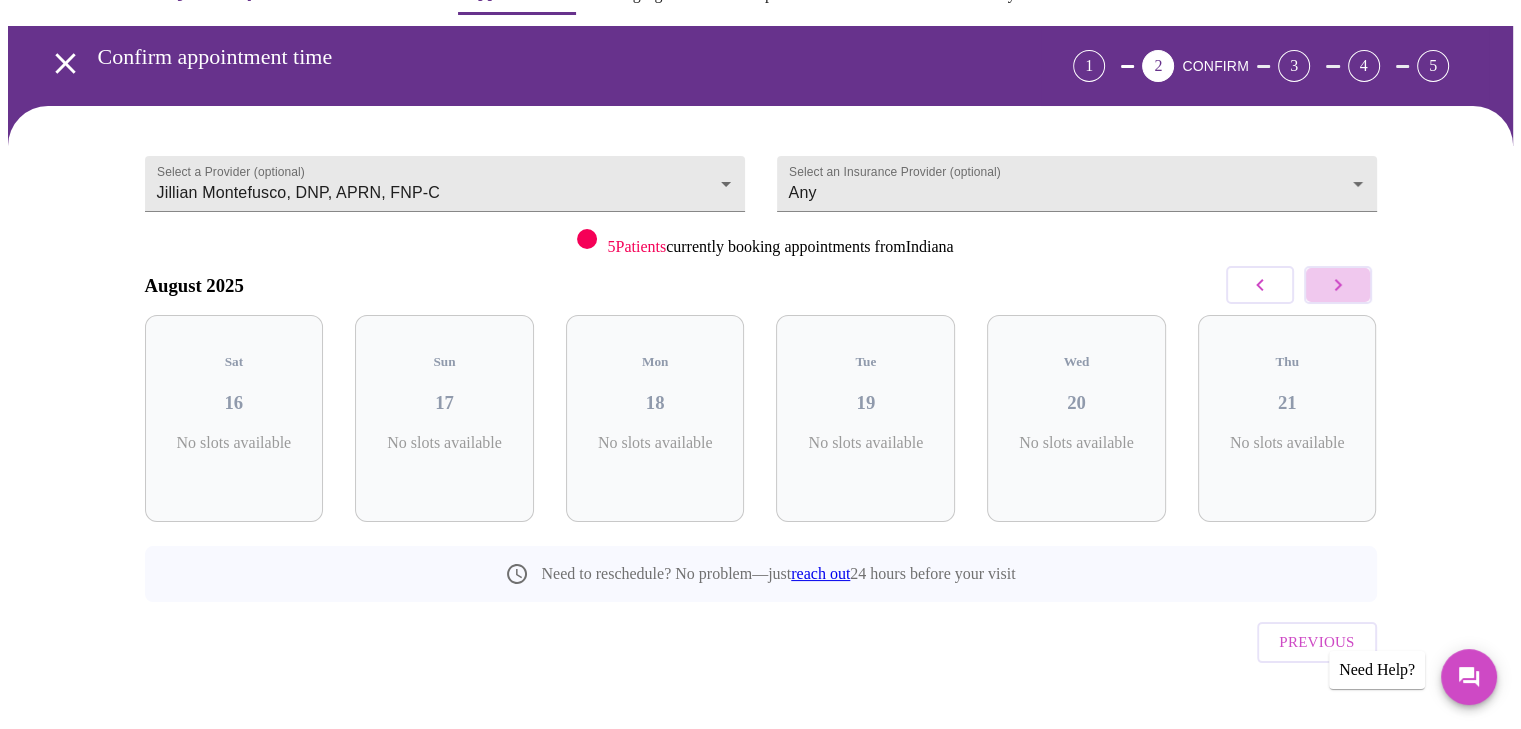 click 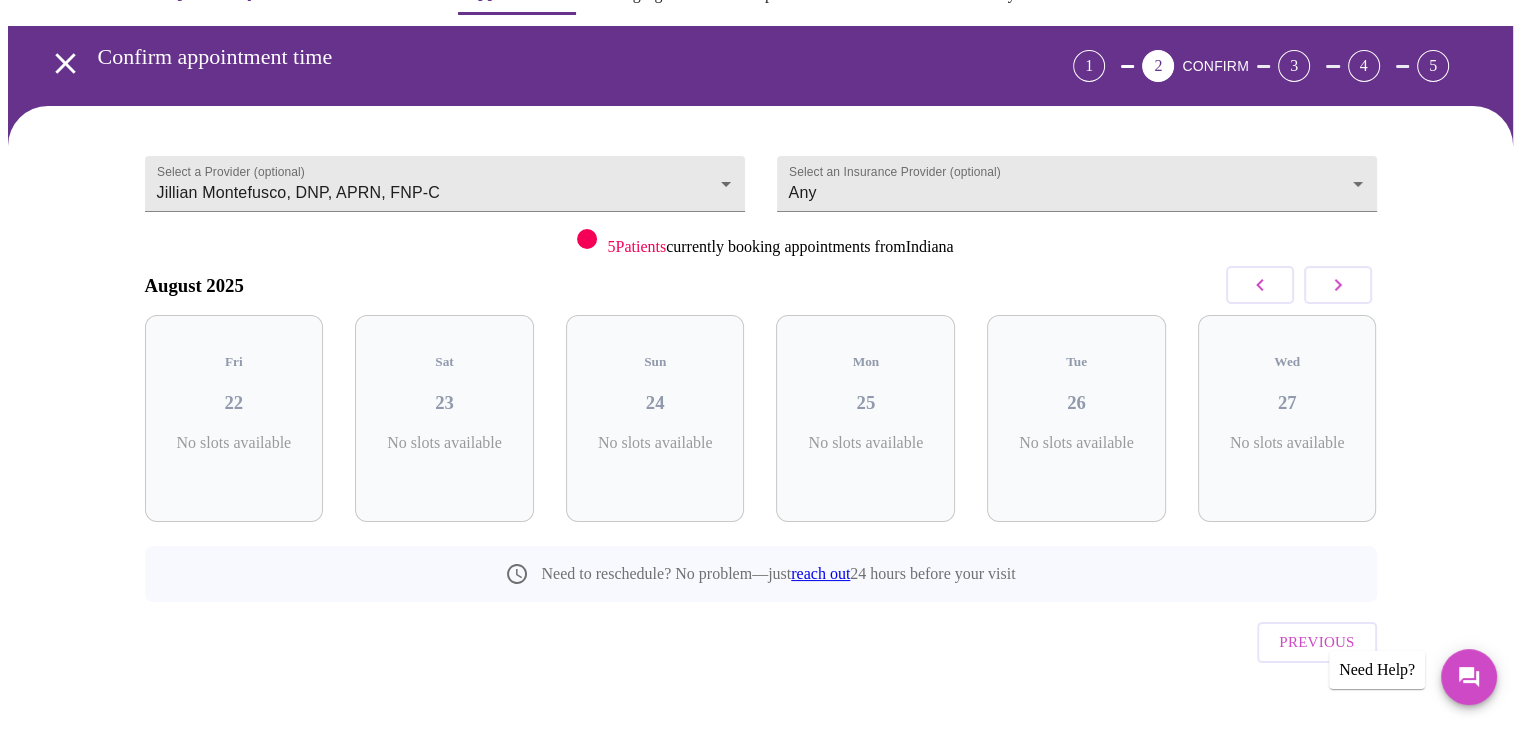 click 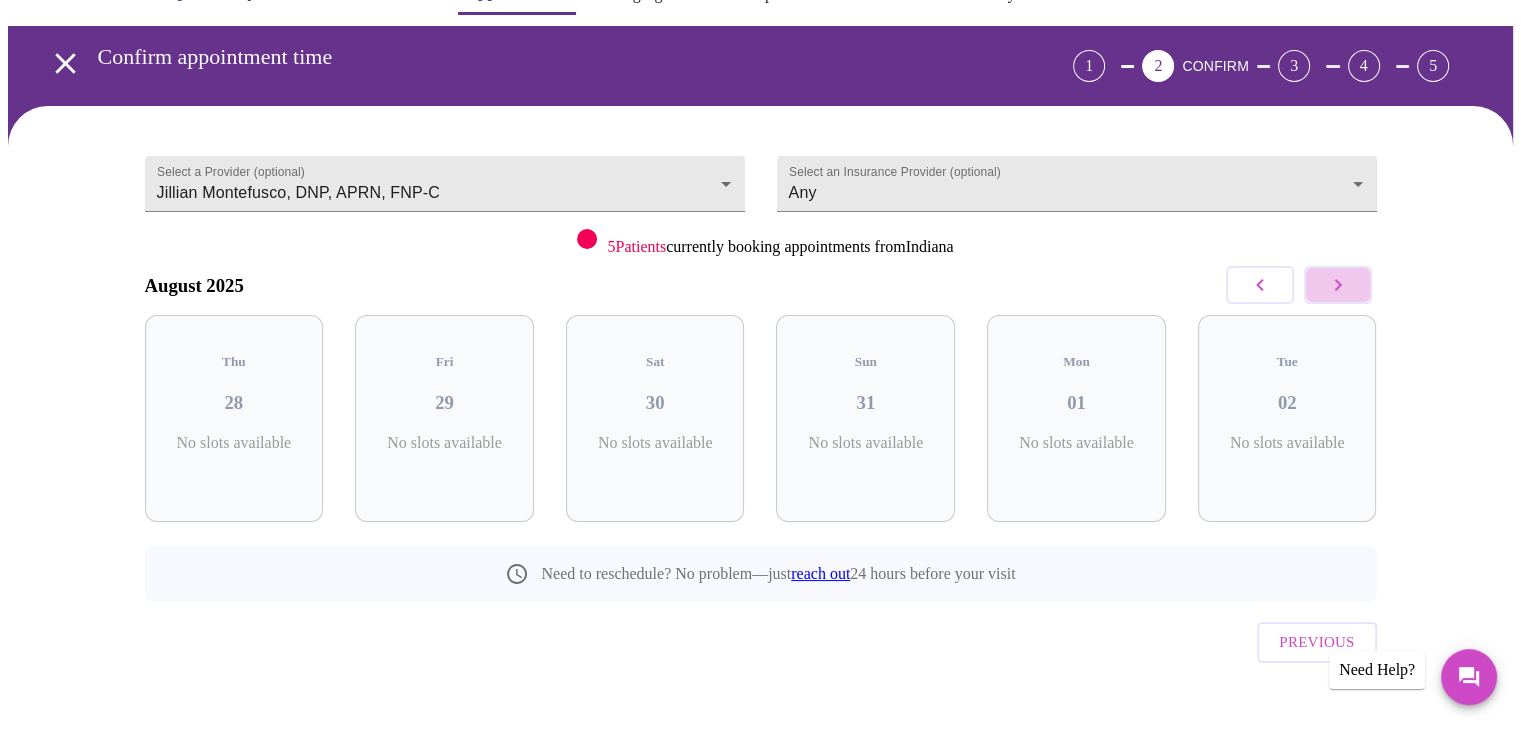 click 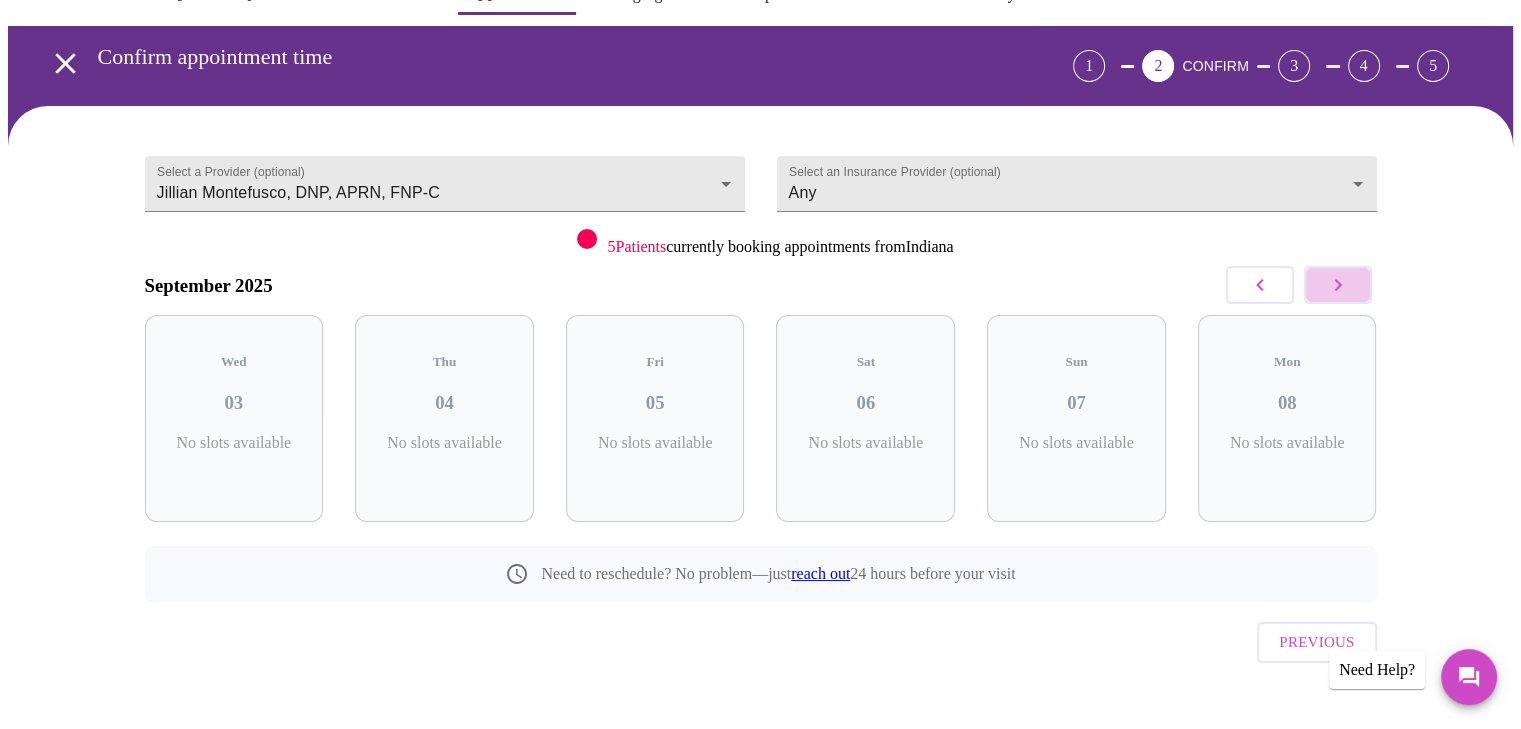 click 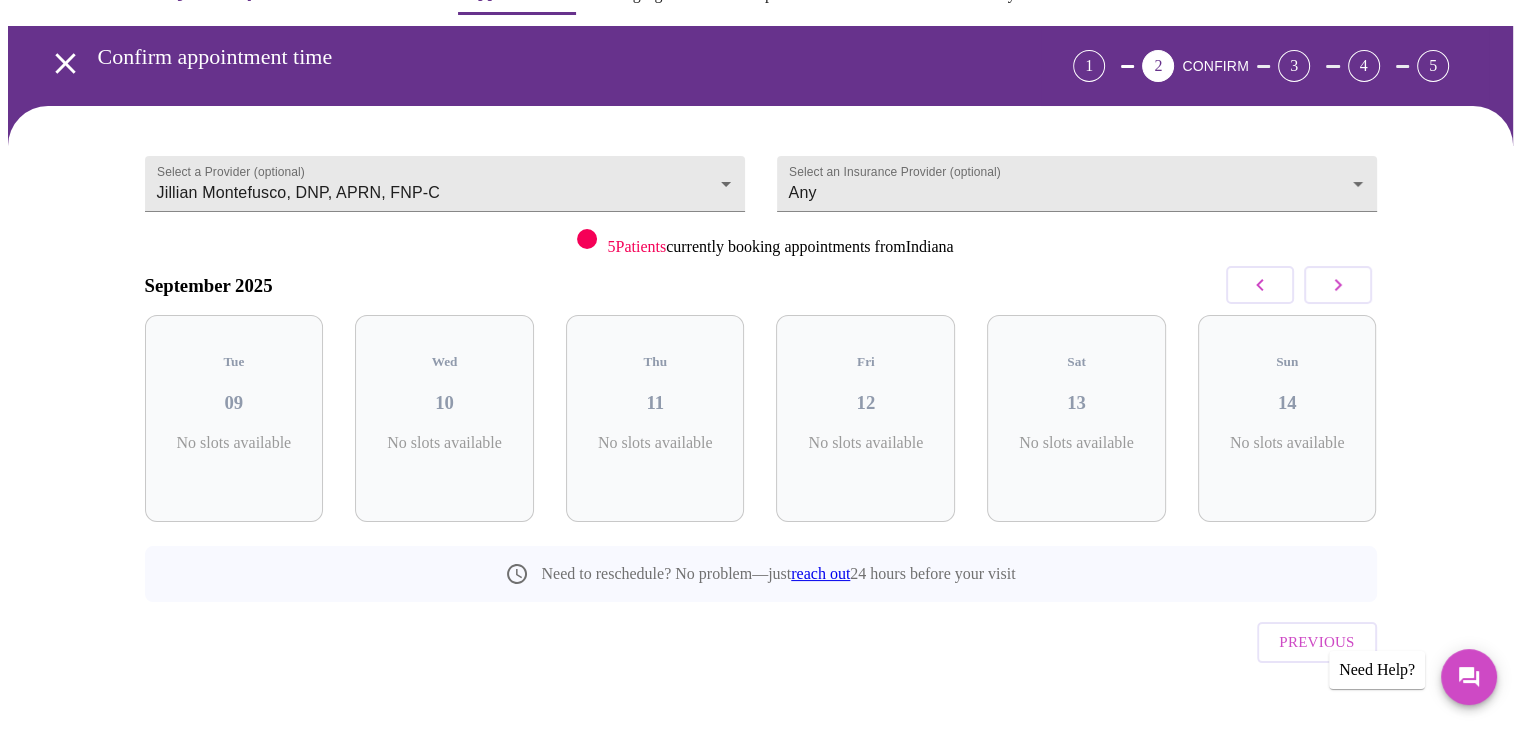 click 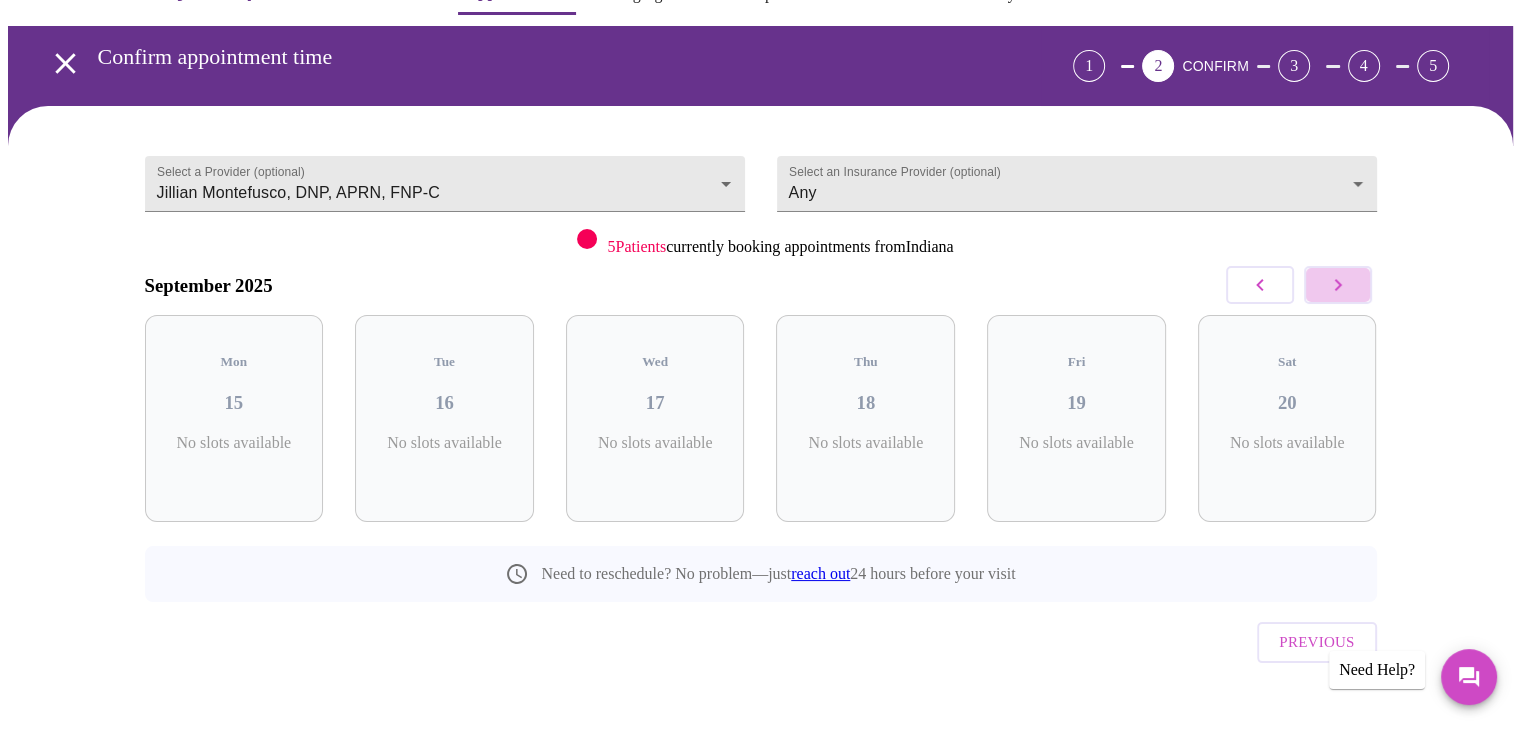 click 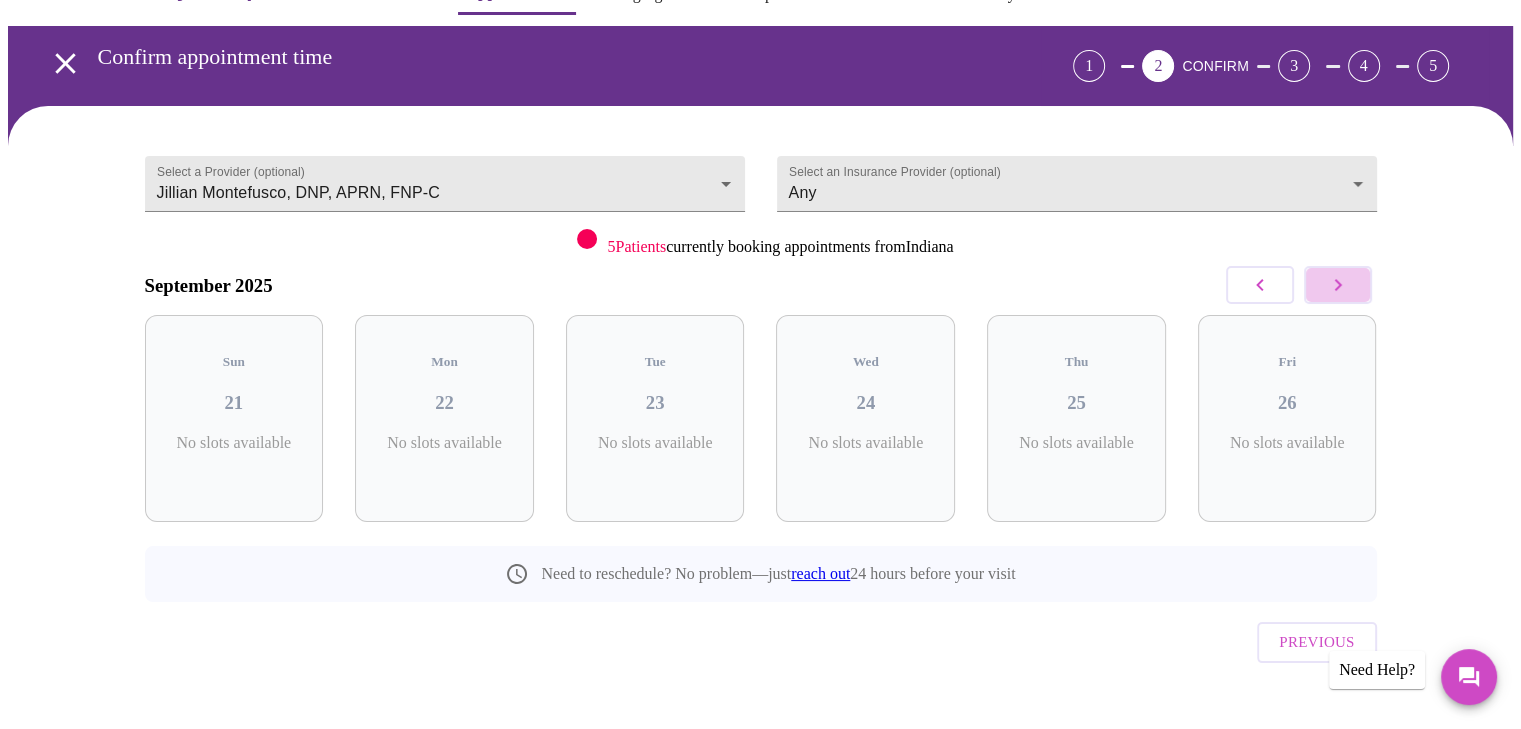 click 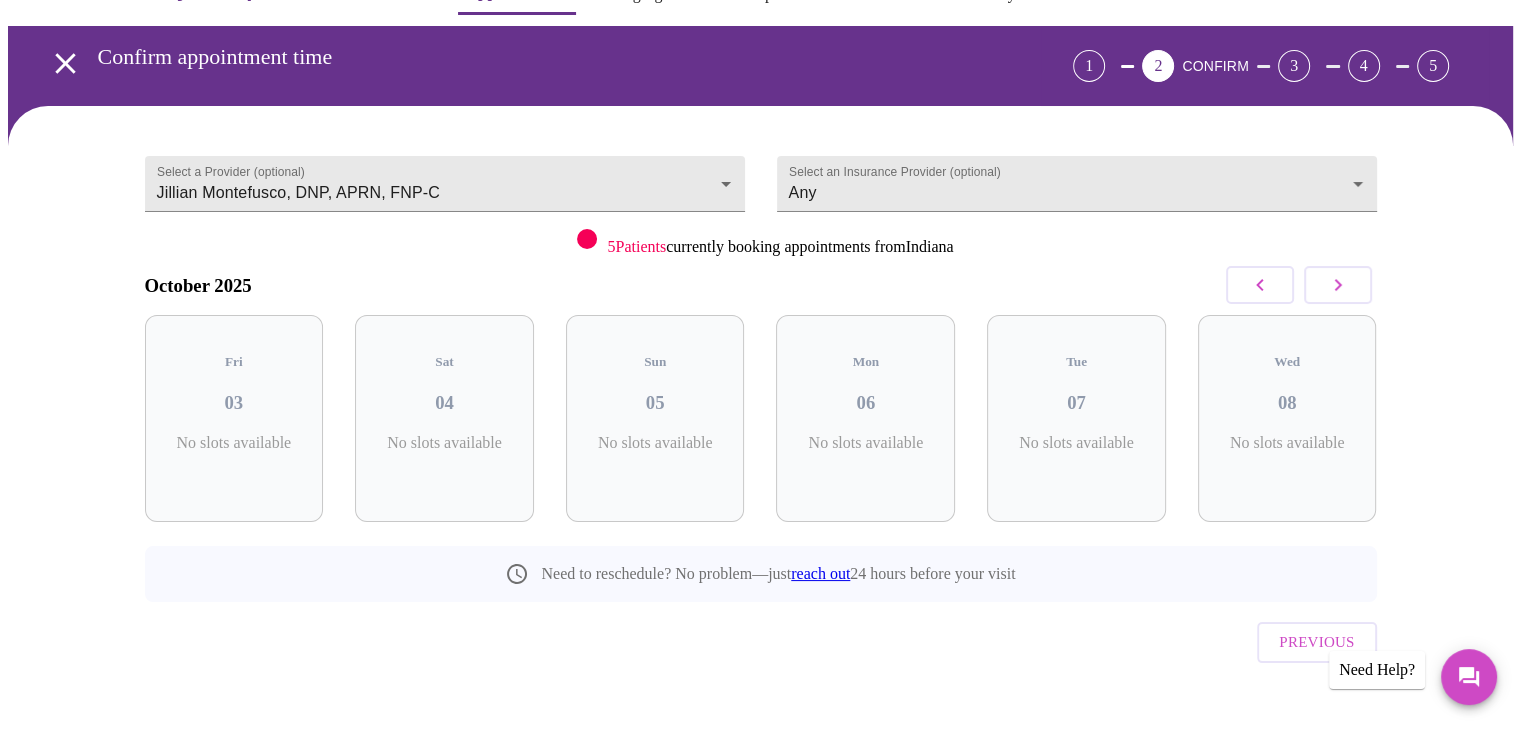 click 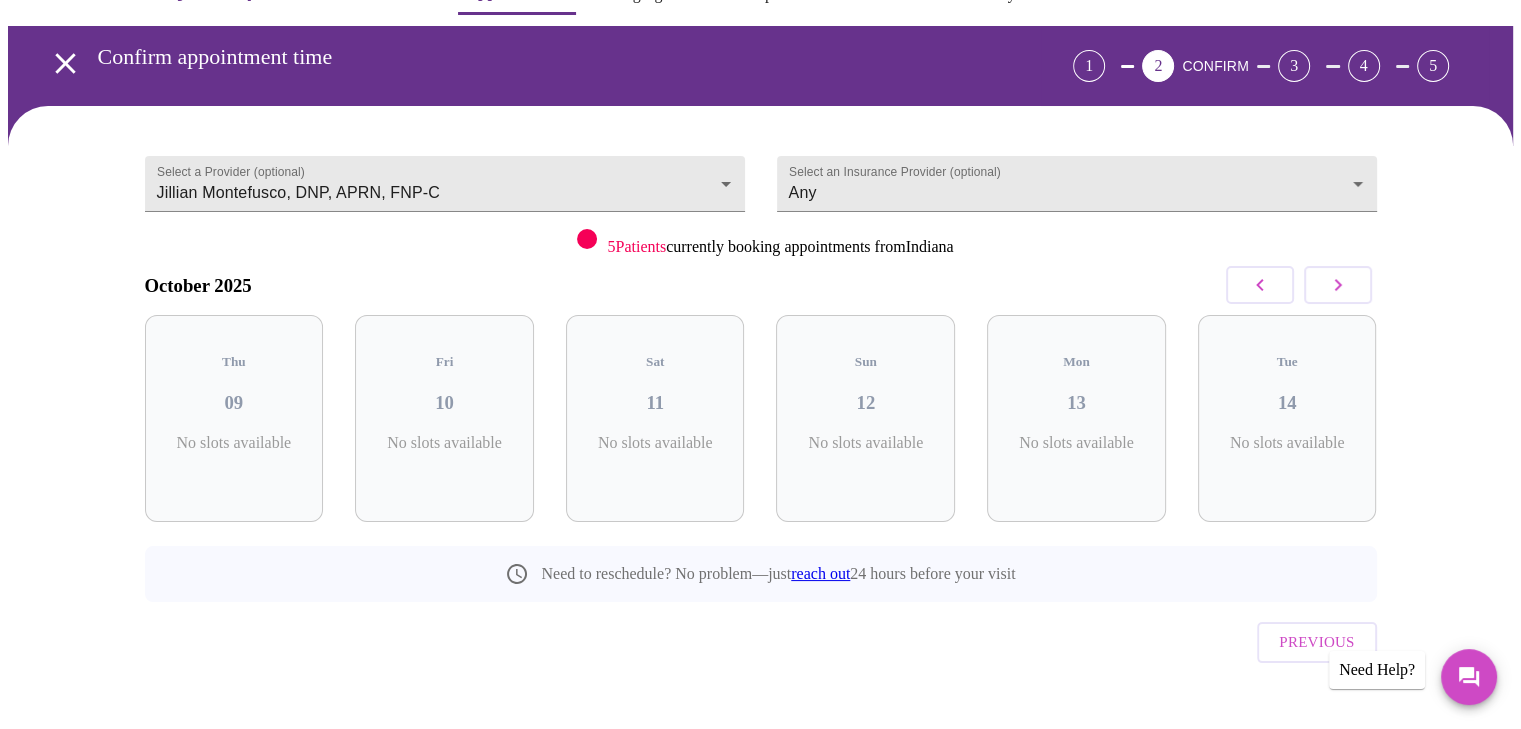 click 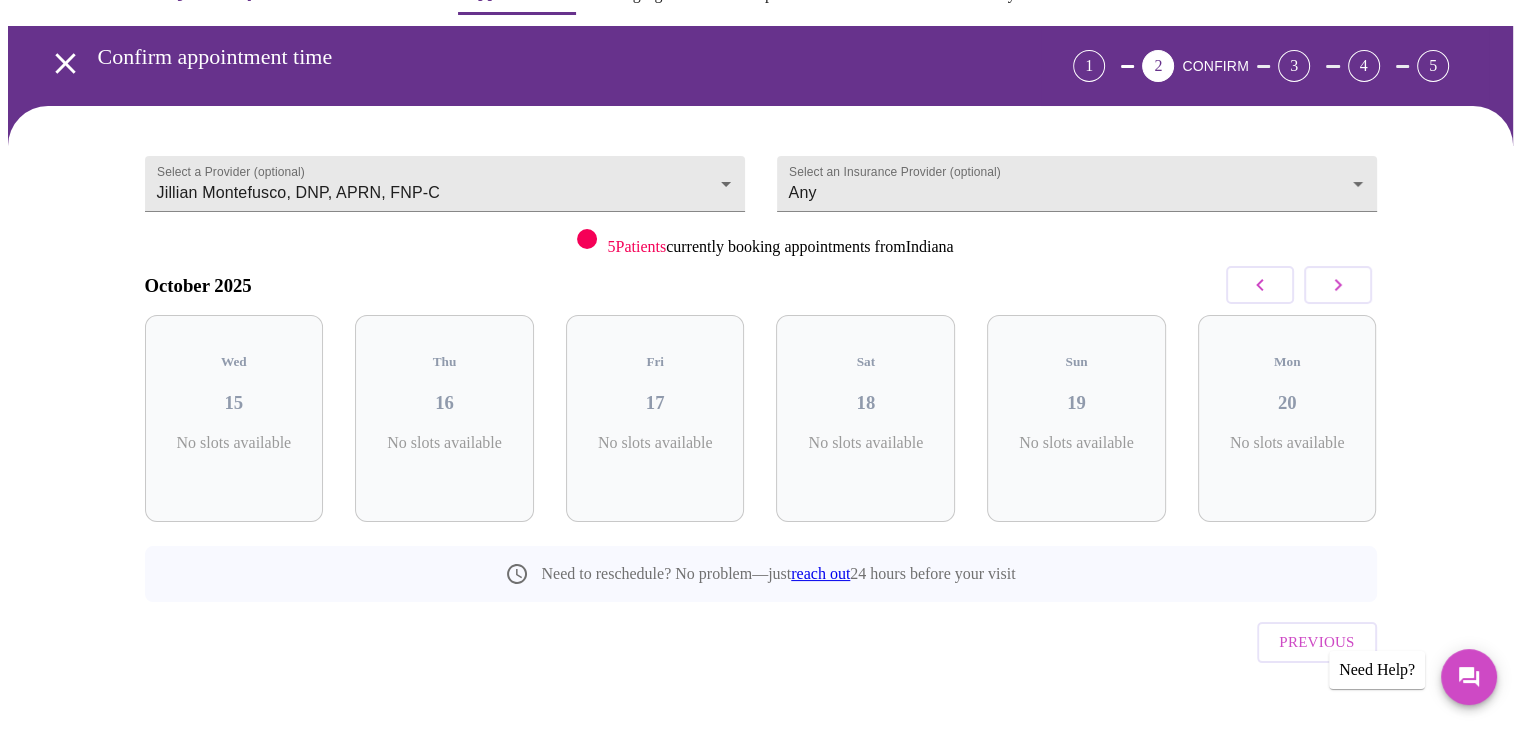 click 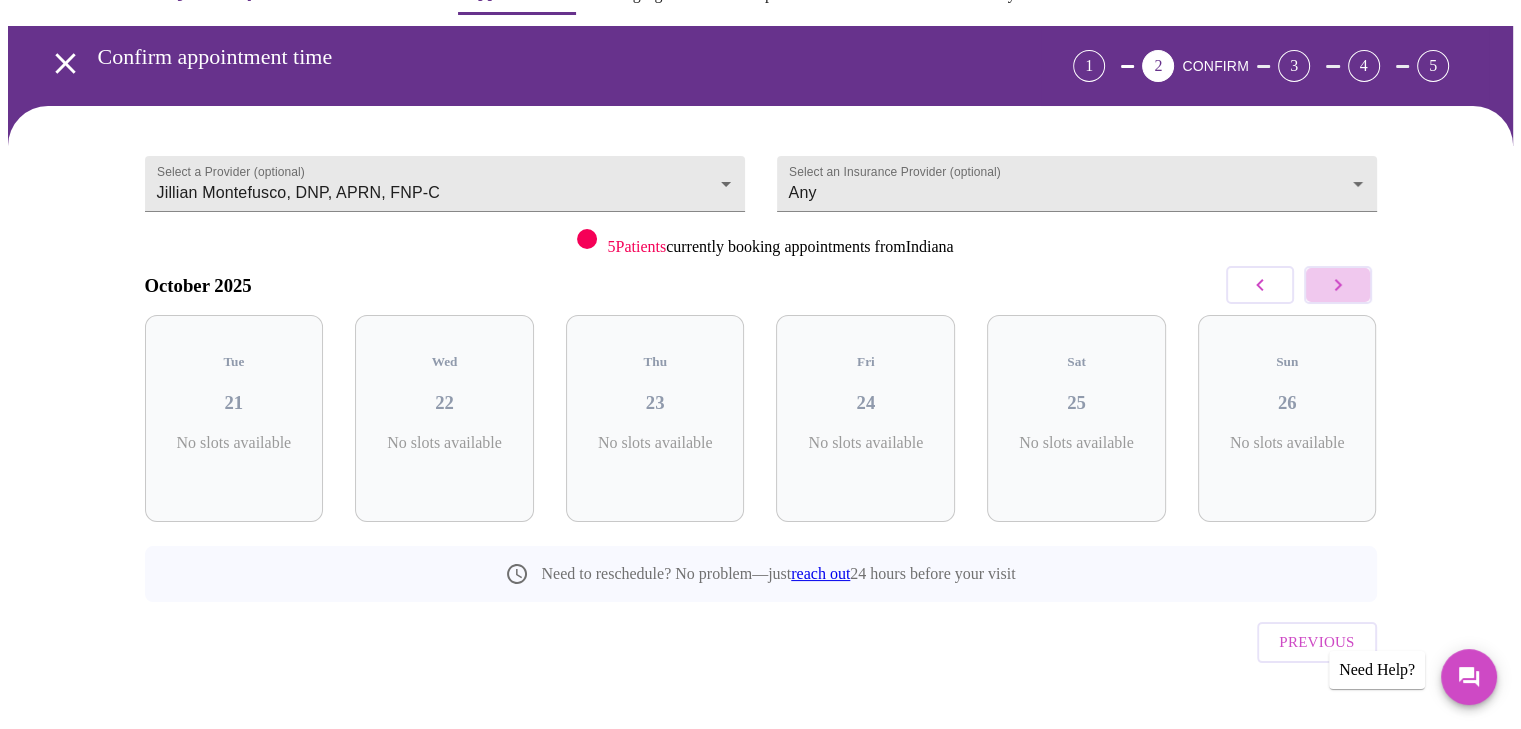 click 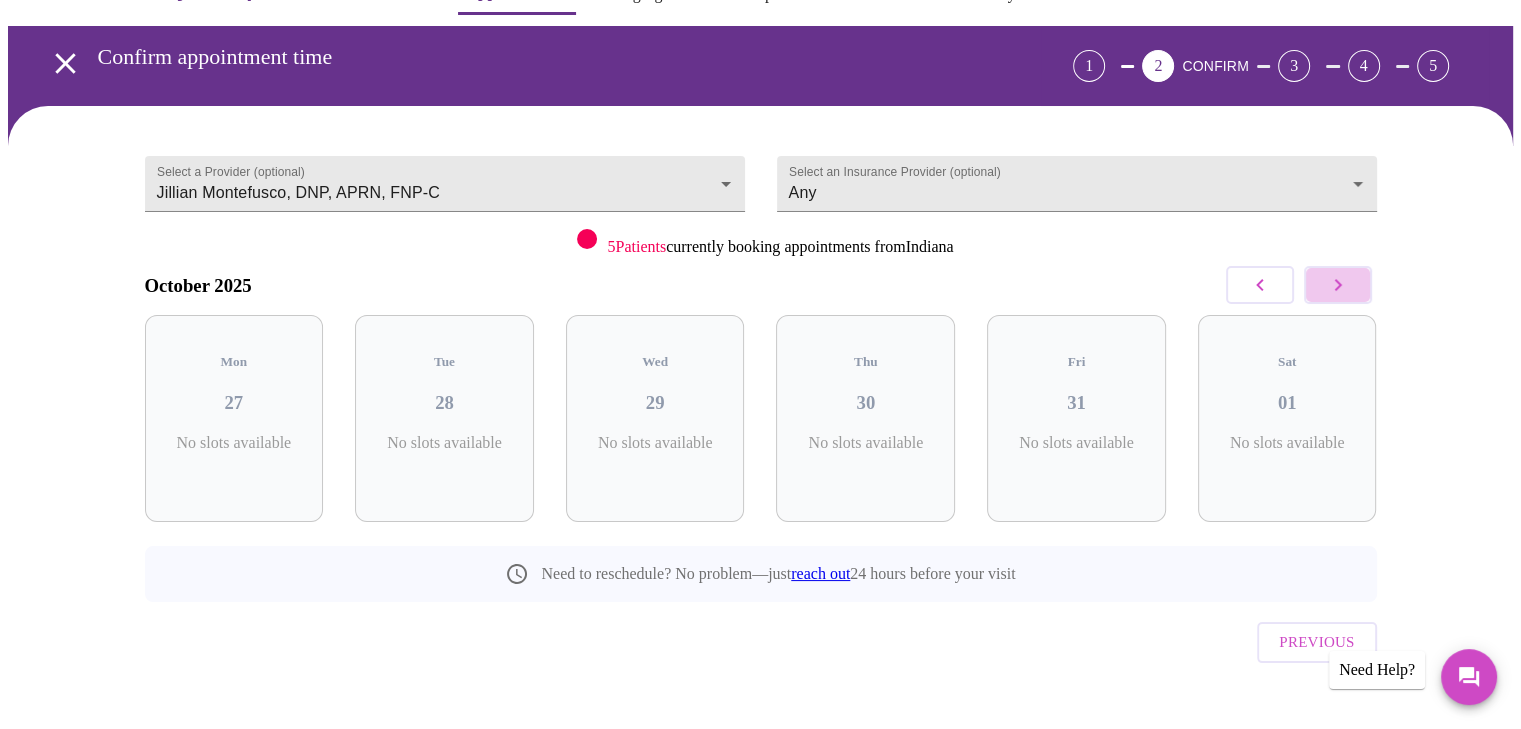 click 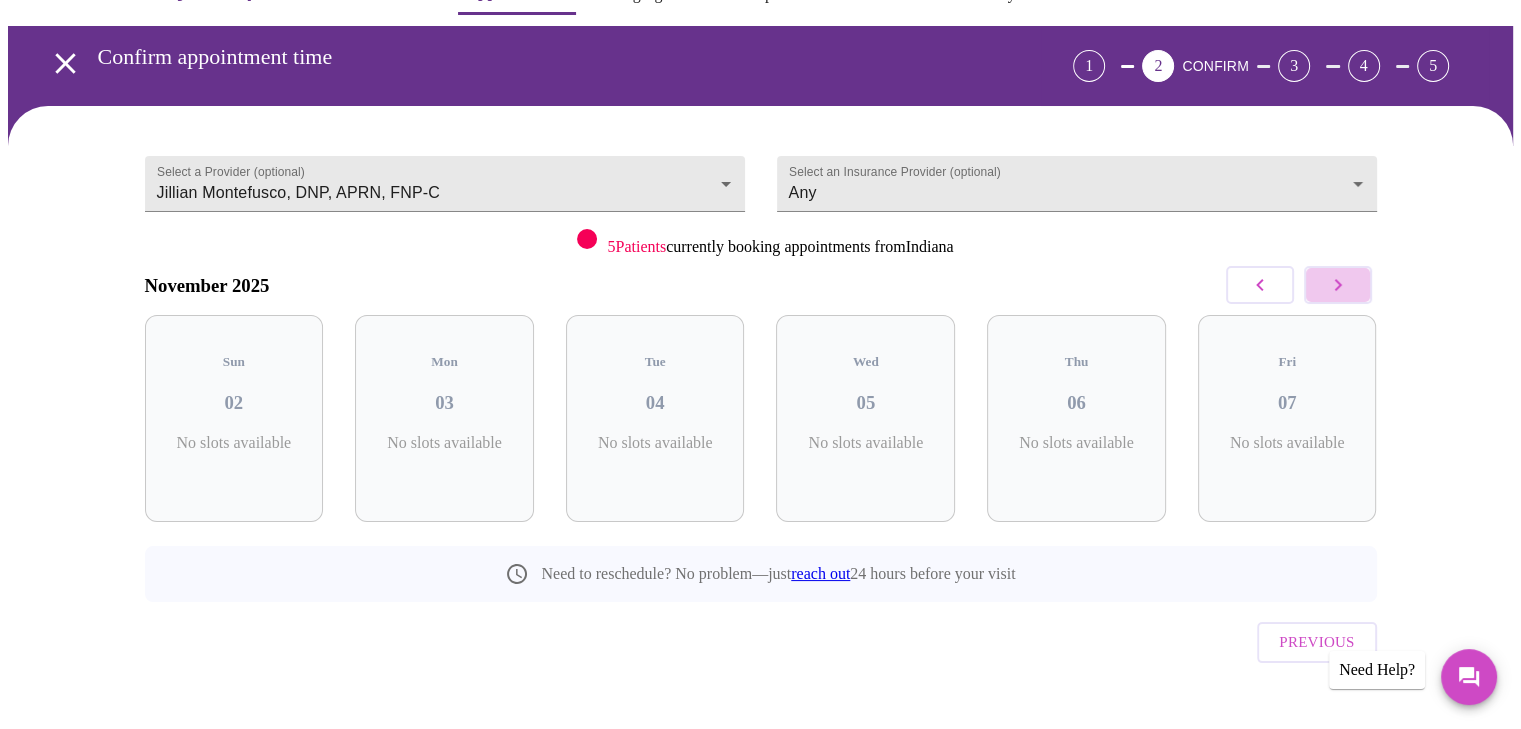 click 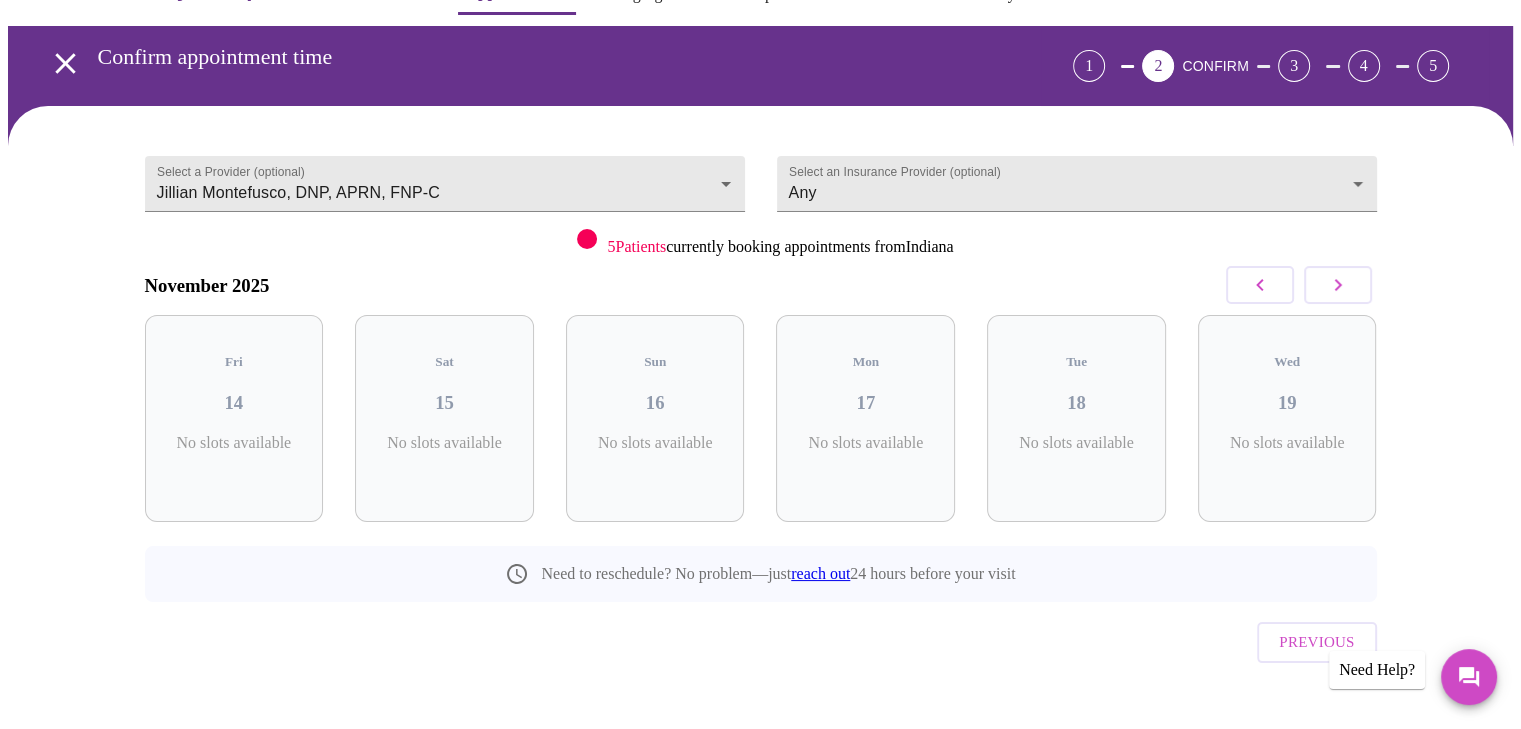 click 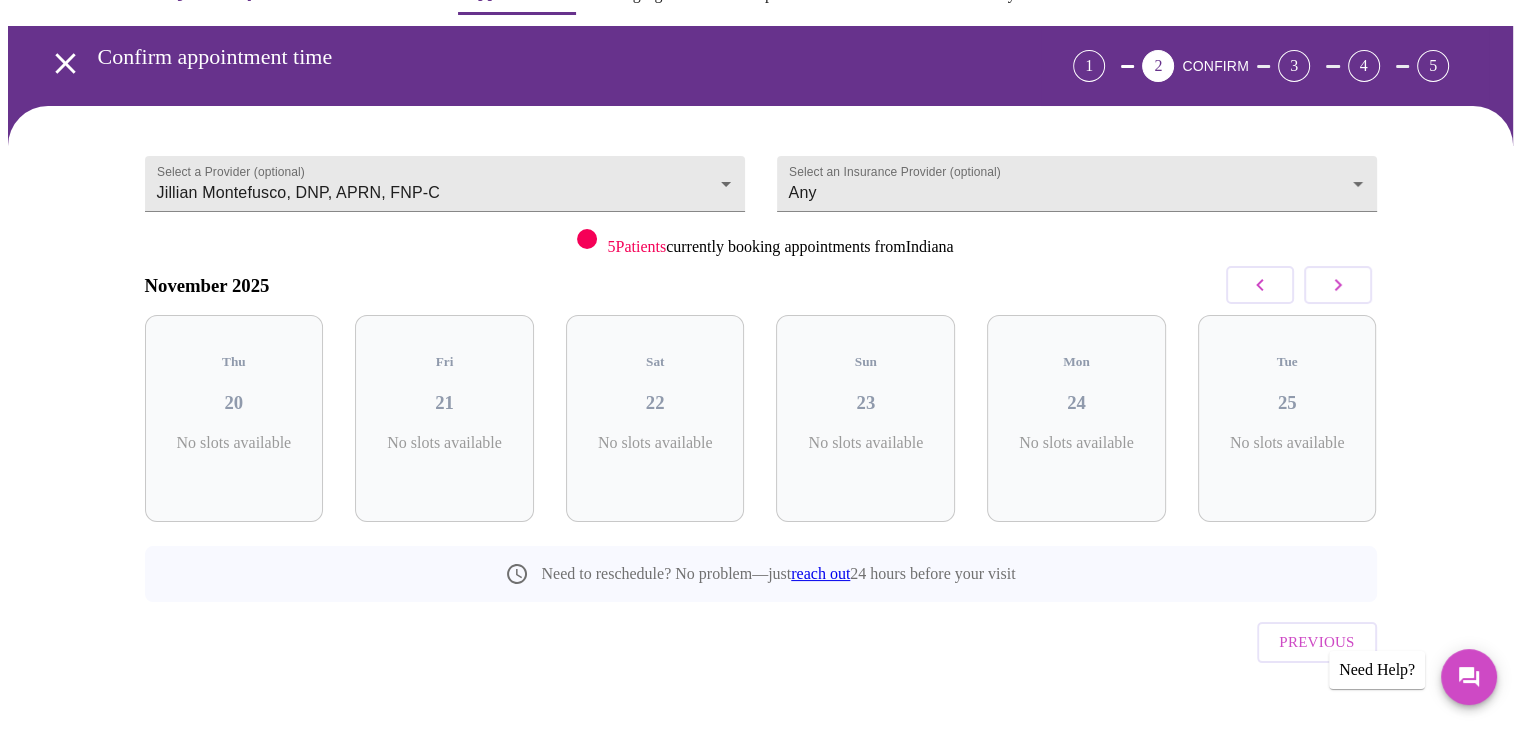 click 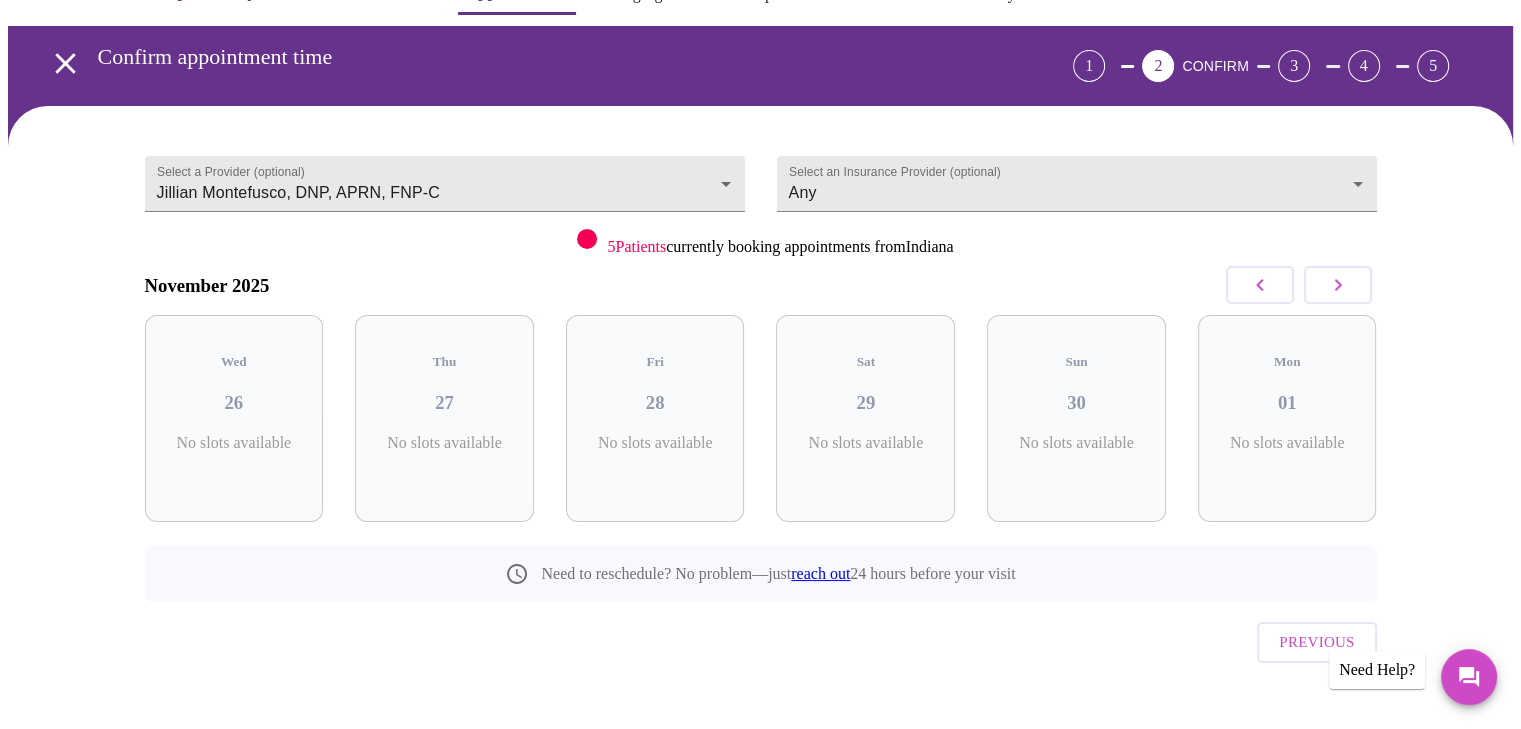 click 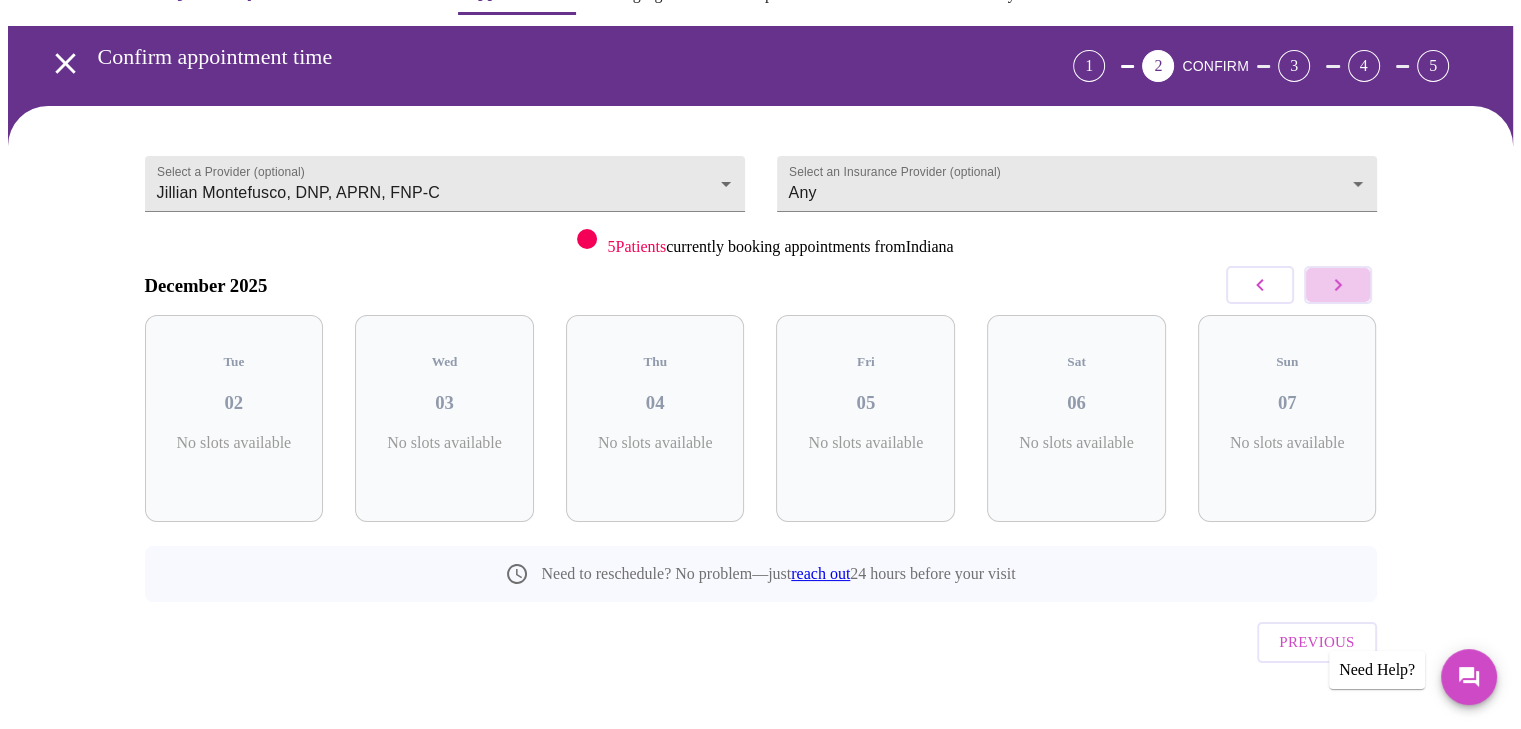 click 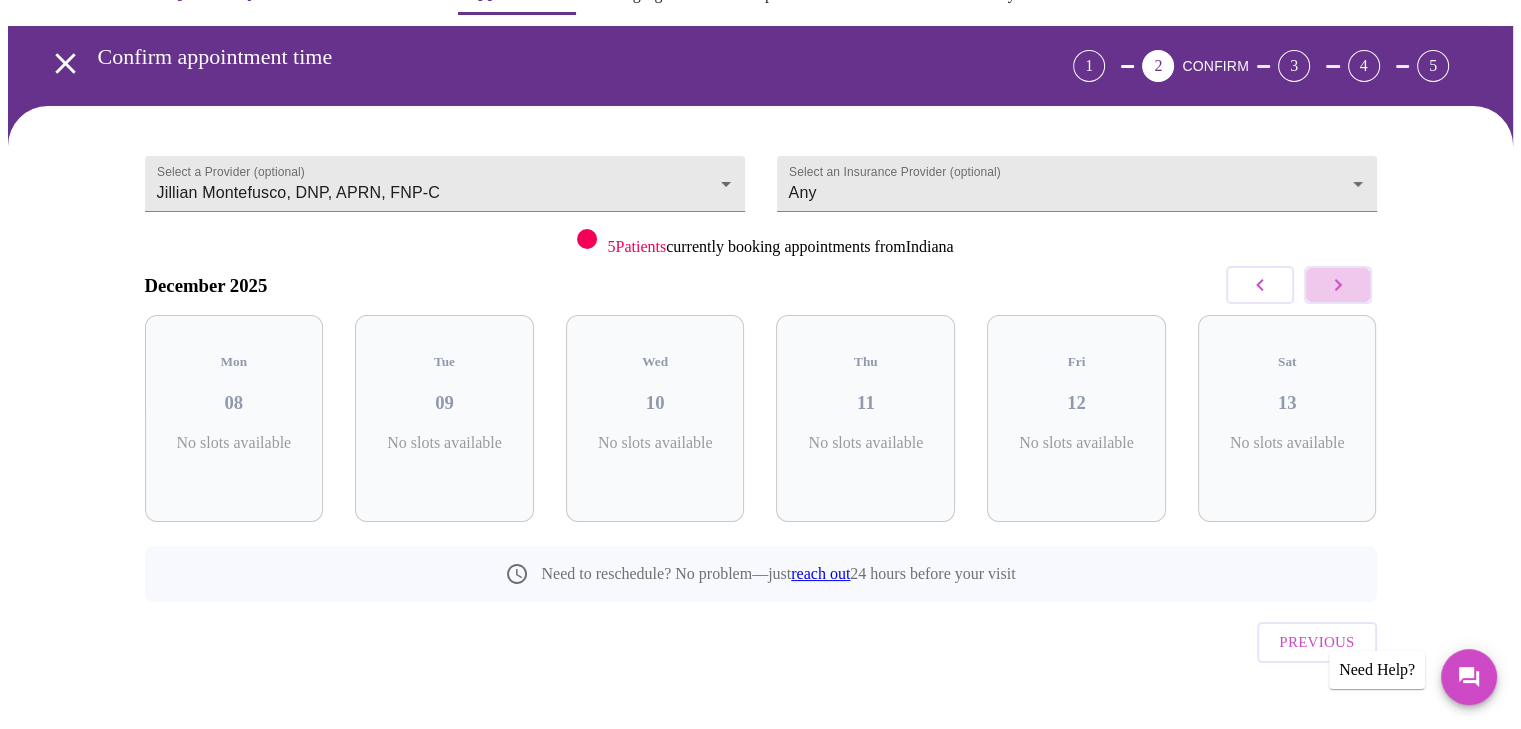 click 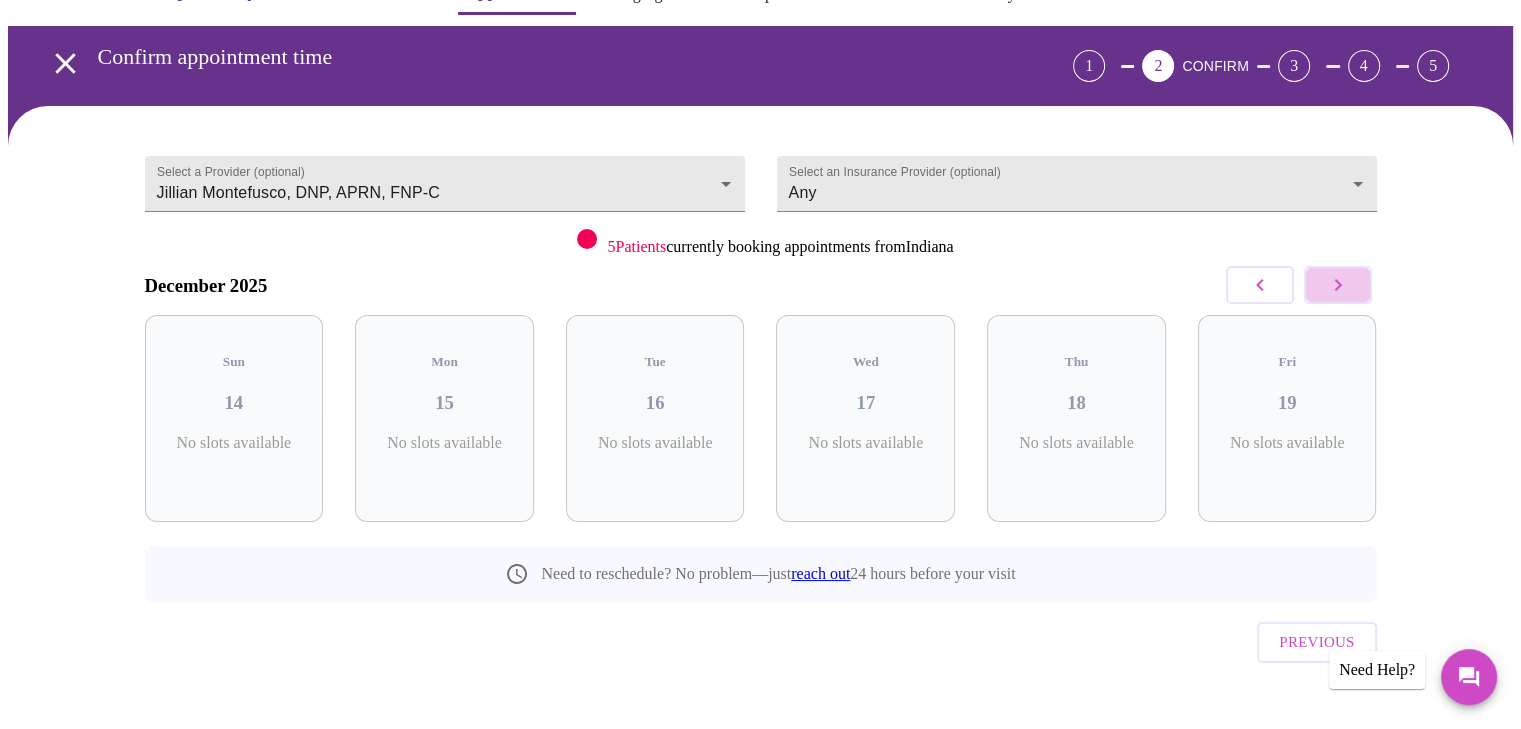 click 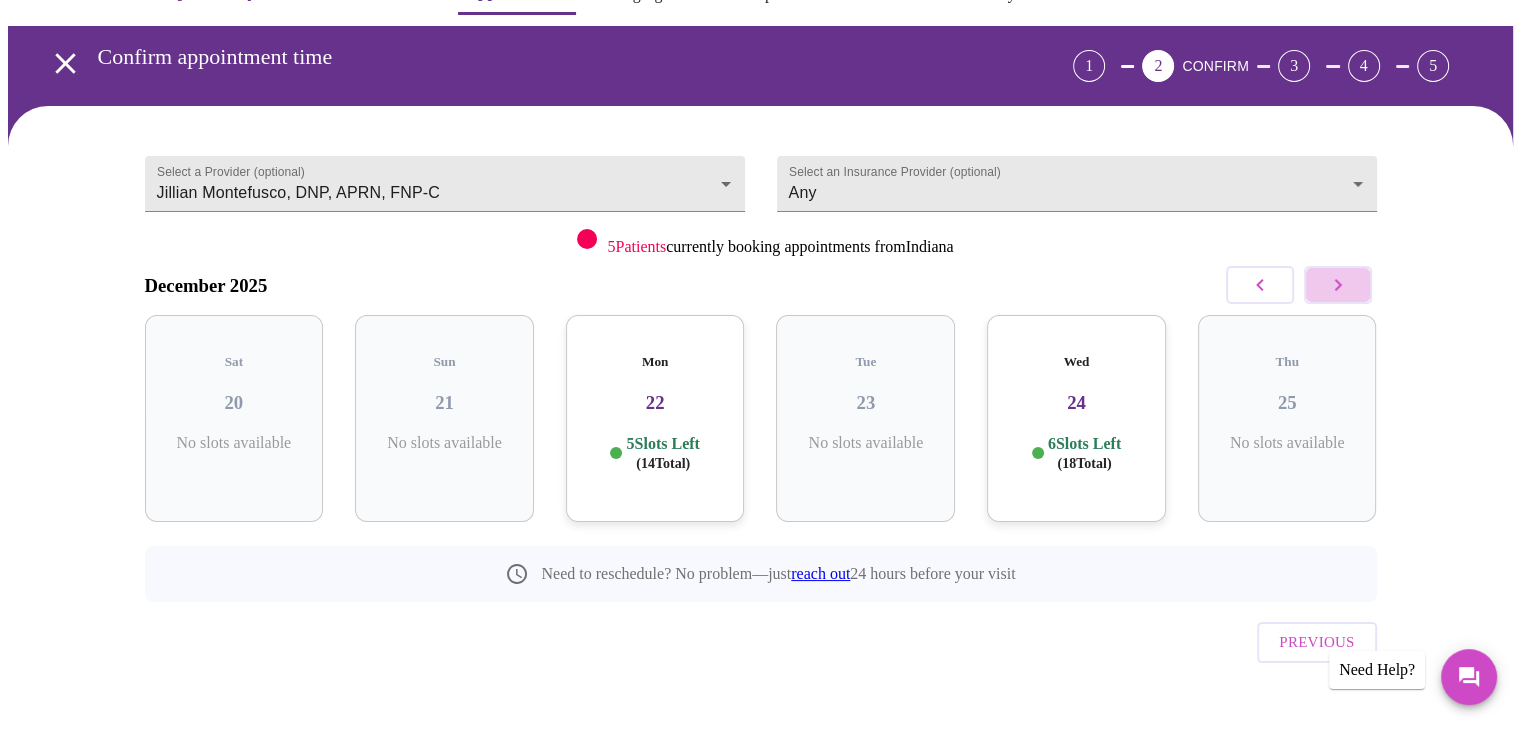 click 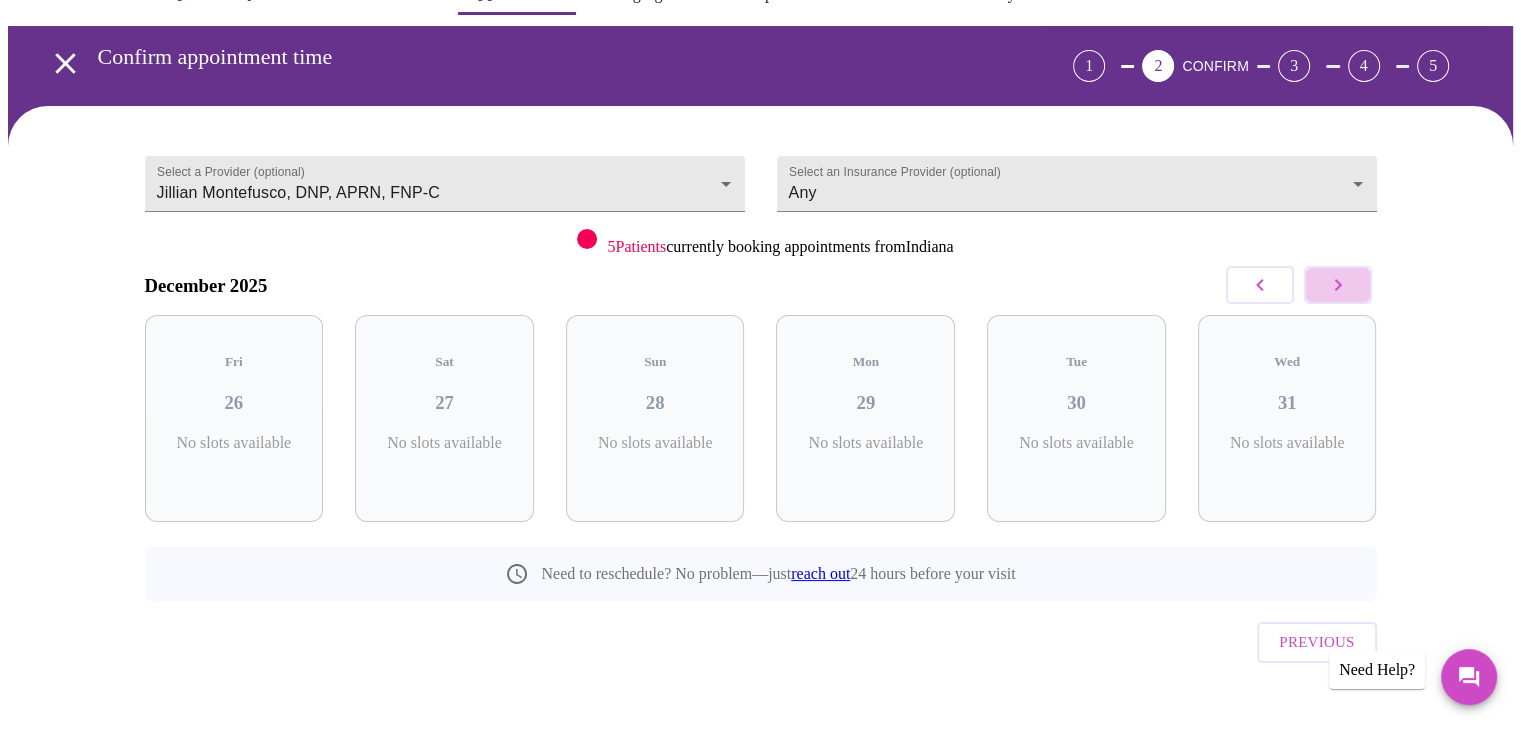 click 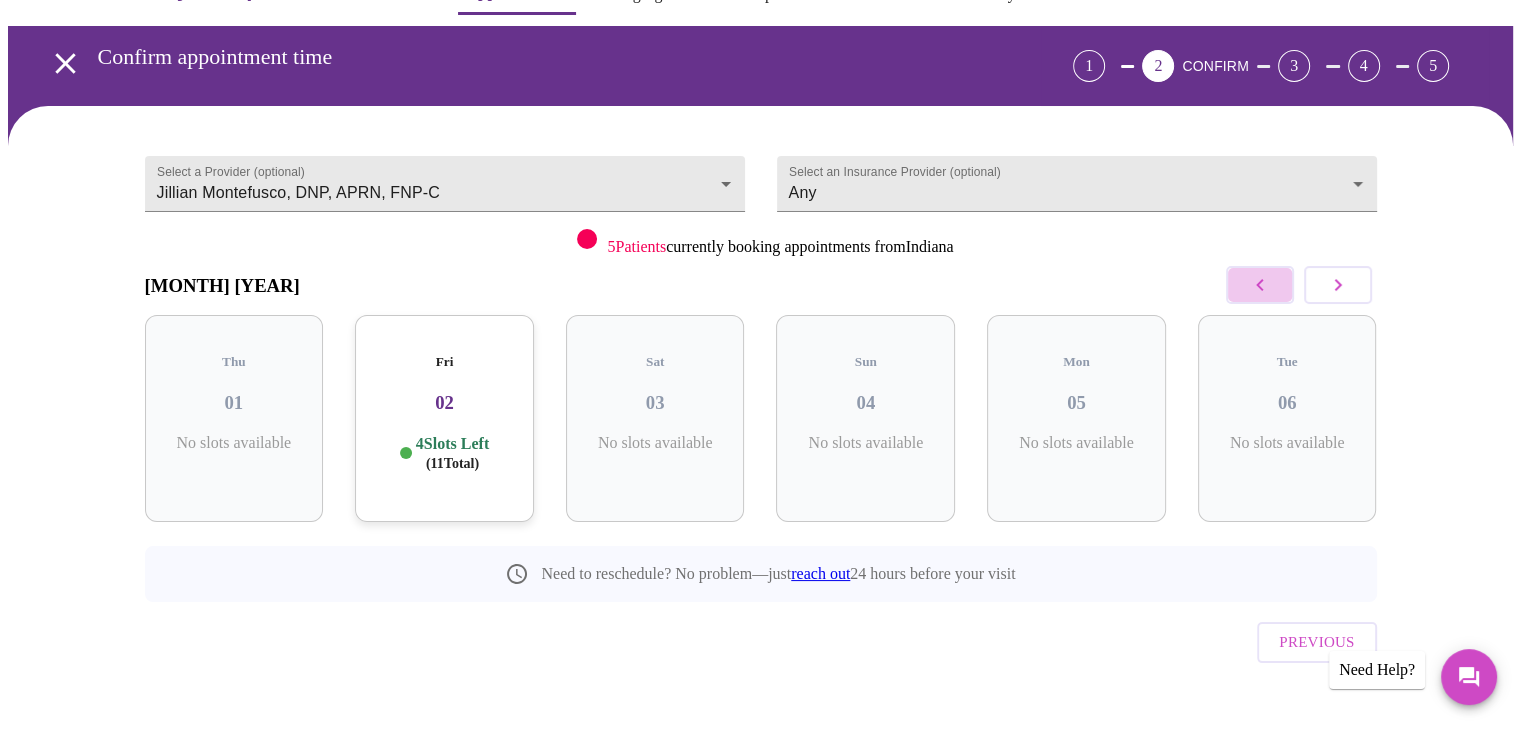 click 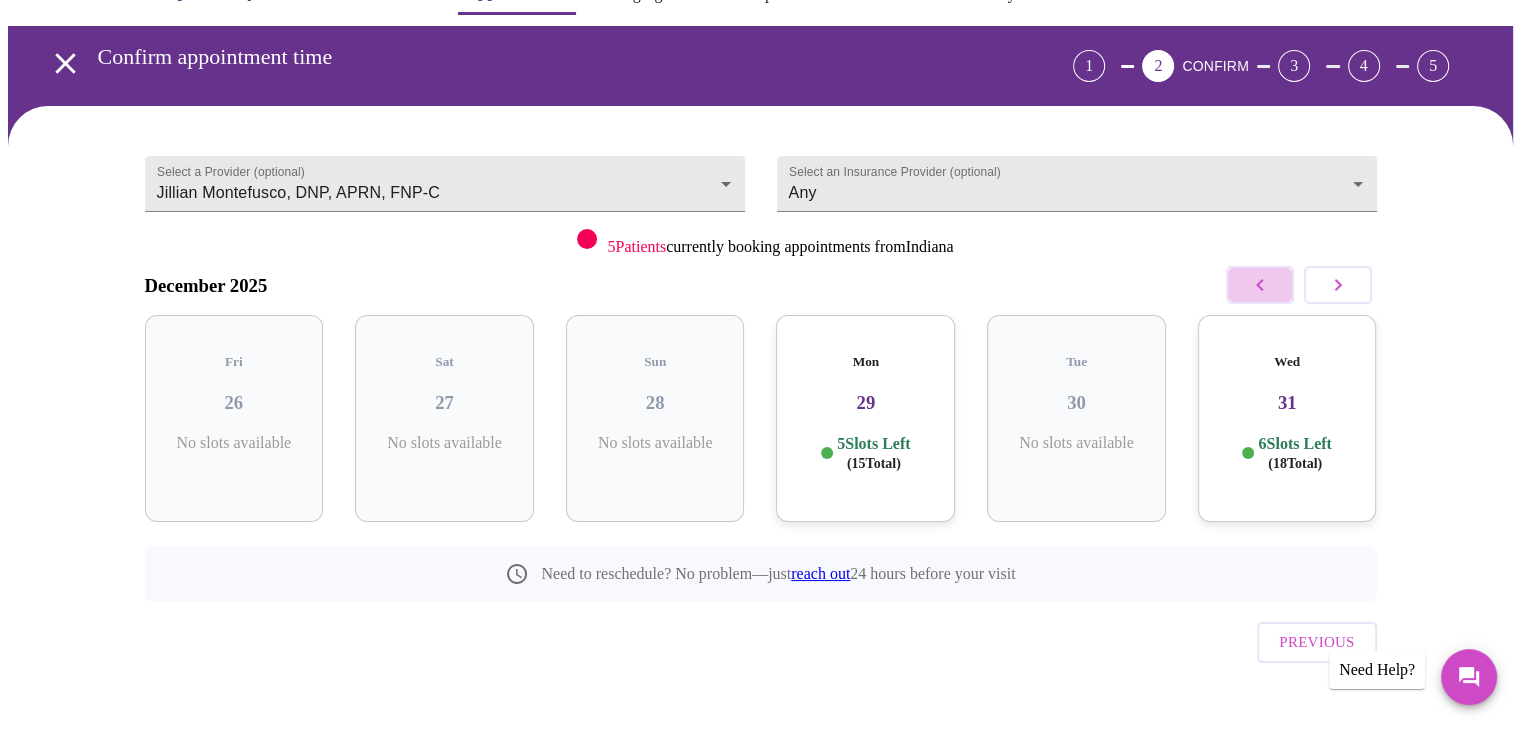 click 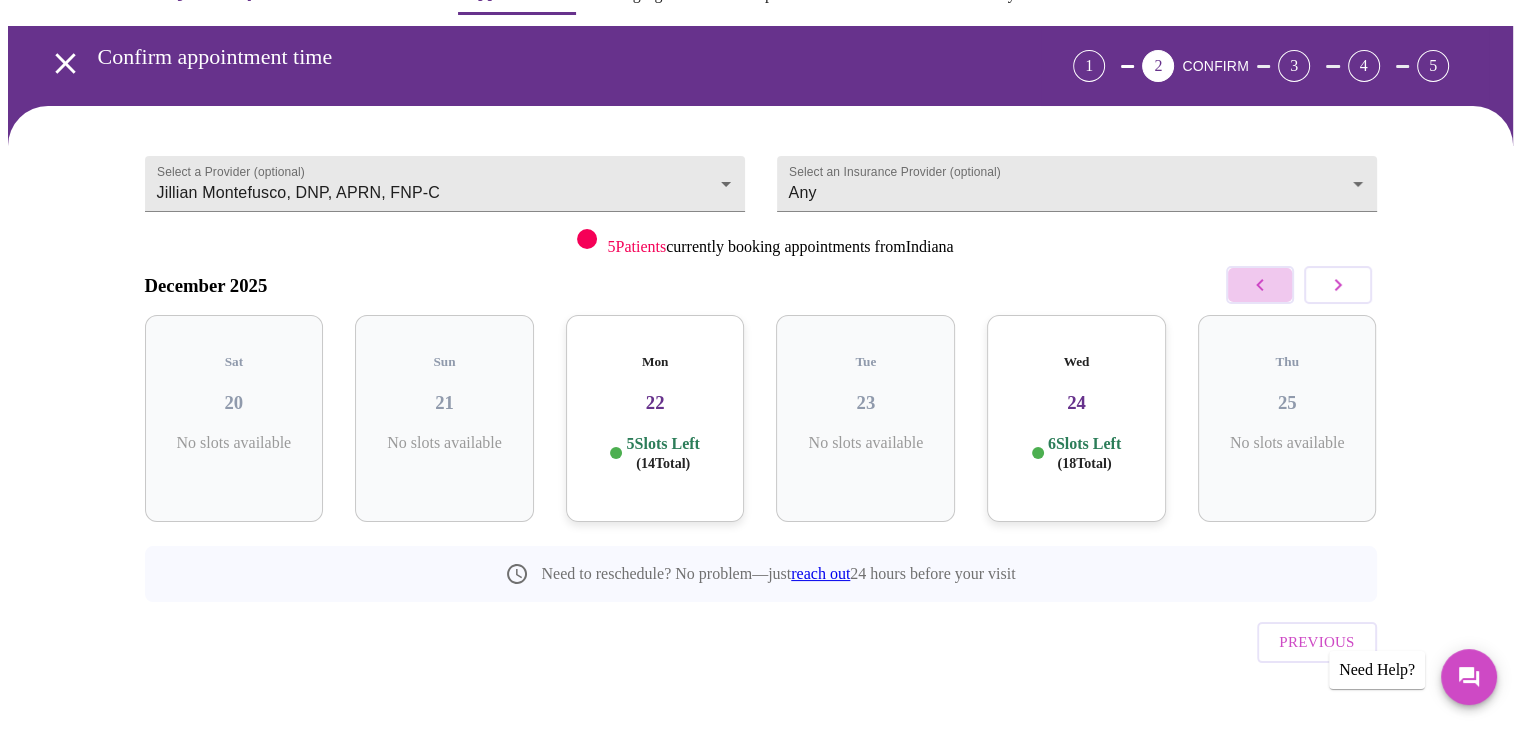 click 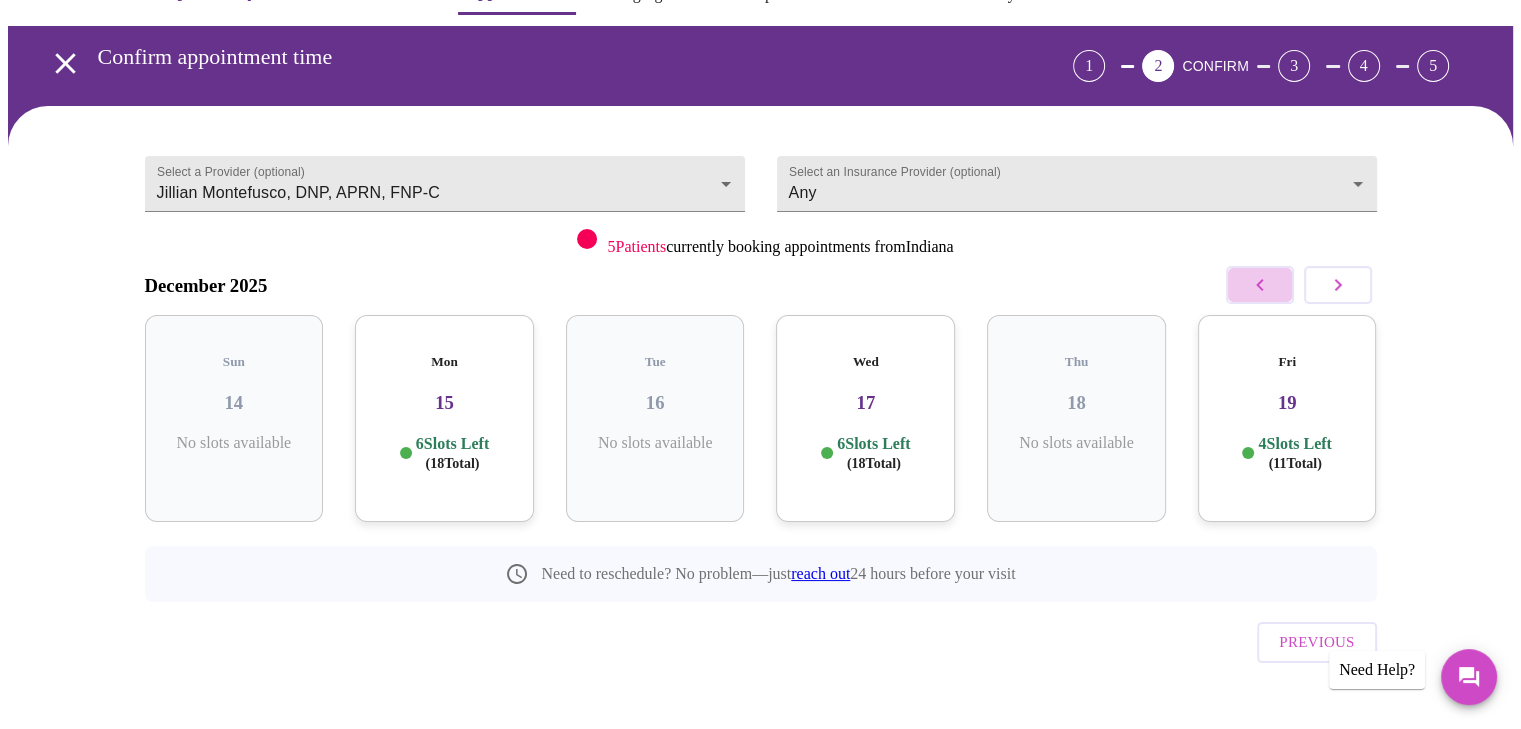 click 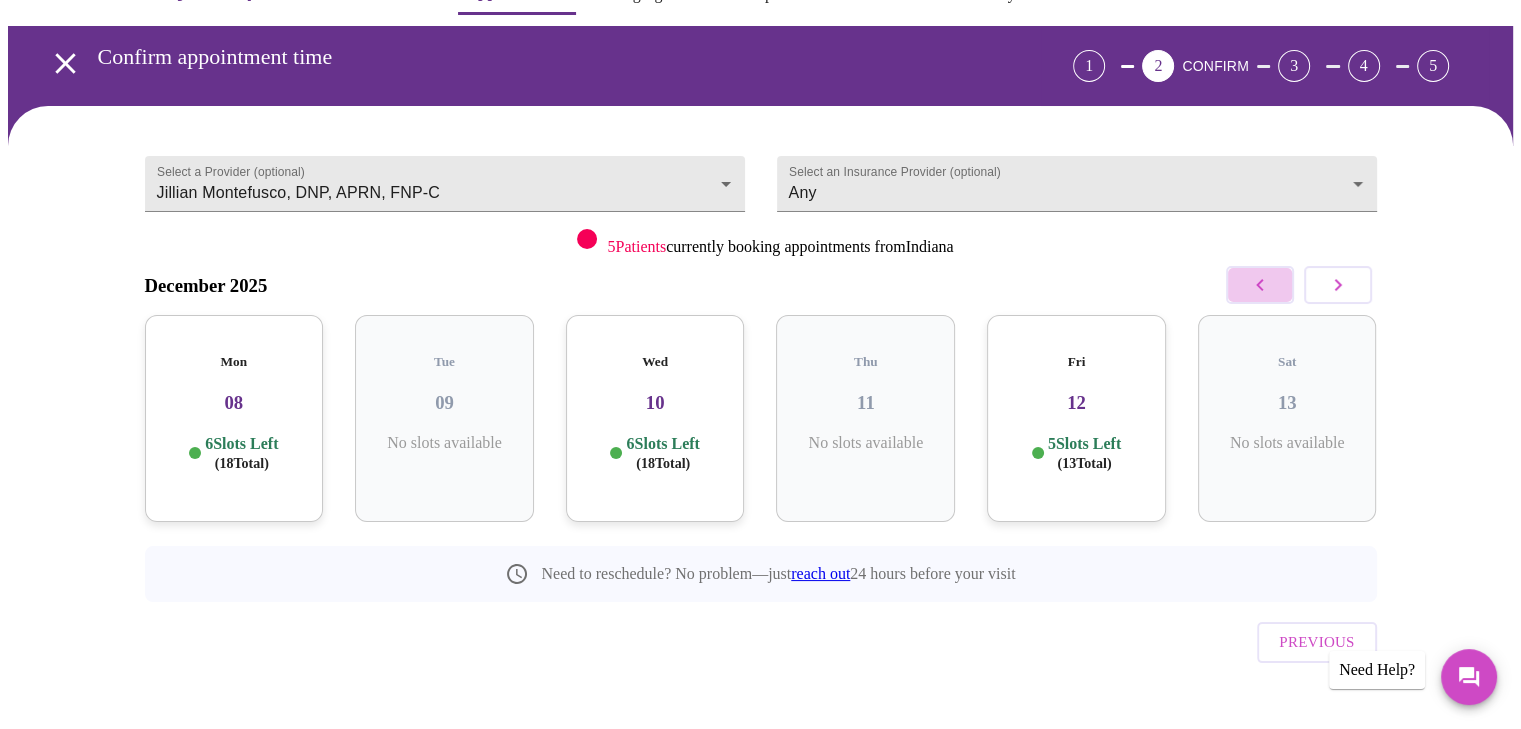 click 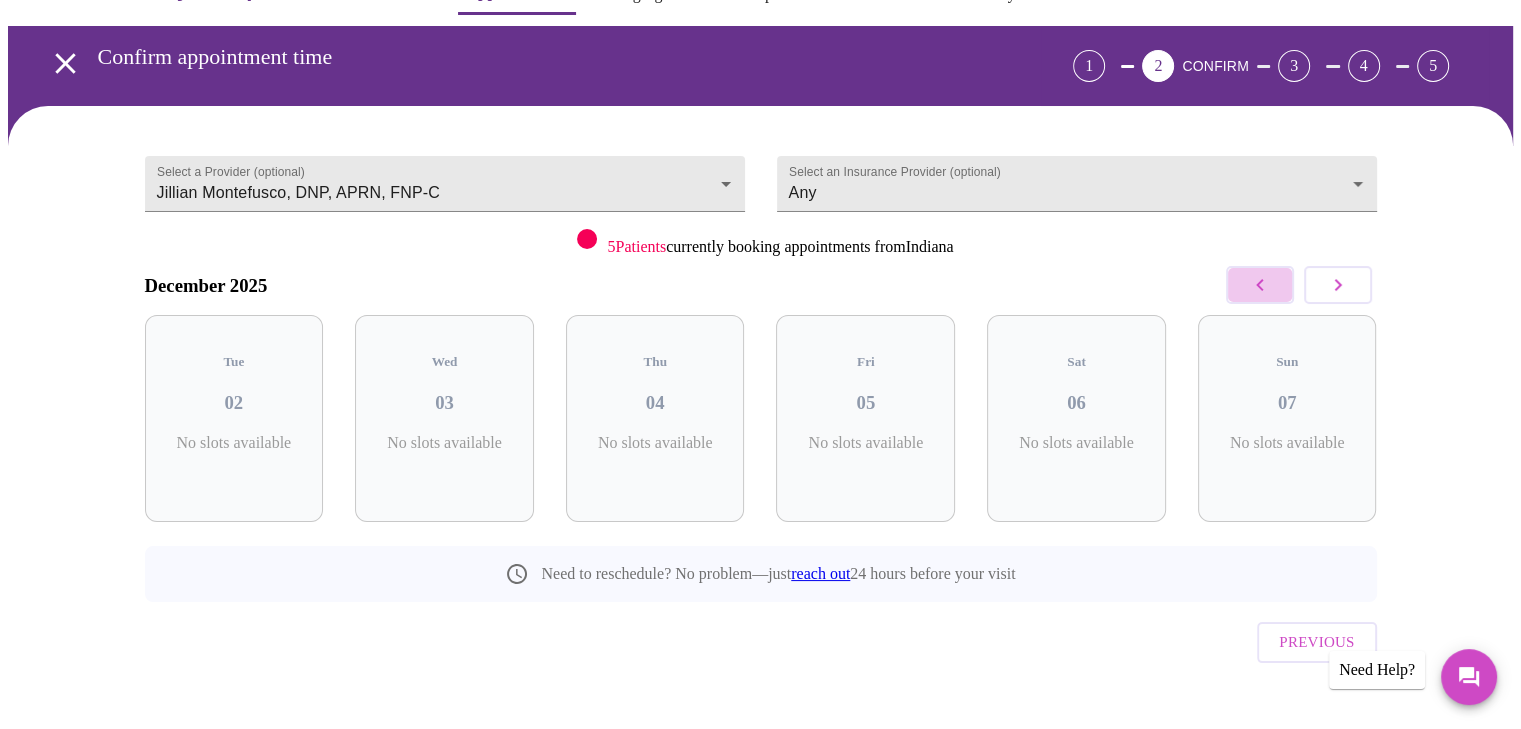 click 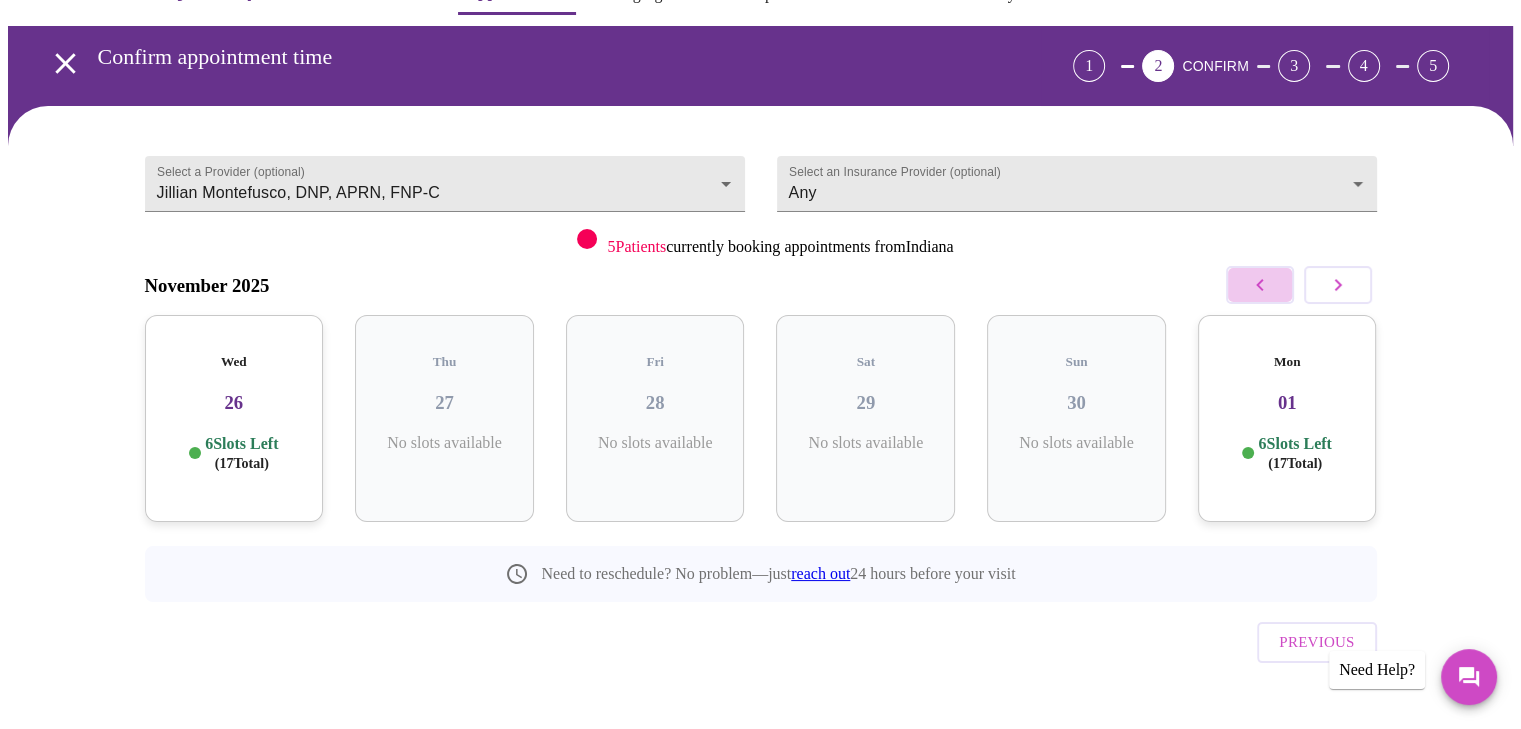click 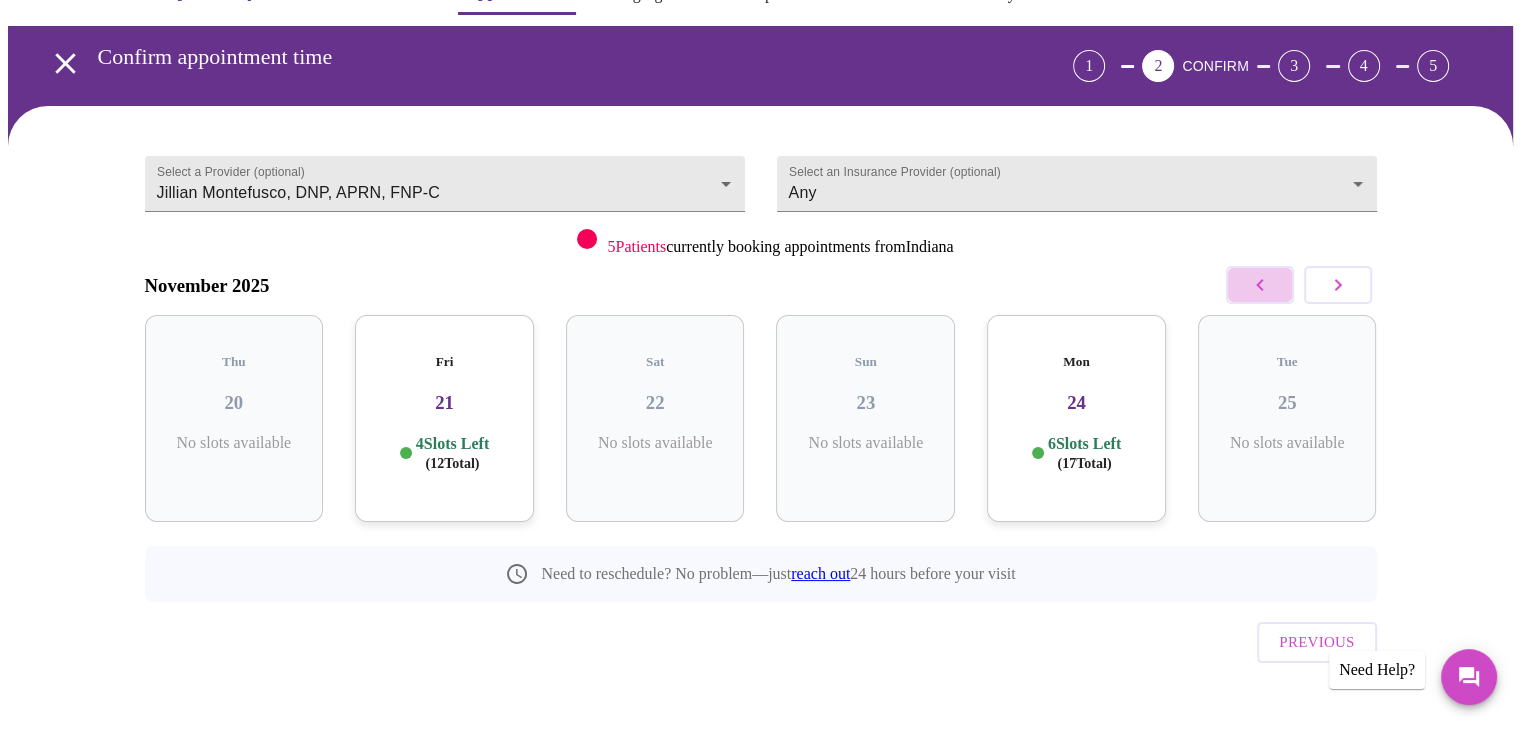 click 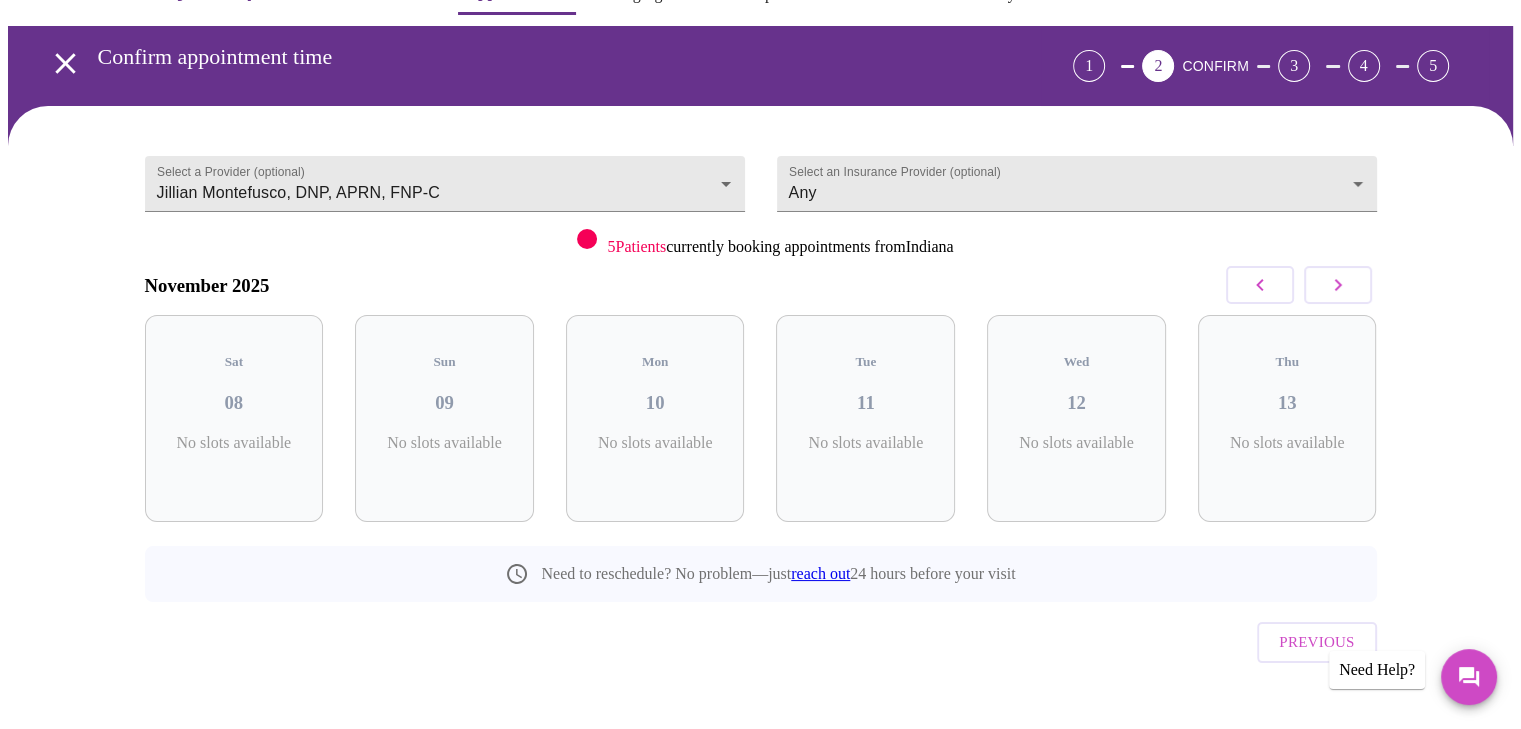 click 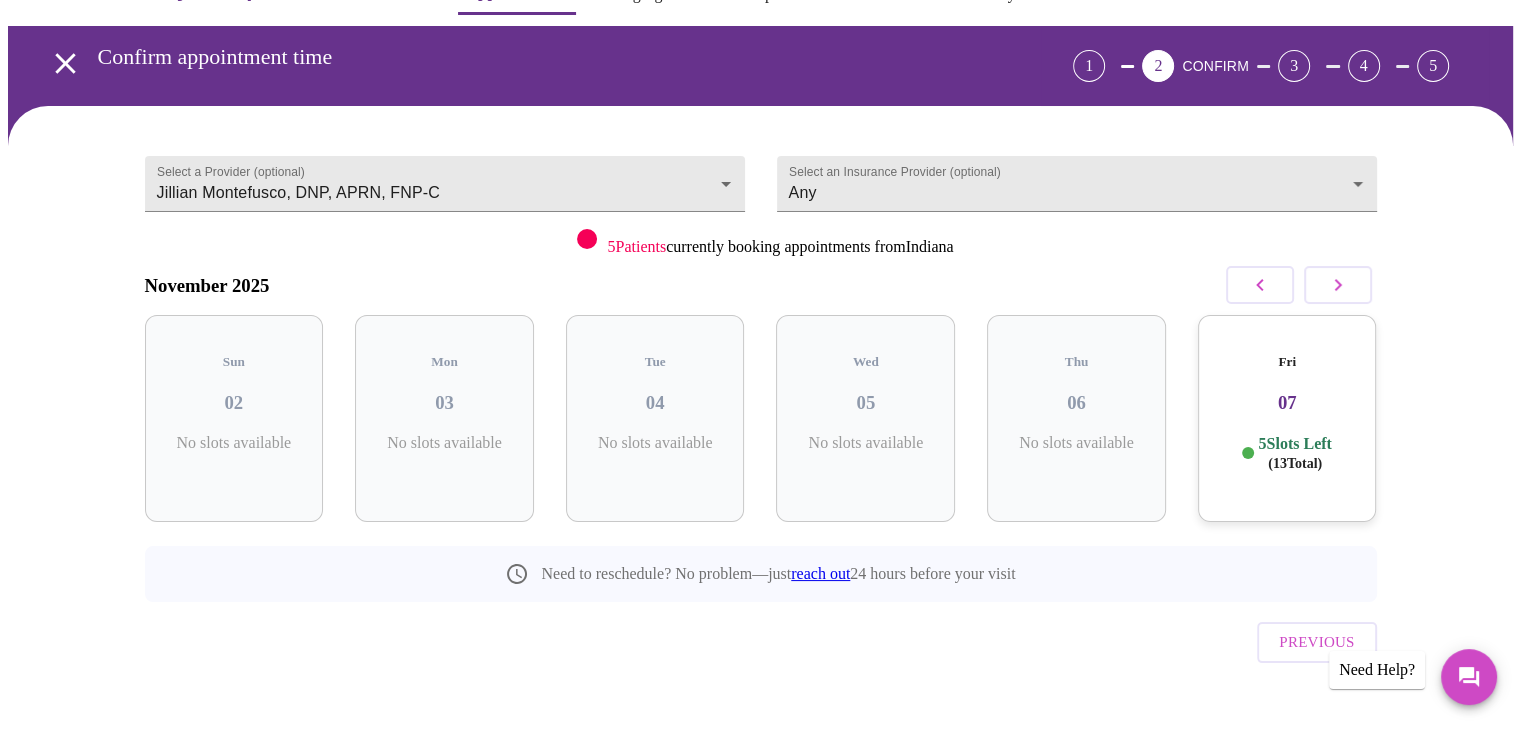 click 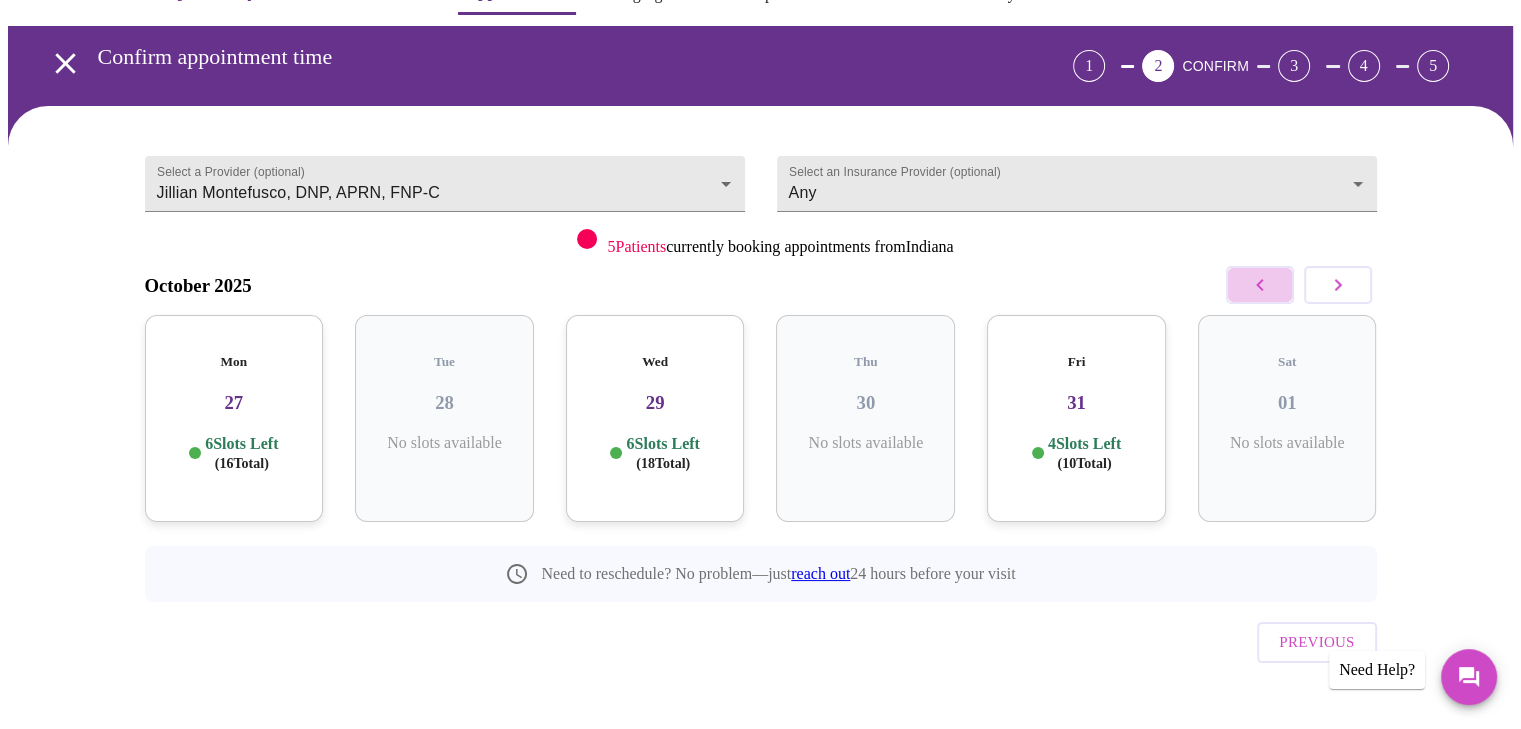 click 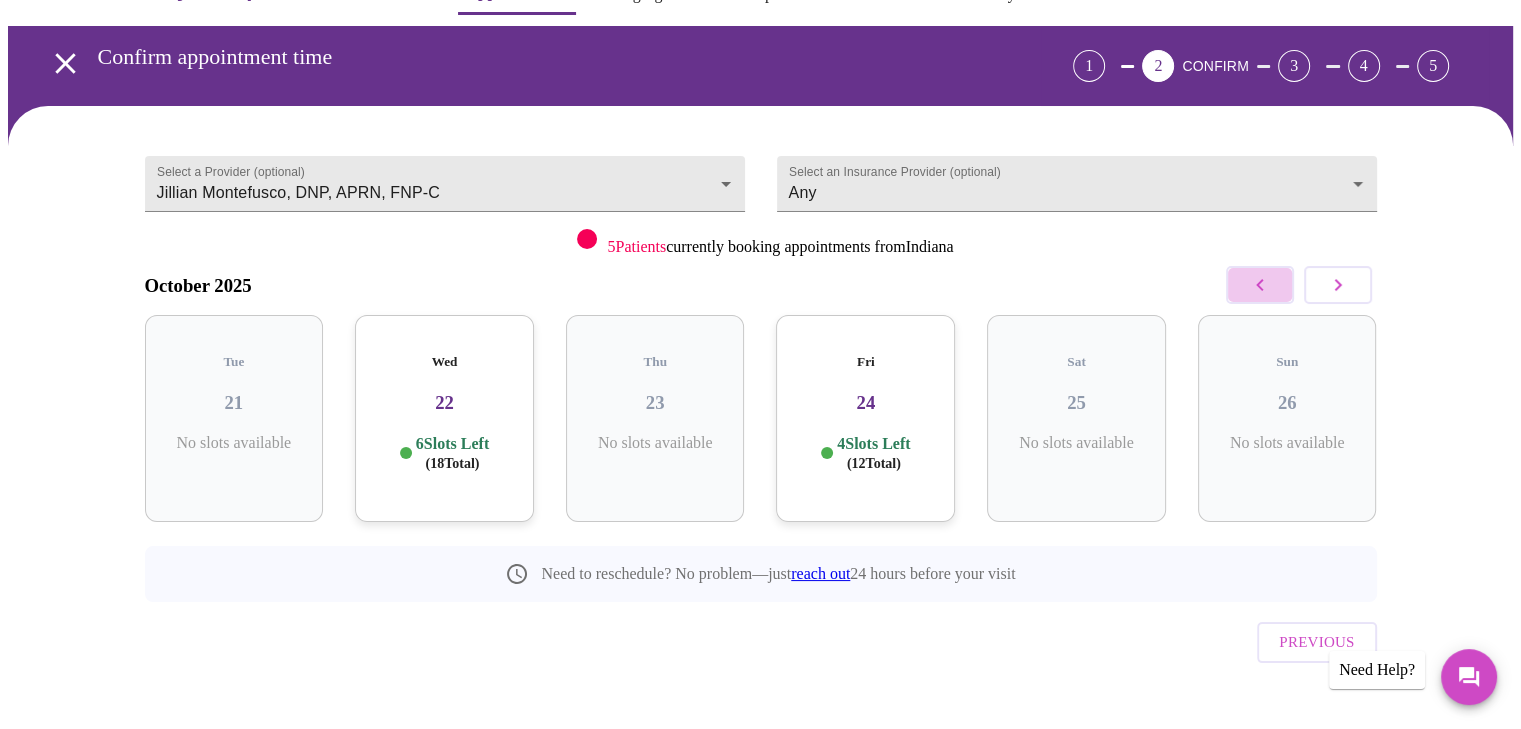 click 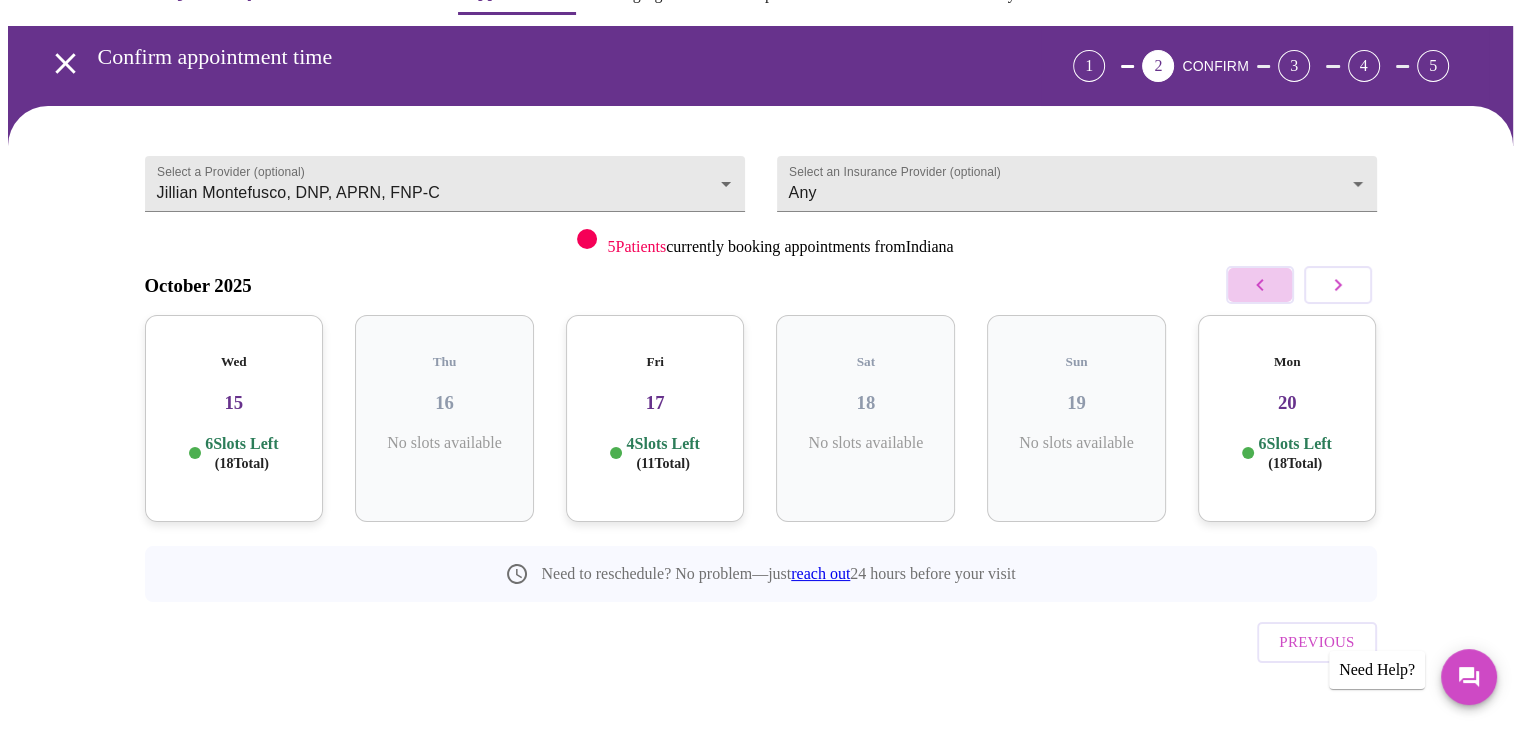 click 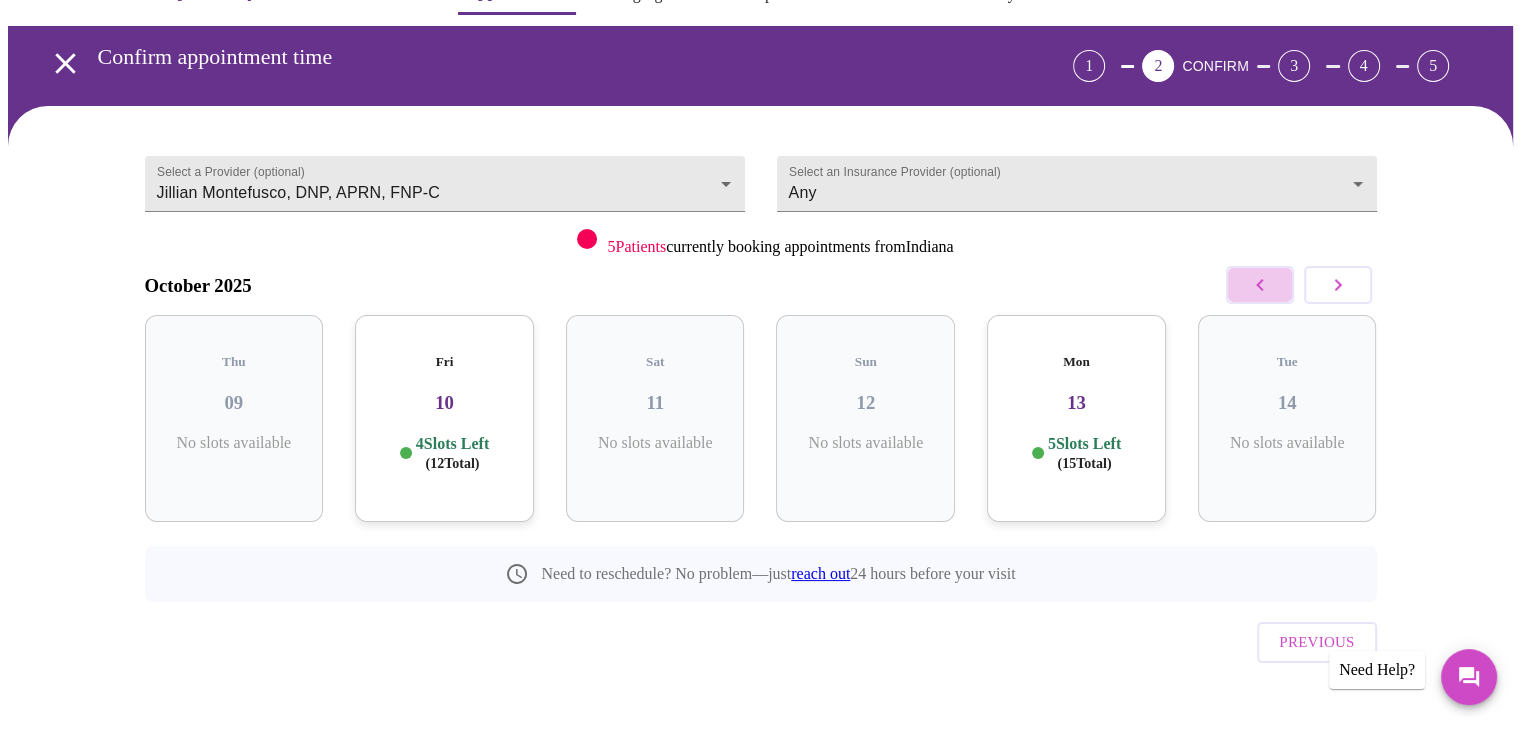 click 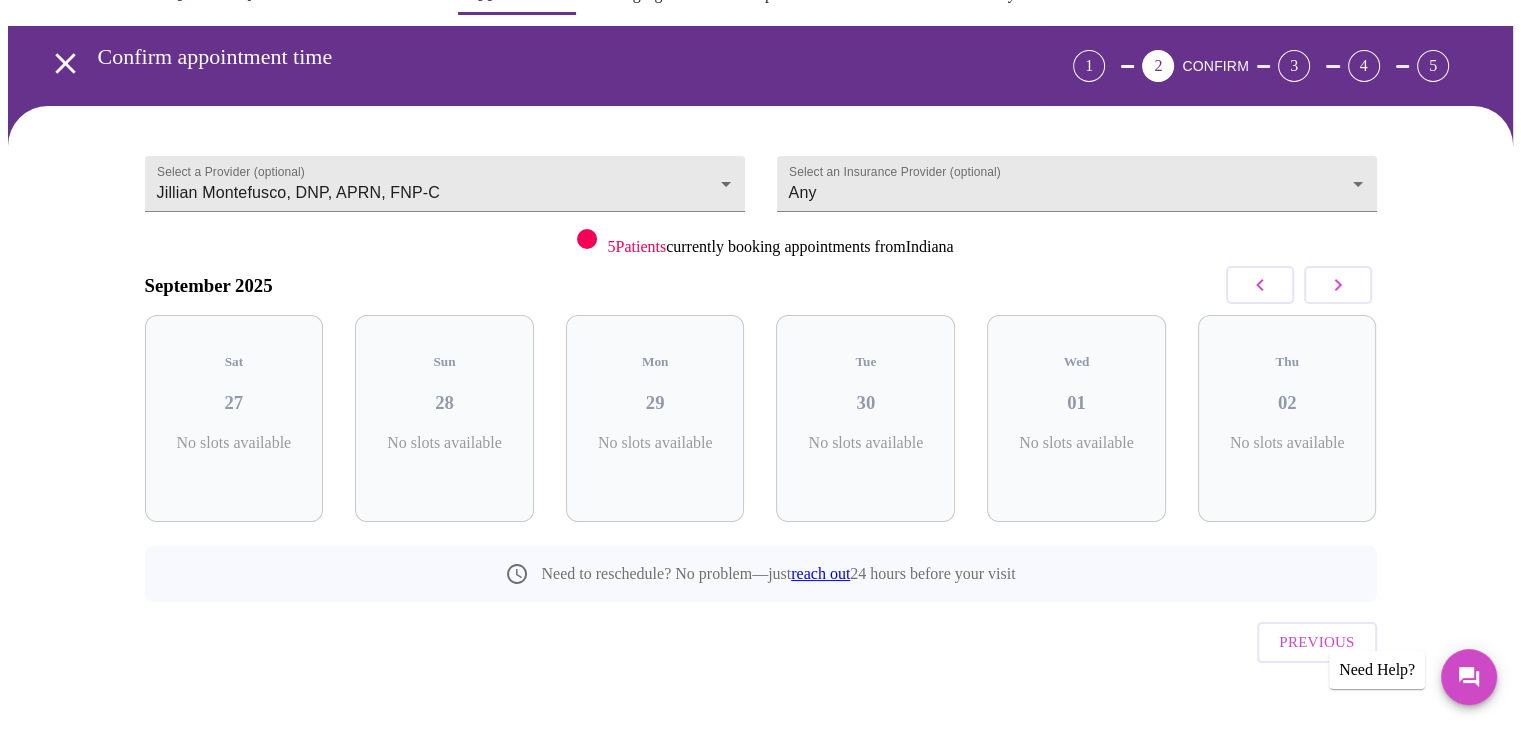 click 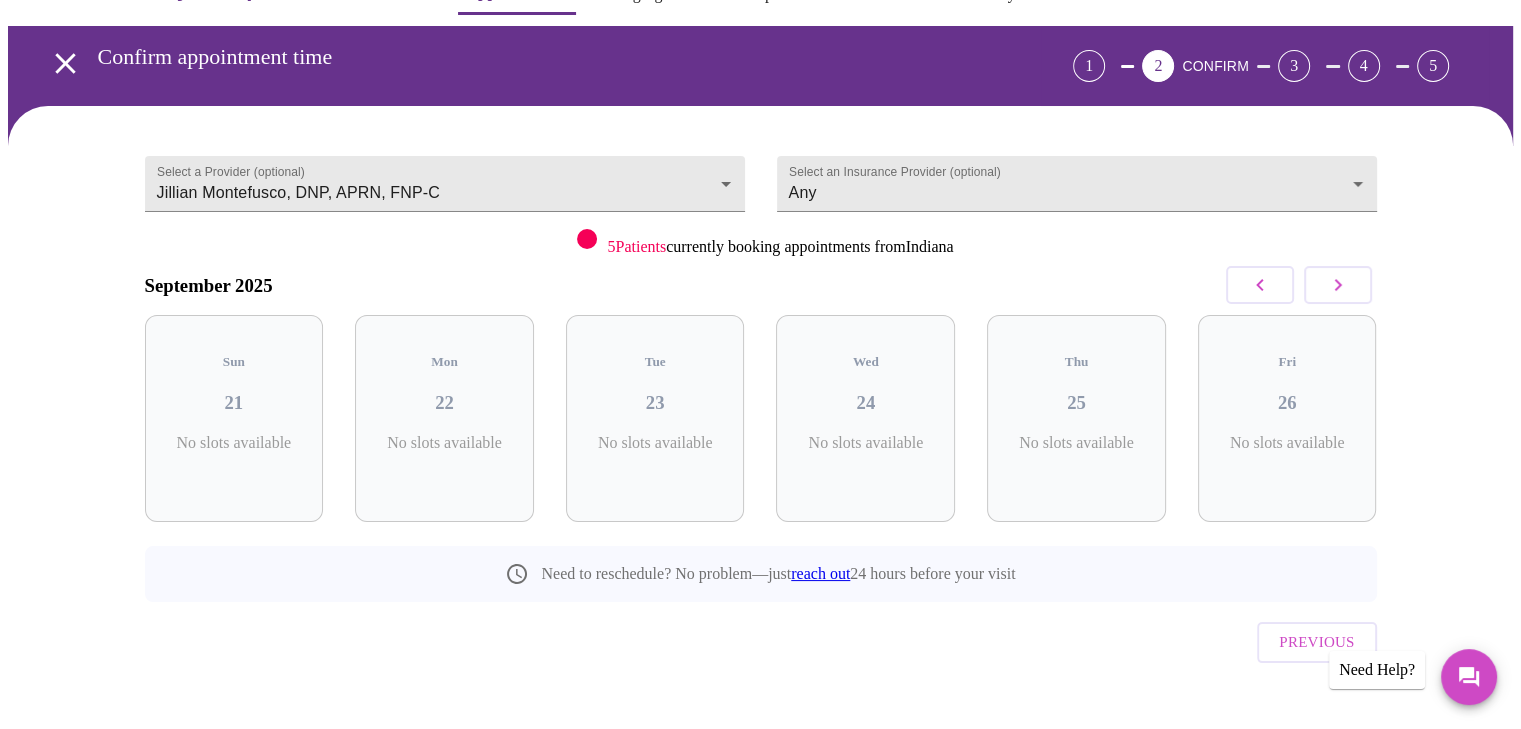 click 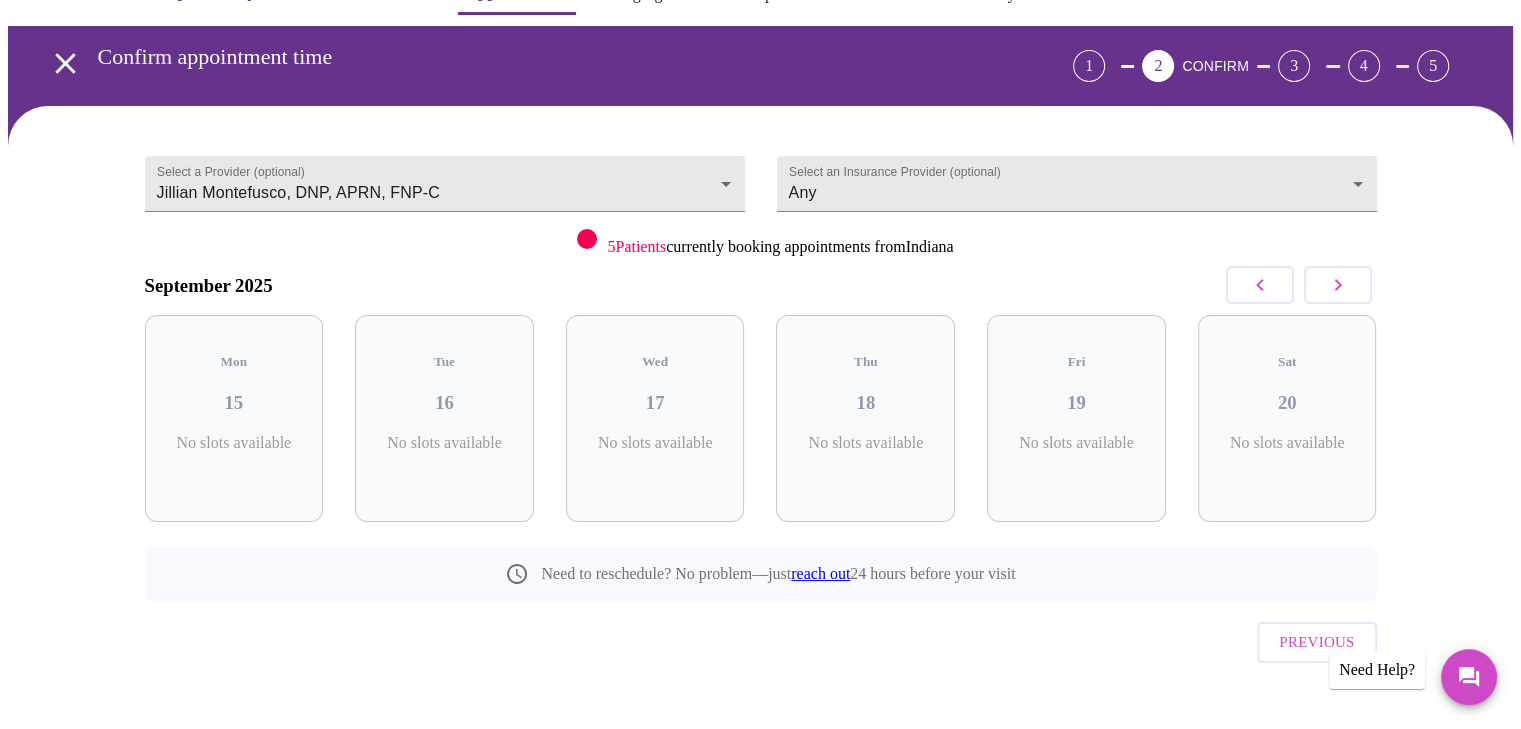 click 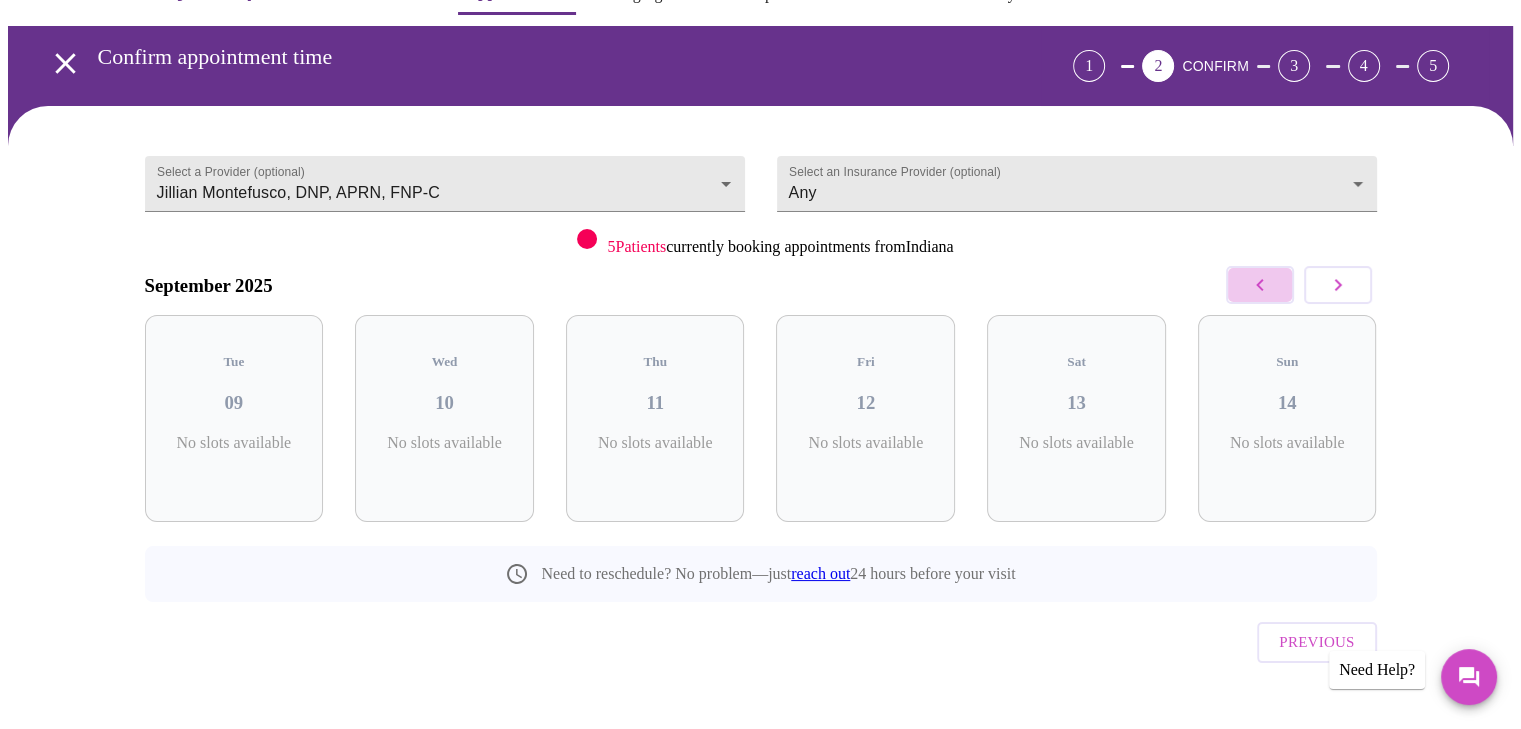 click 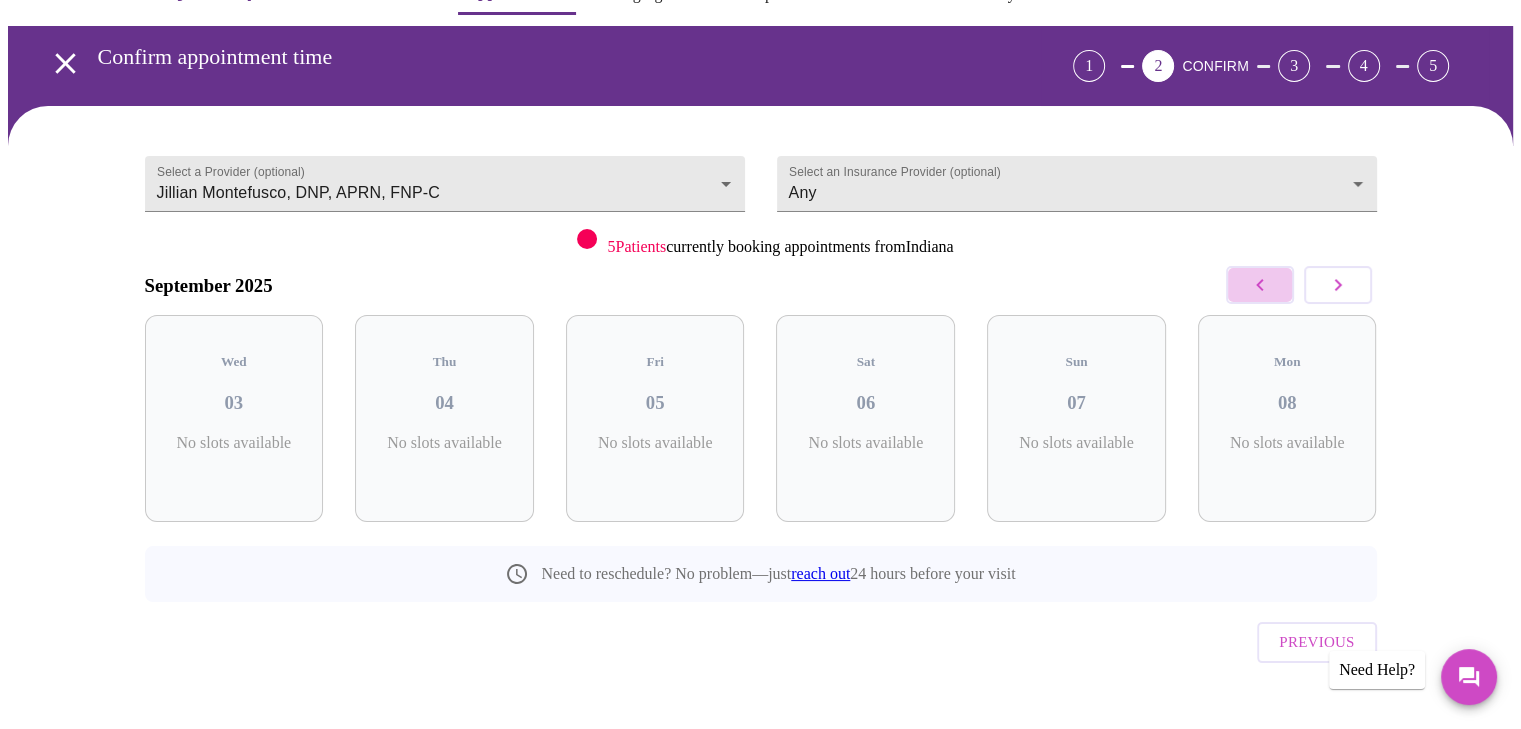 click 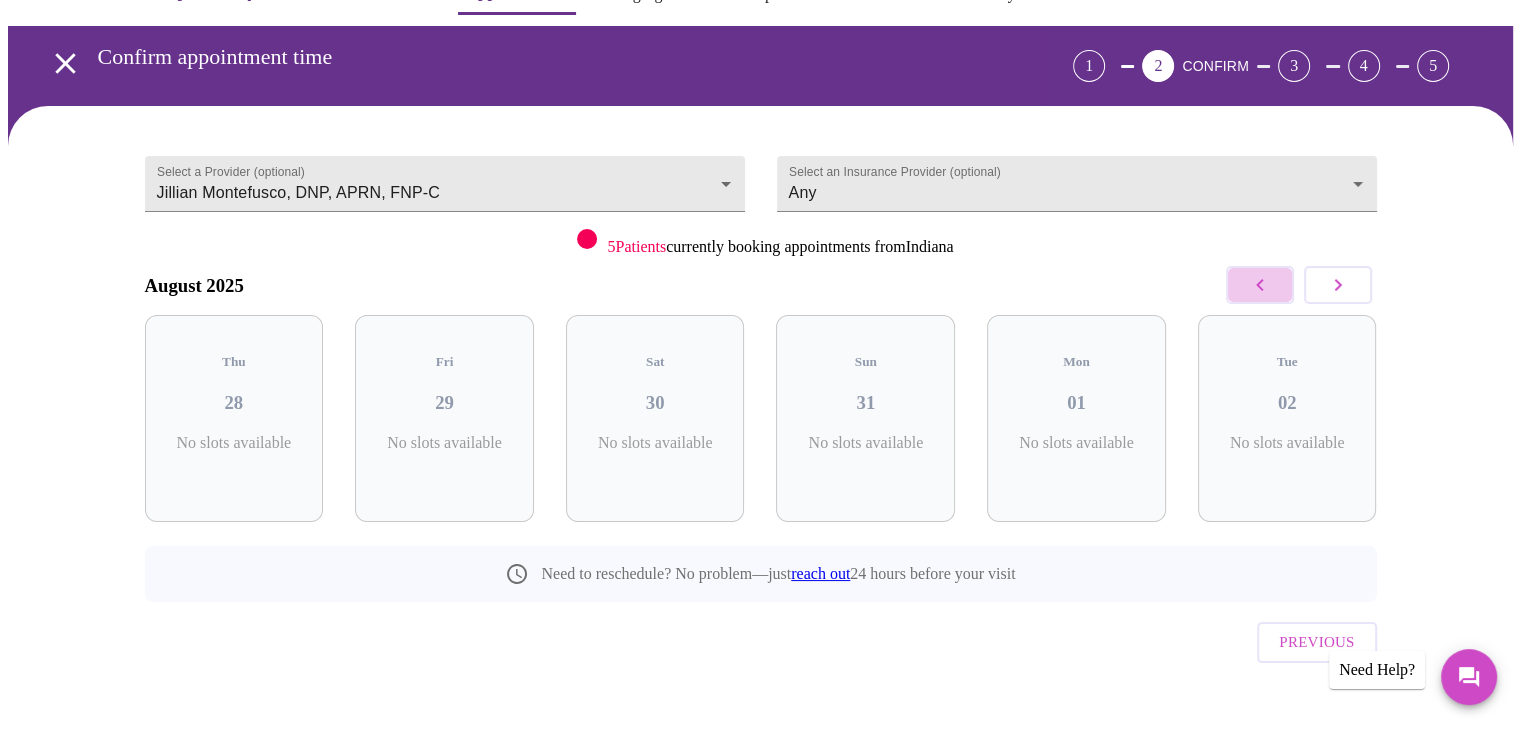 click 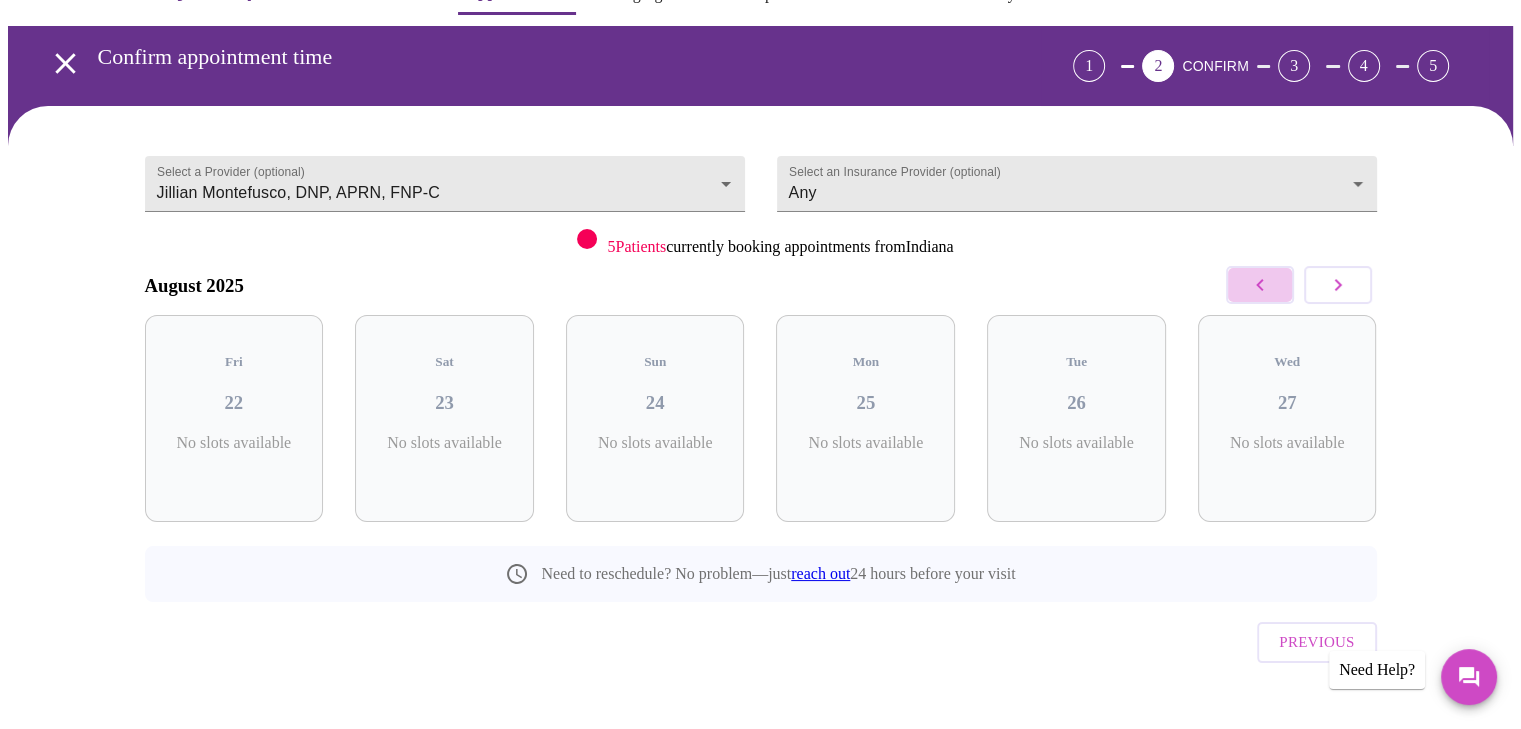 click 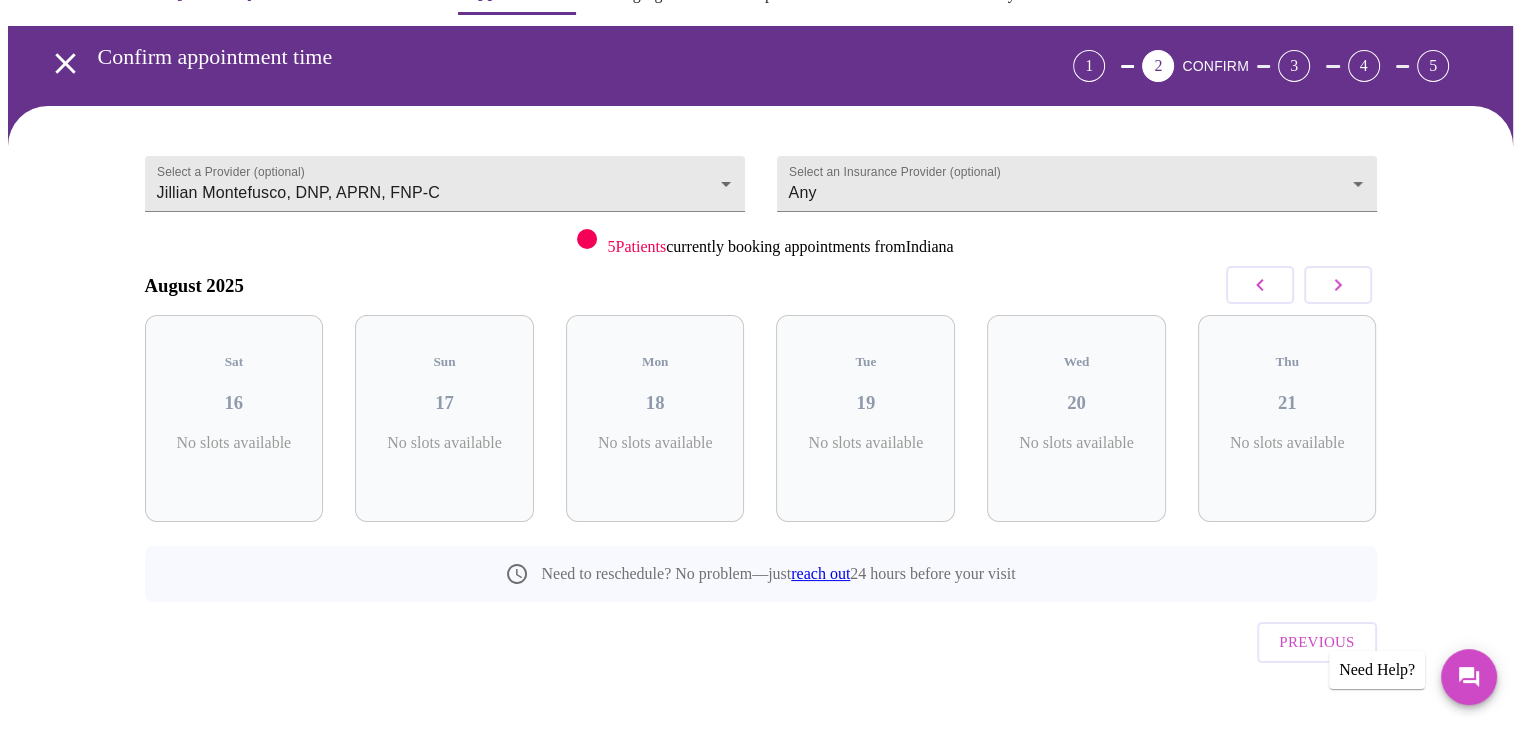 click 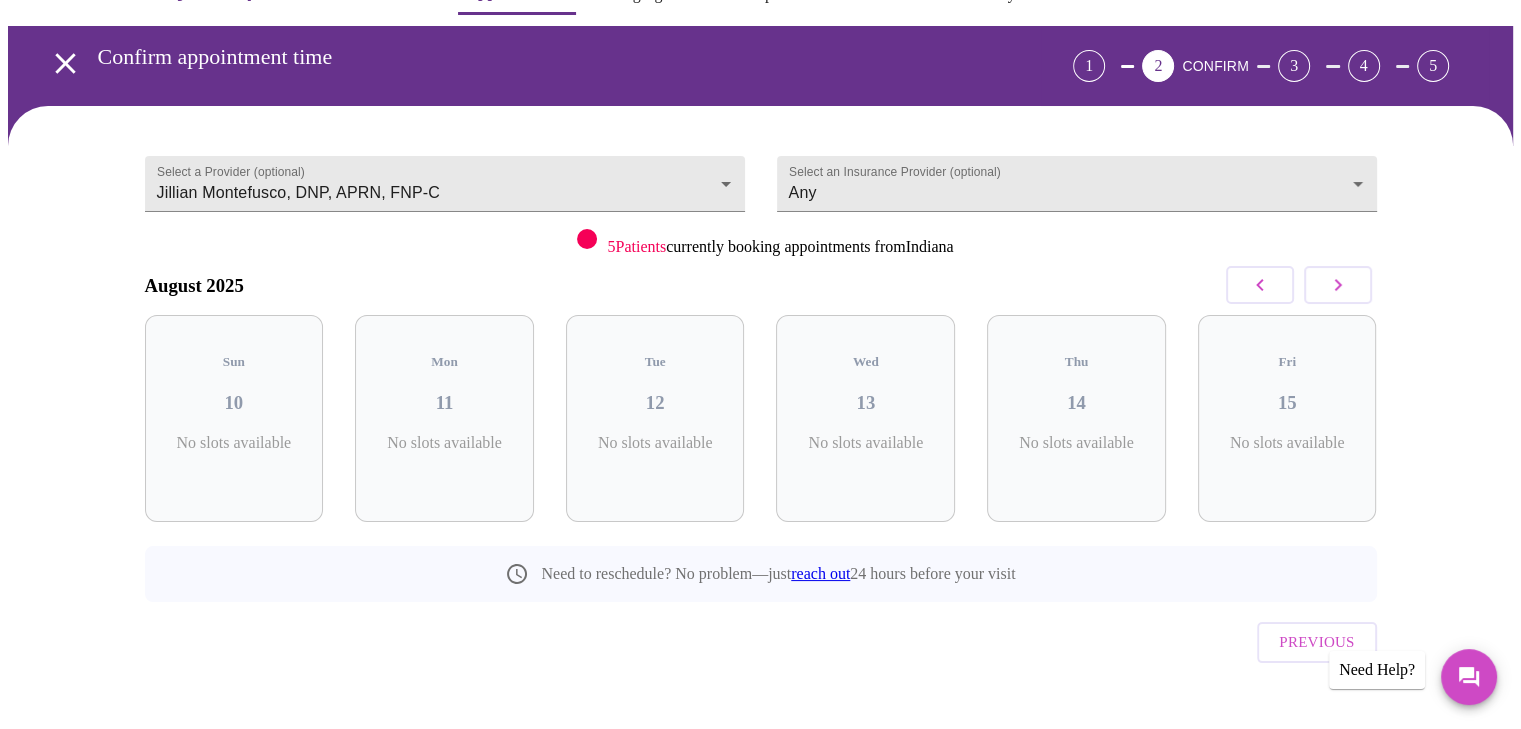 click 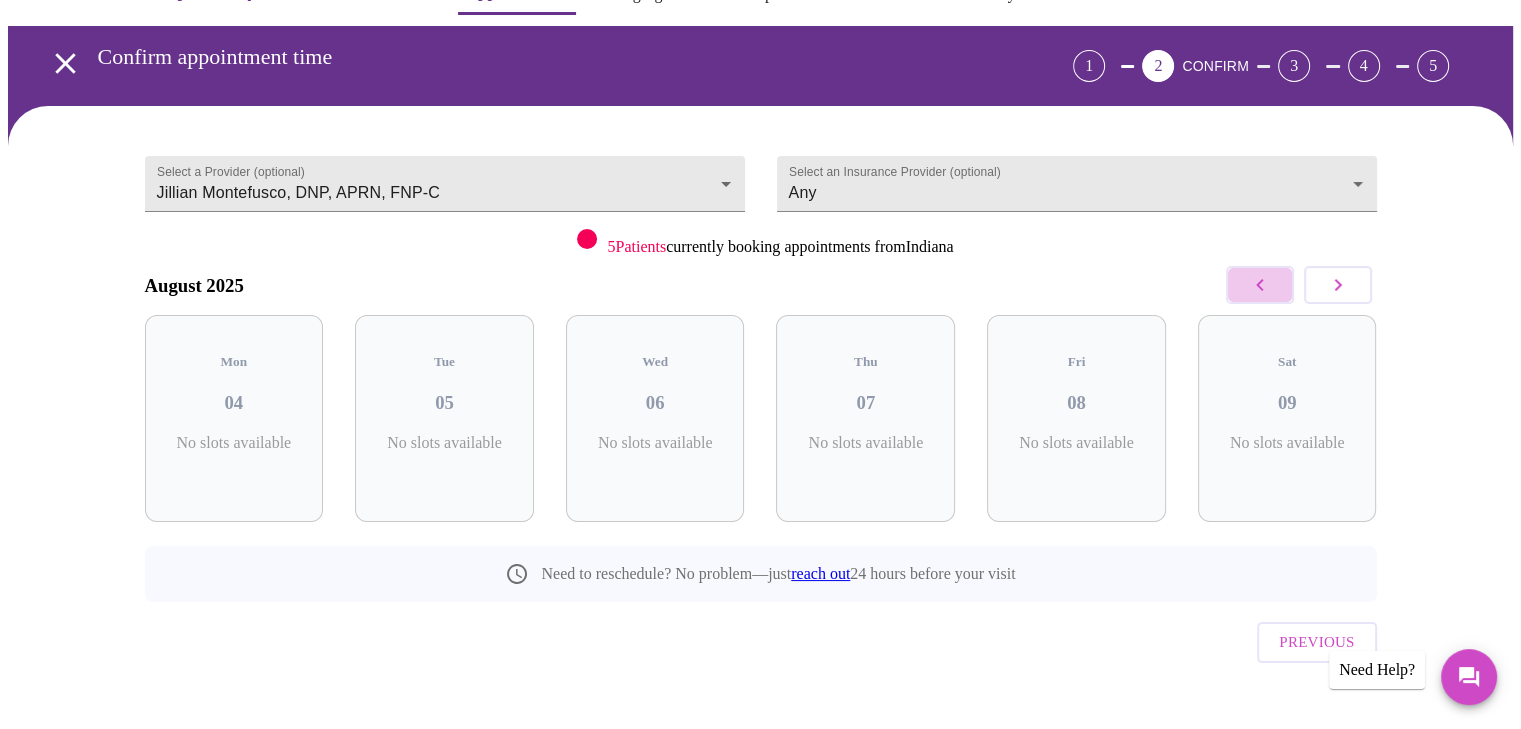 click 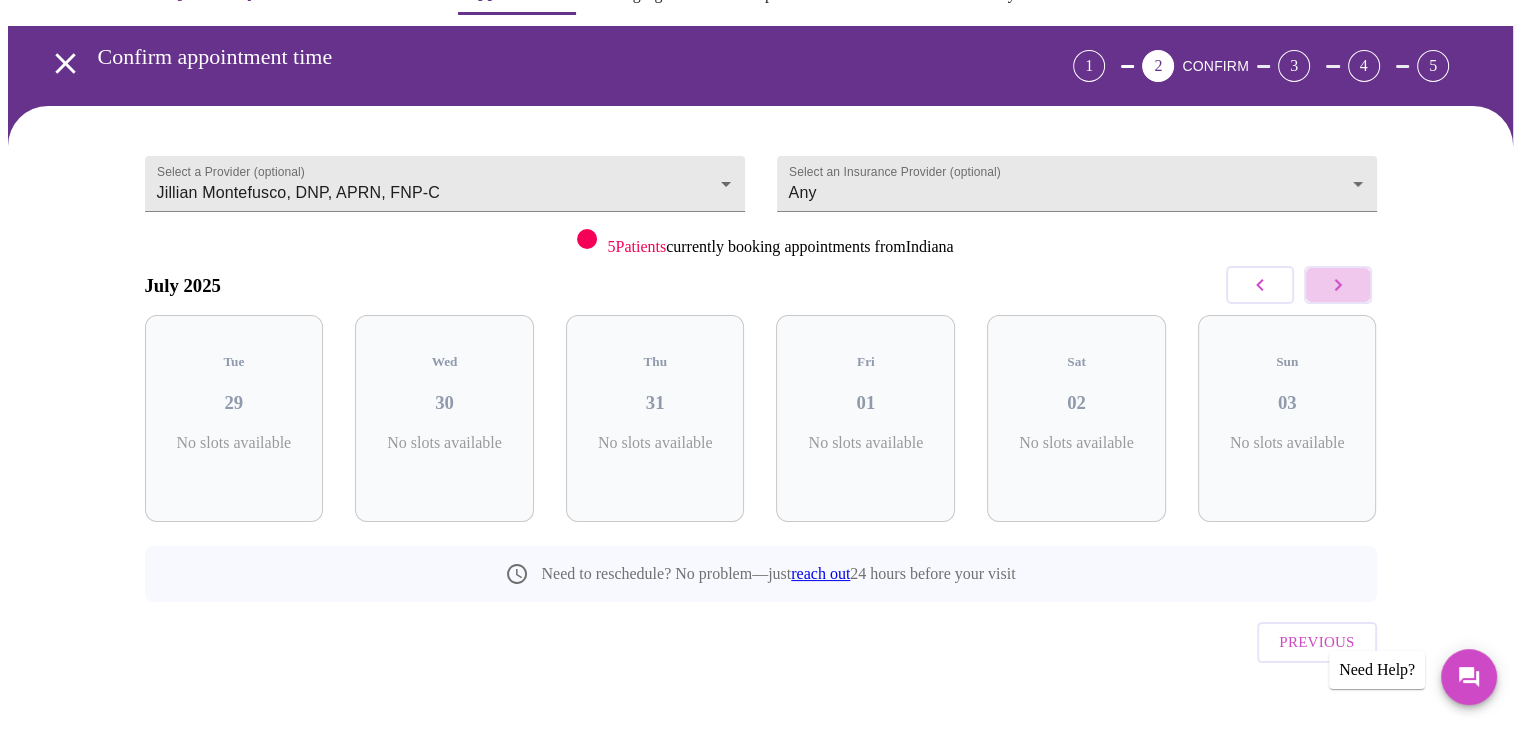 click at bounding box center (1338, 285) 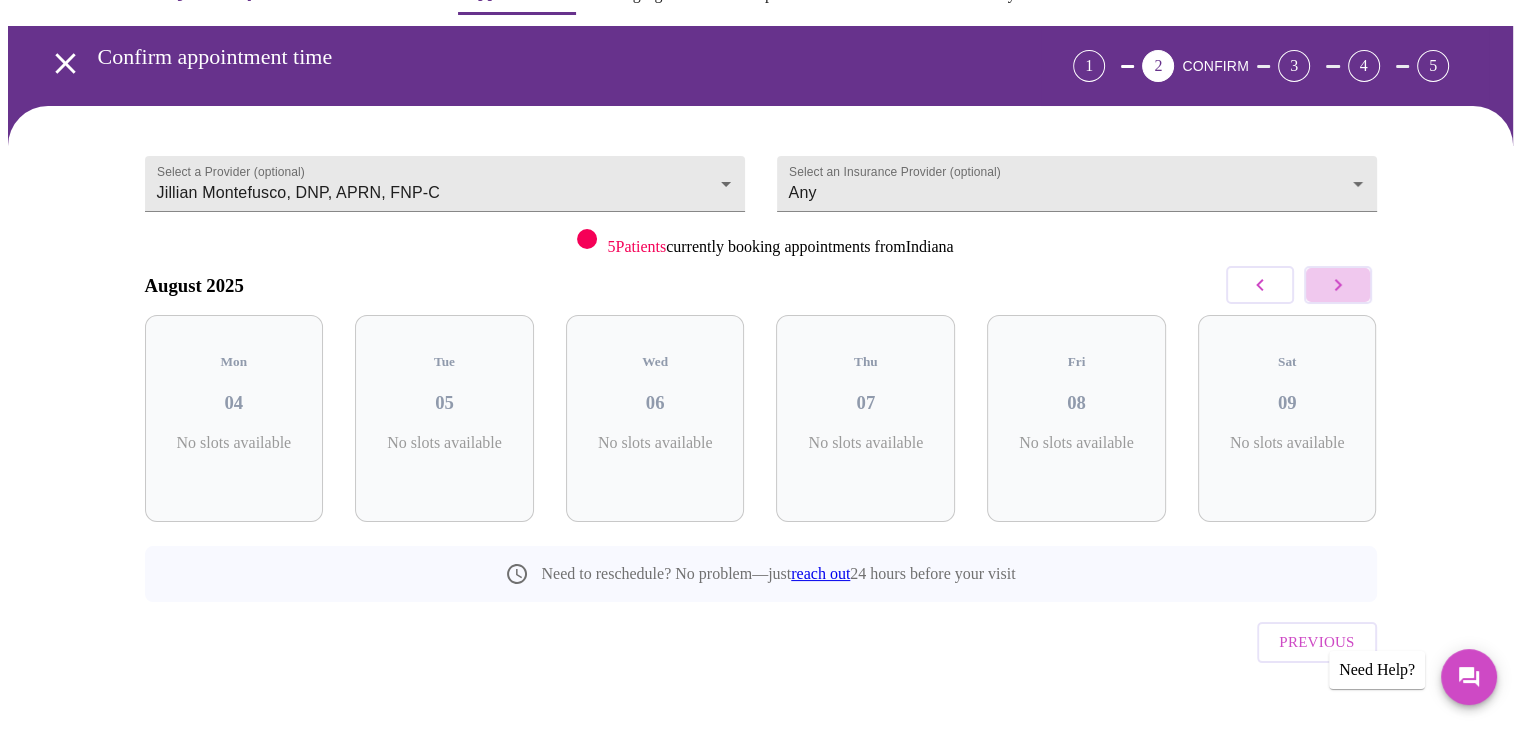 click at bounding box center (1338, 285) 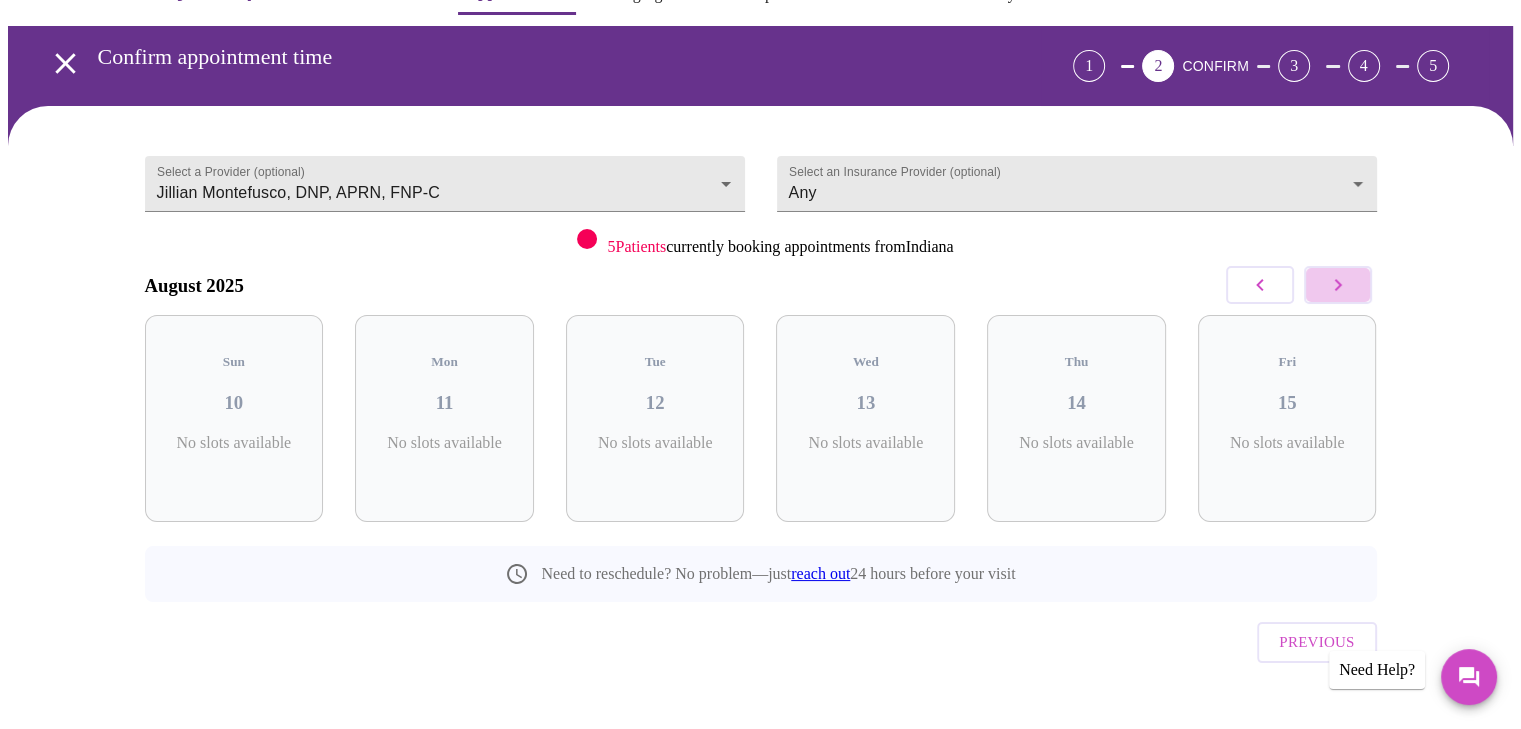 click at bounding box center (1338, 285) 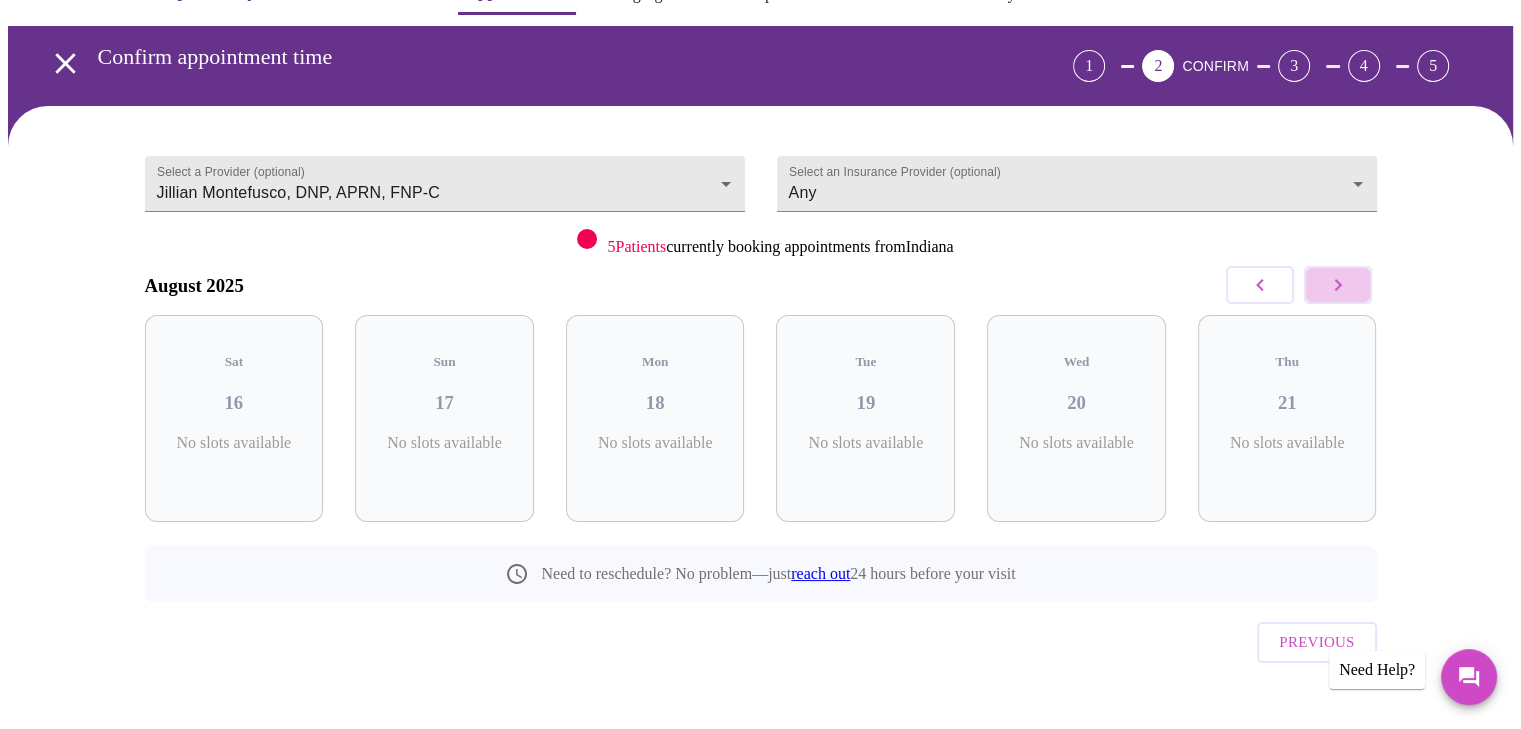click at bounding box center [1338, 285] 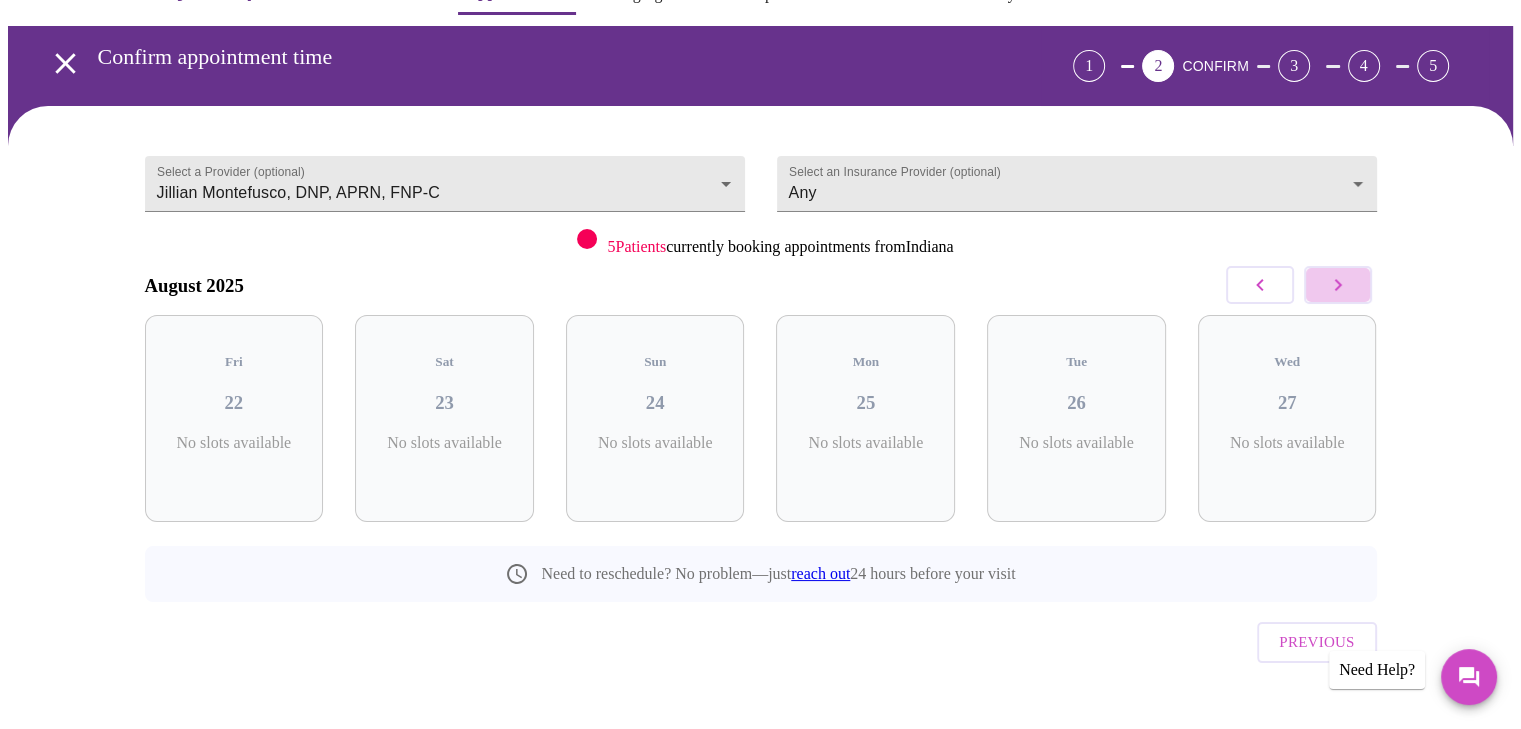 click at bounding box center [1338, 285] 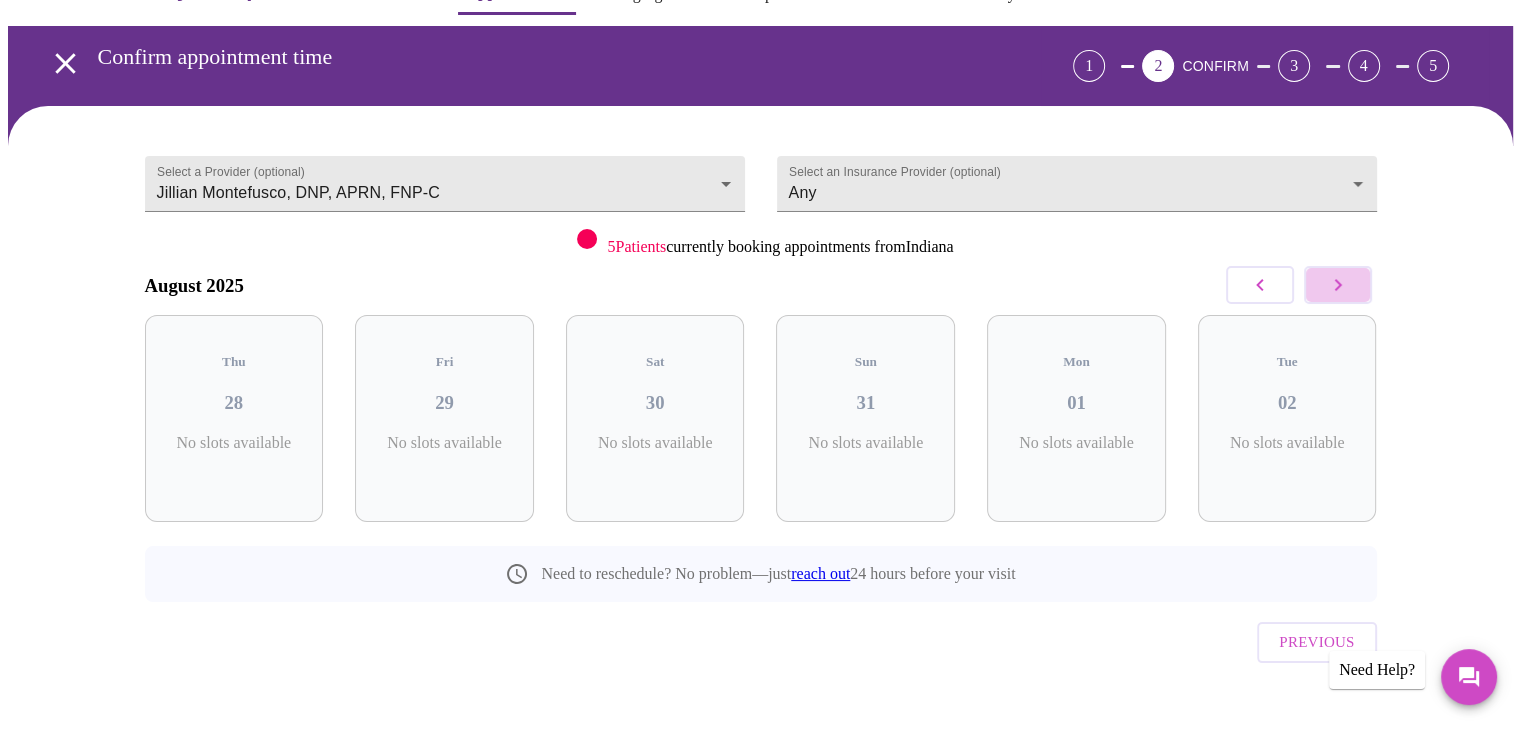 click at bounding box center (1338, 285) 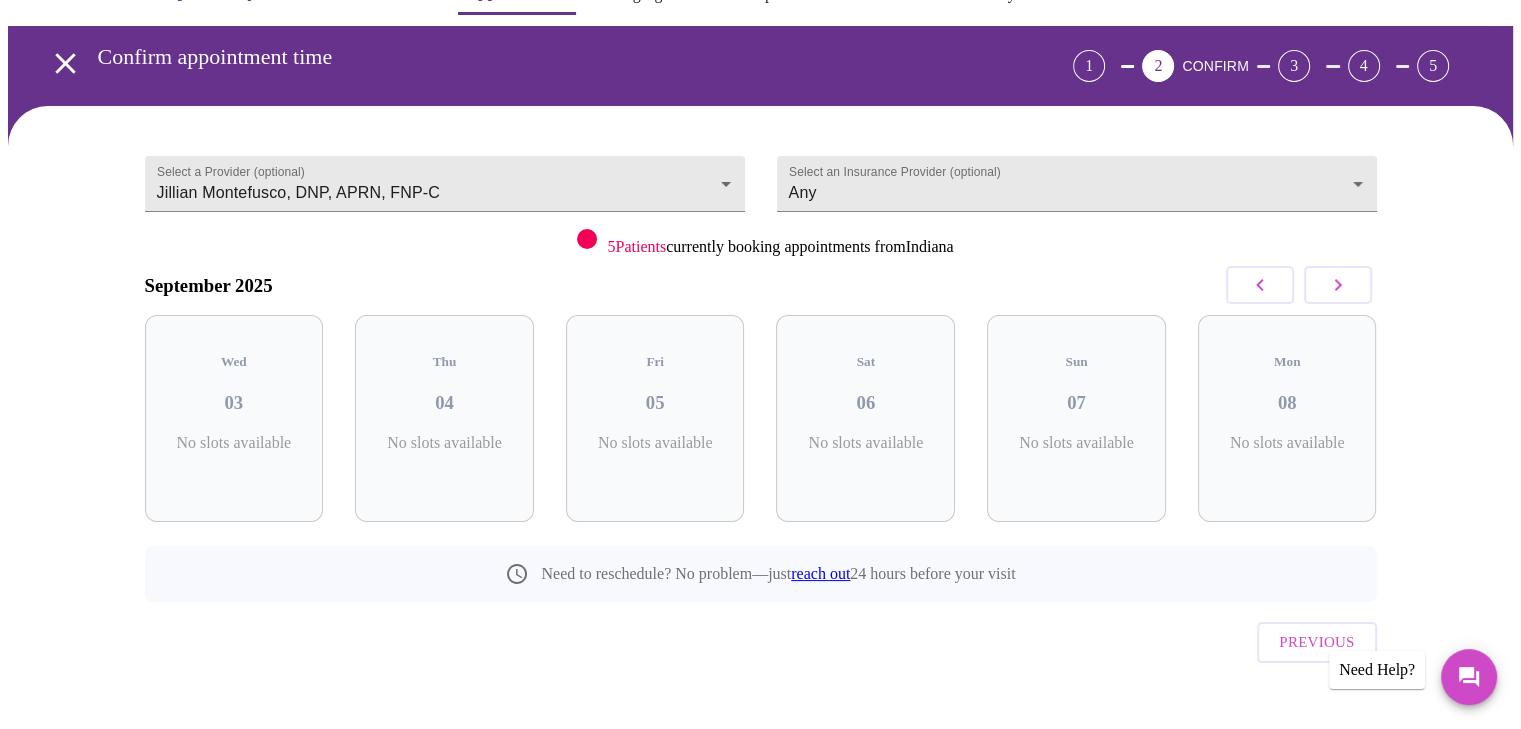 click at bounding box center (1338, 285) 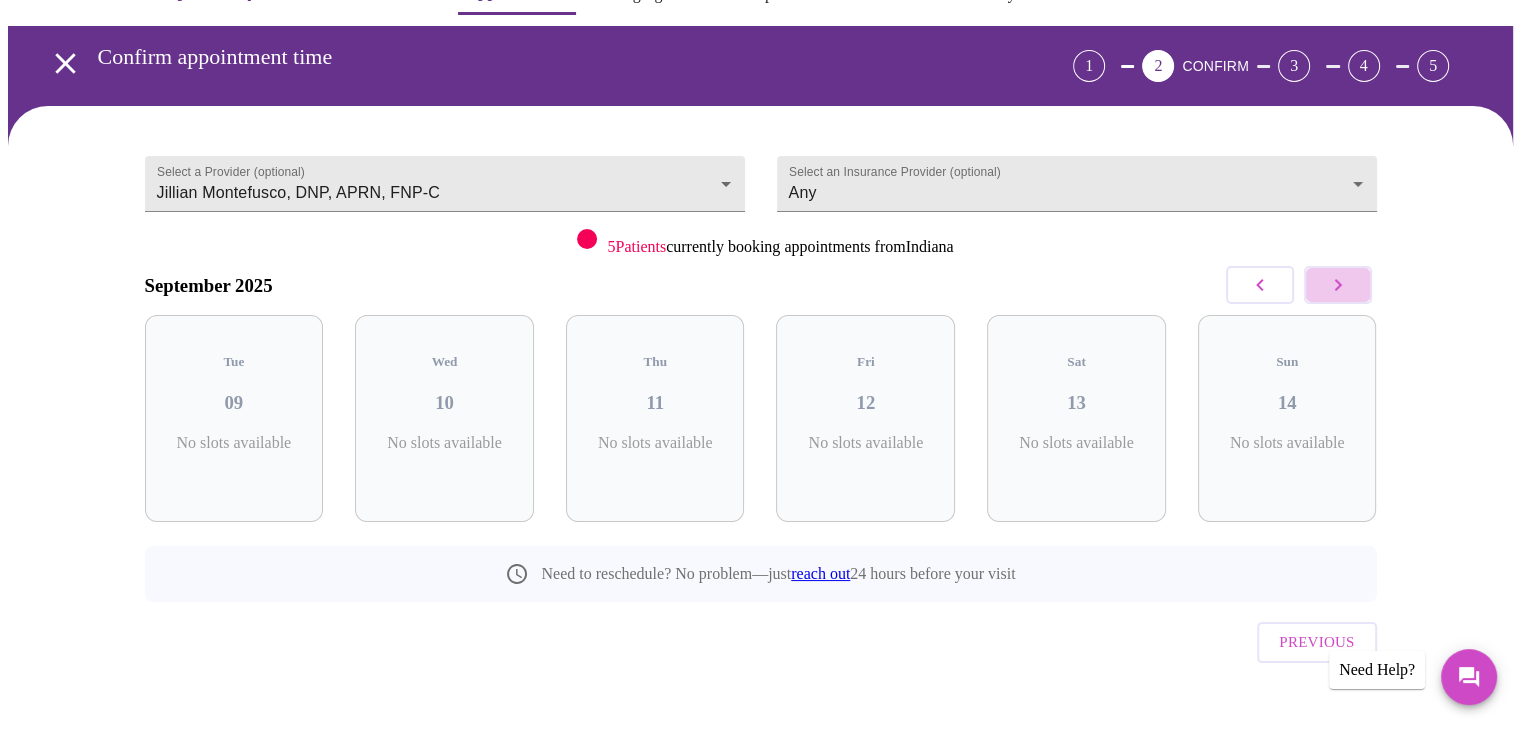 click at bounding box center (1338, 285) 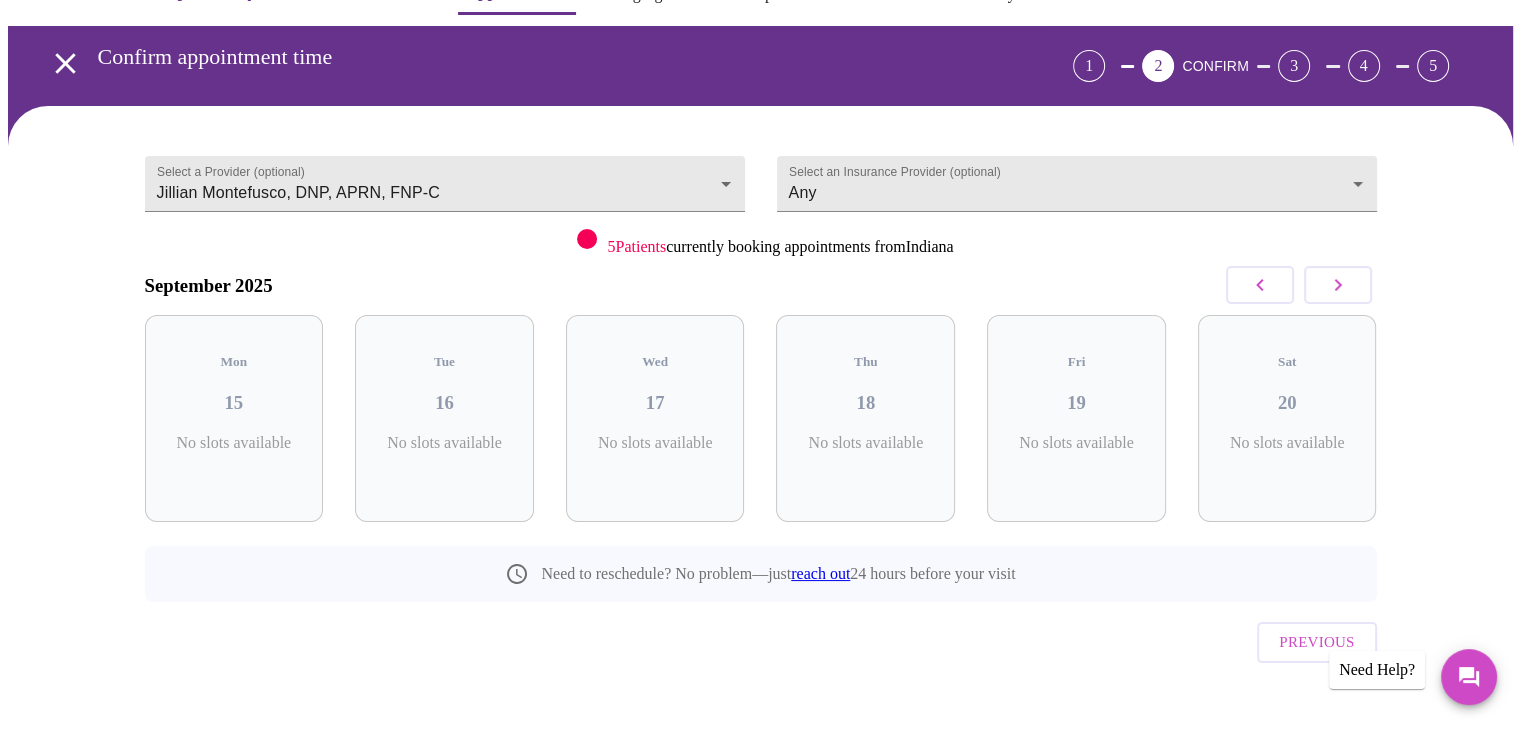 click 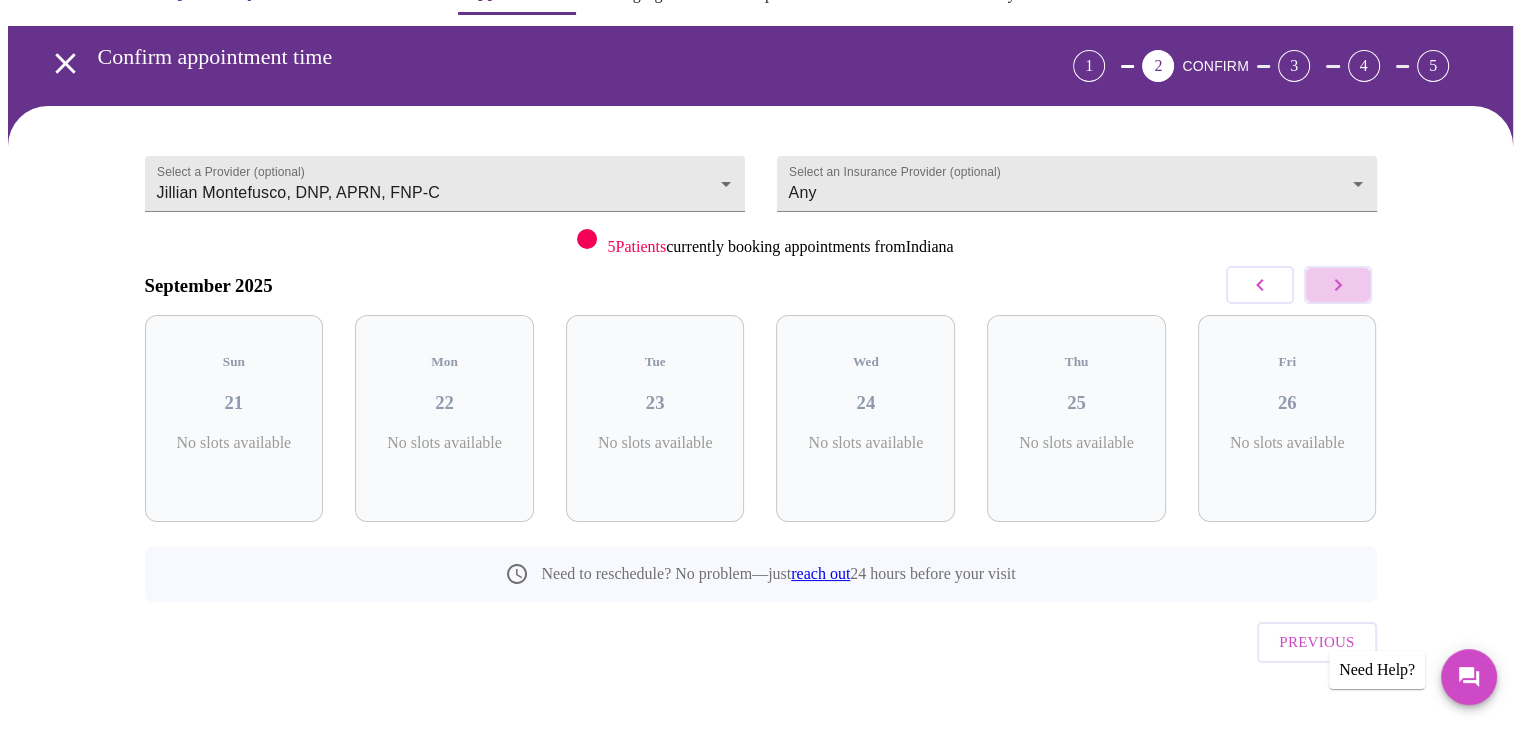 click 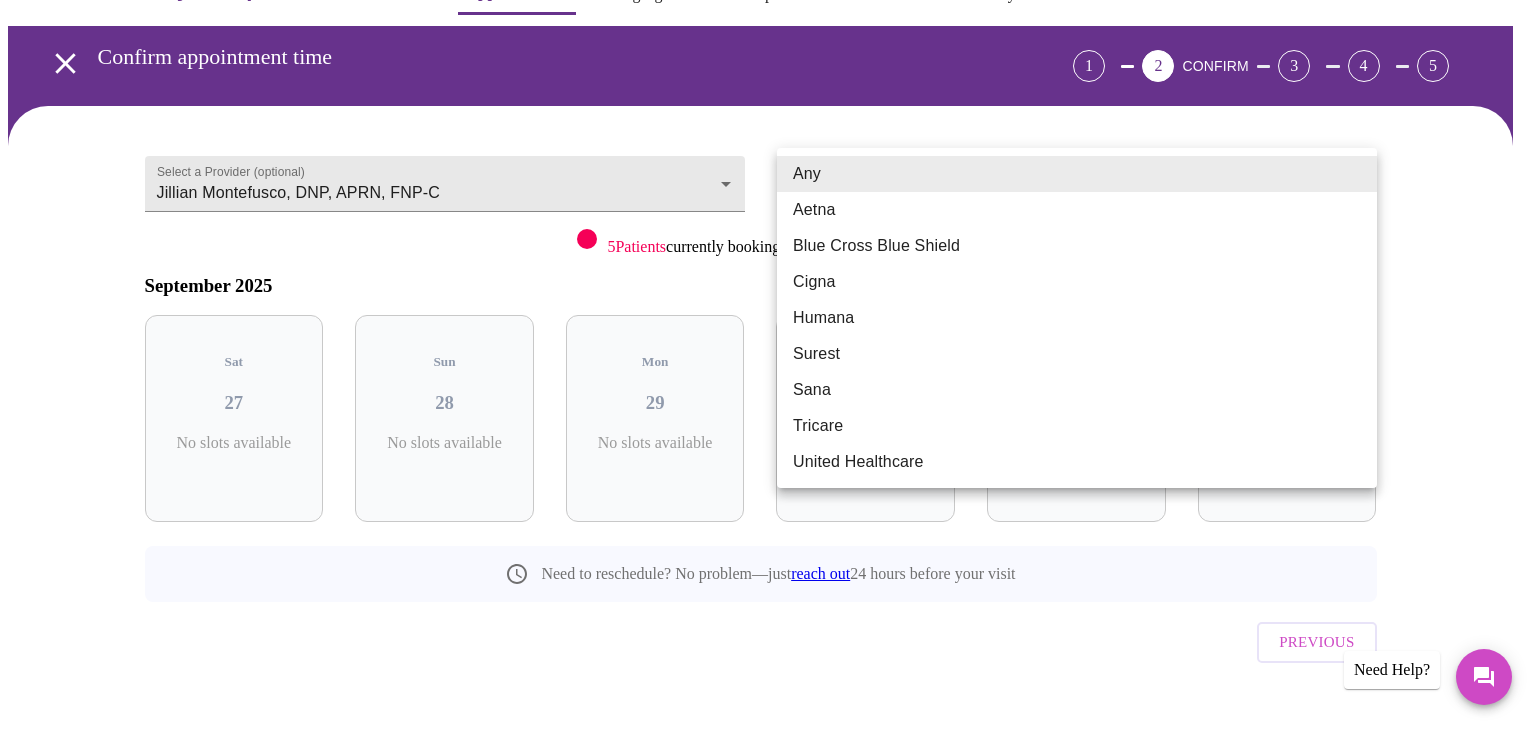 click on "MyMenopauseRx Appointments Messaging Labs Uploads Medications Community Refer a Friend Hi [FIRST]    Confirm appointment time 1 2 CONFIRM 3 4 5 Select a Provider (optional) [FIRST] [LAST], DNP, APRN, FNP-C [FIRST] [LAST], DNP, APRN, FNP-C Select an Insurance Provider (optional) Any Any 5  Patients  currently booking appointments from  [STATE] [MONTH] [YEAR] Sat 27 No slots available Sun 28 No slots available Mon 29 No slots available Tue 30 No slots available Wed 01 No slots available Thu 02 No slots available Need to reschedule? No problem—just  reach out  24 hours before your visit Previous Need Help? Settings Billing Invoices Log out Any Aetna Blue Cross Blue Shield Cigna Humana Surest Sana Tricare United Healthcare" at bounding box center [768, 357] 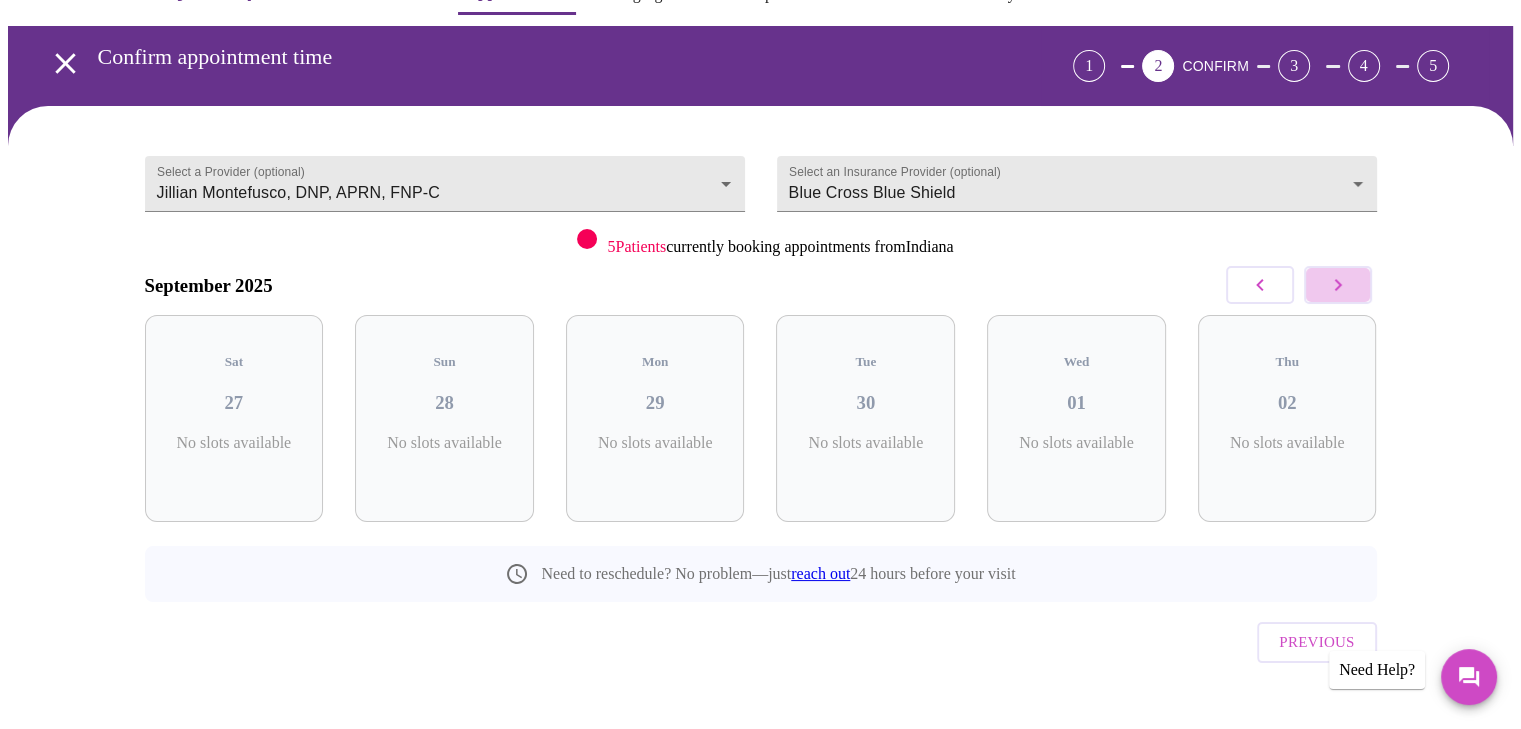 click 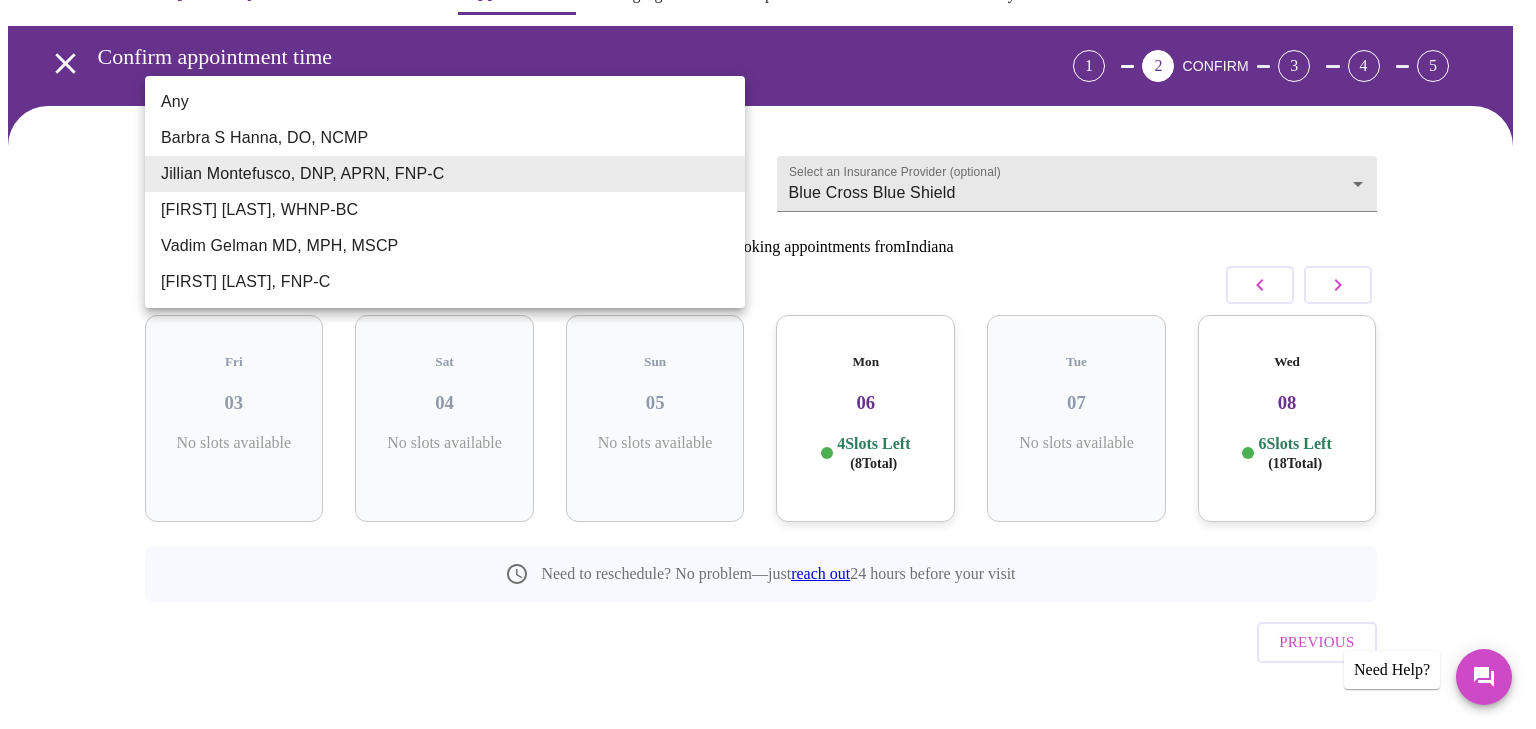 click on "MyMenopauseRx Appointments Messaging Labs Uploads Medications Community Refer a Friend Hi [FIRST]    Confirm appointment time 1 2 CONFIRM 3 4 5 Select a Provider (optional) [FIRST] [LAST], DNP, APRN, FNP-C [FIRST] [LAST], DNP, APRN, FNP-C Select an Insurance Provider (optional) Blue Cross Blue Shield Blue Cross Blue Shield 5  Patients  currently booking appointments from  [STATE] [MONTH] [YEAR] Fri 03 No slots available Sat 04 No slots available Sun 05 No slots available Mon 06 4  Slots Left ( 8  Total) Tue 07 No slots available Wed 08 6  Slots Left ( 18  Total) Need to reschedule? No problem—just  reach out  24 hours before your visit Previous Need Help? Settings Billing Invoices Log out Any [FIRST] [LAST], DO, NCMP [FIRST] [LAST], DNP, APRN, FNP-C [FIRST] [LAST], WHNP-BC [FIRST] [LAST] MD, MPH, MSCP [FIRST] [LAST], FNP-C" at bounding box center [768, 357] 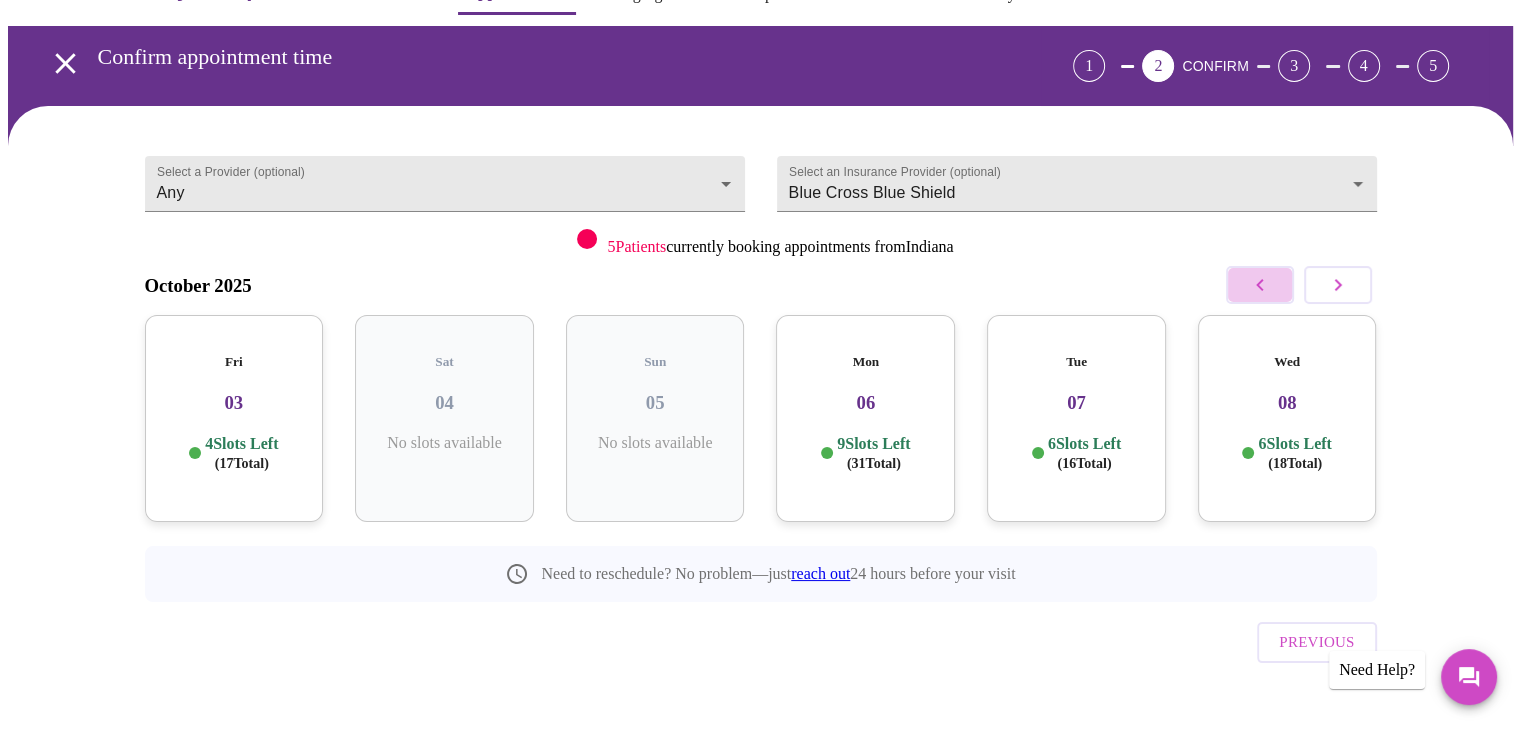 click 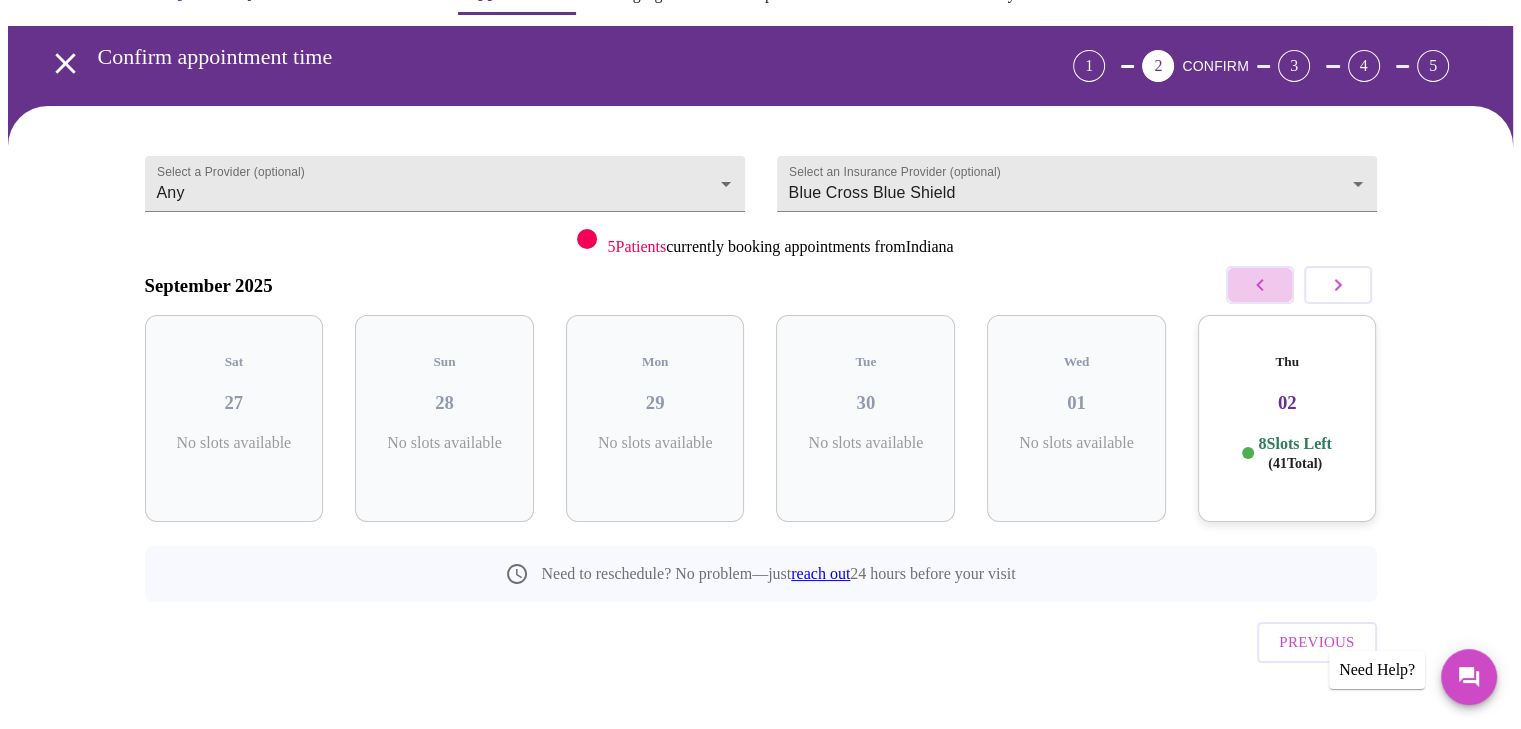 click 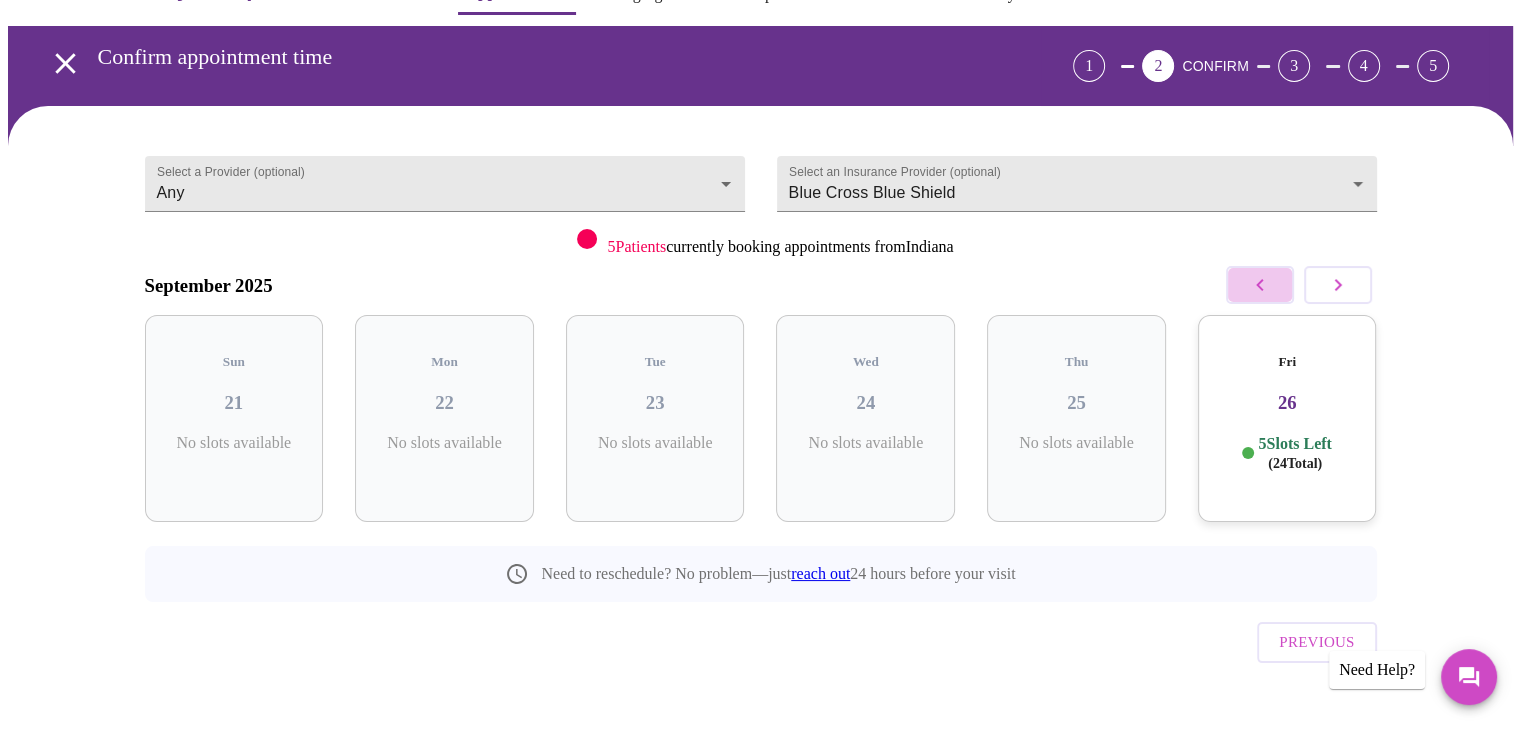 click 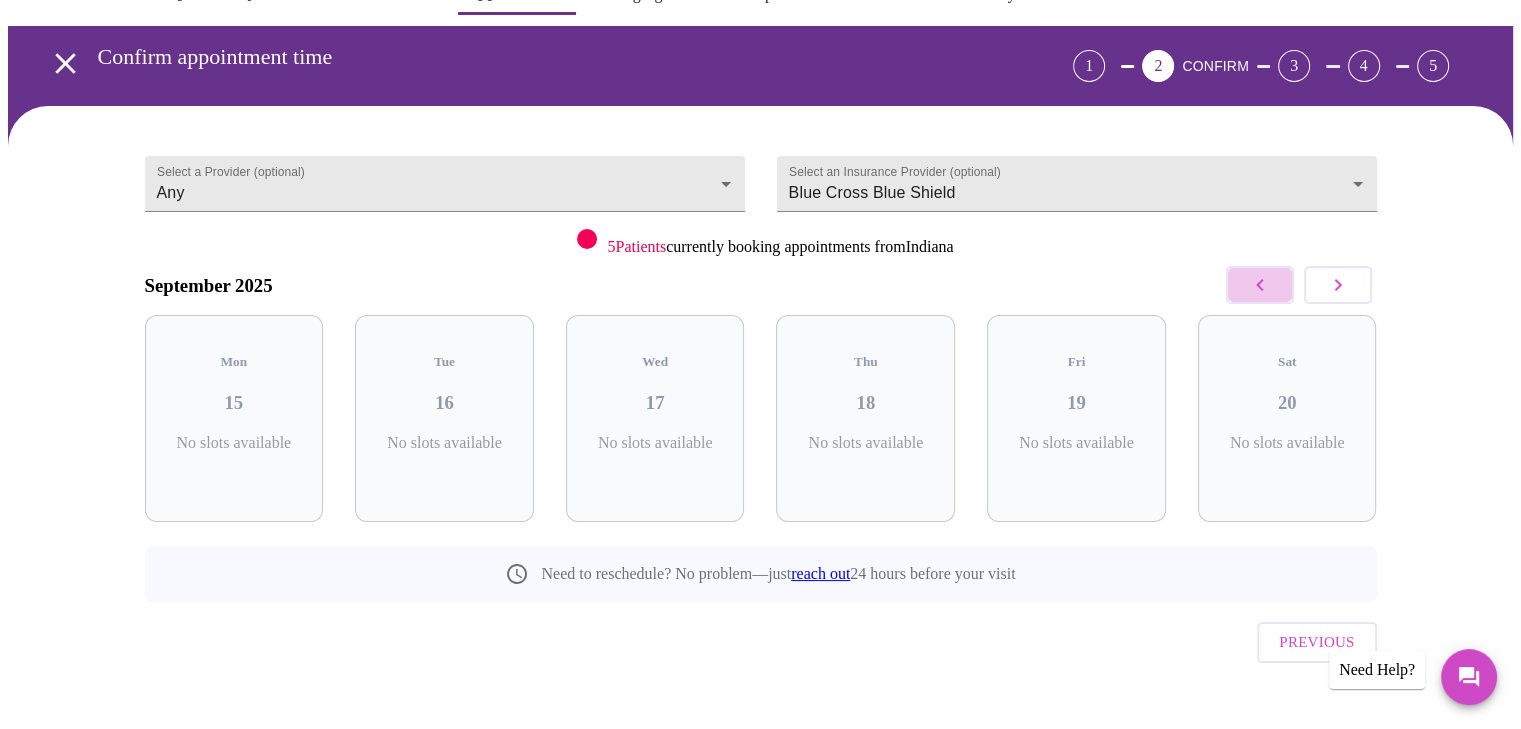 click 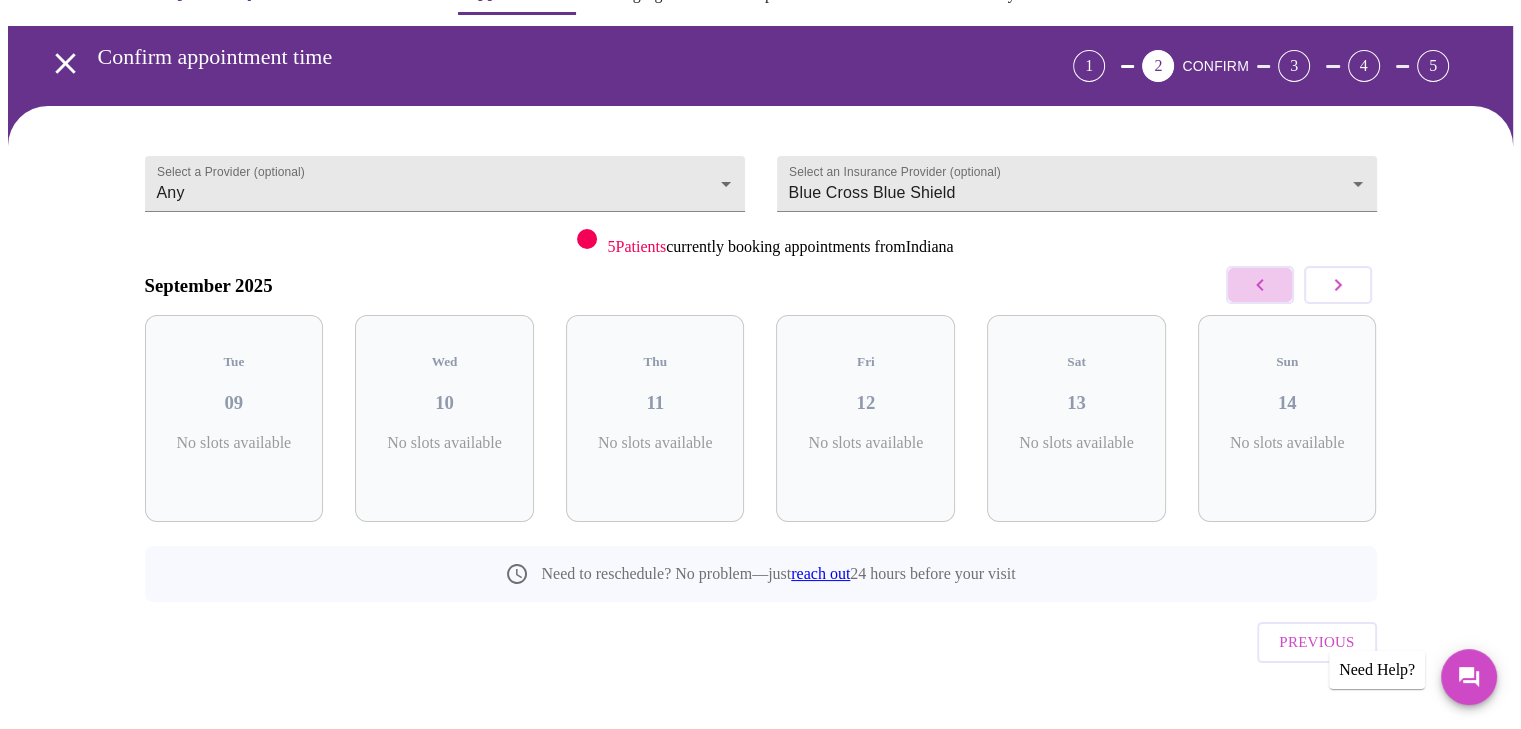 click 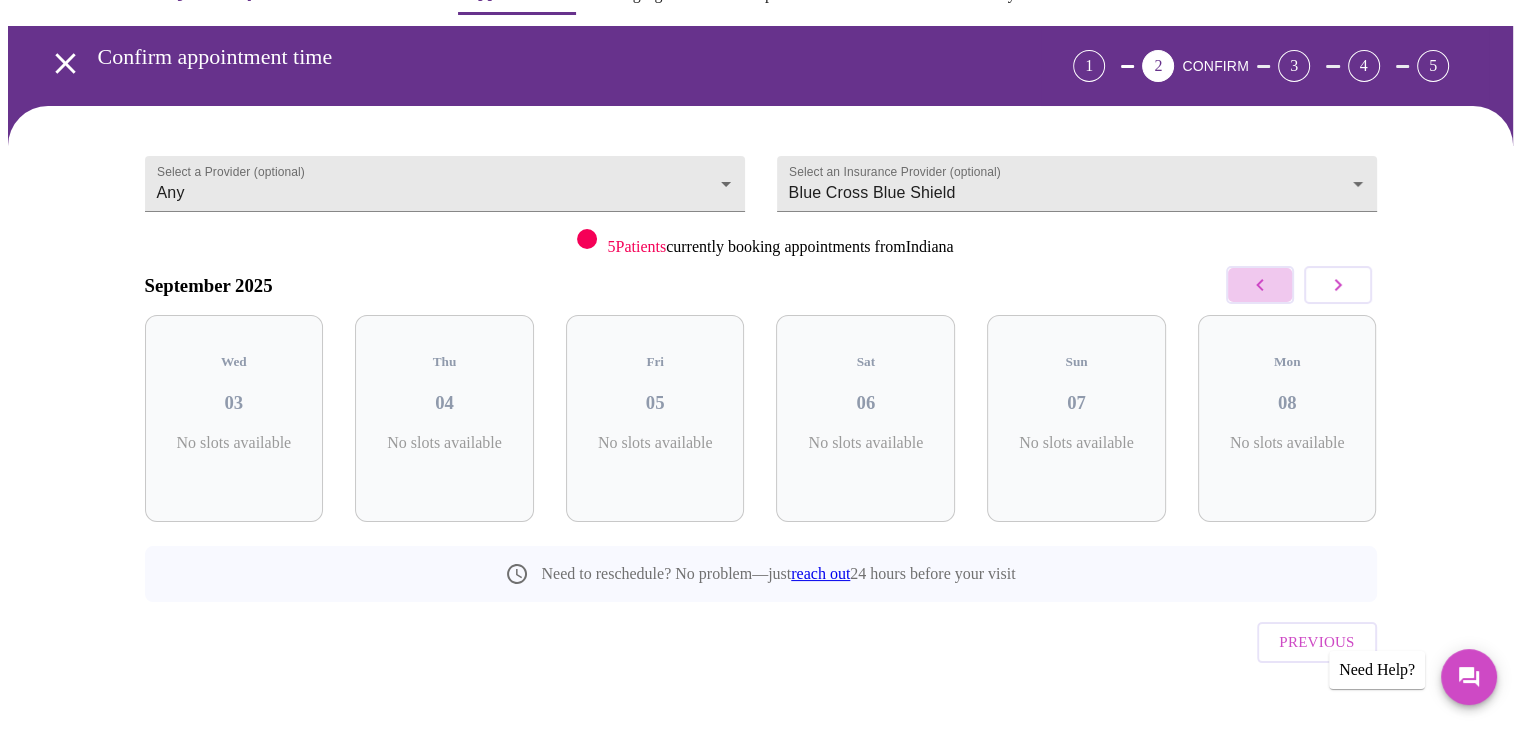 click 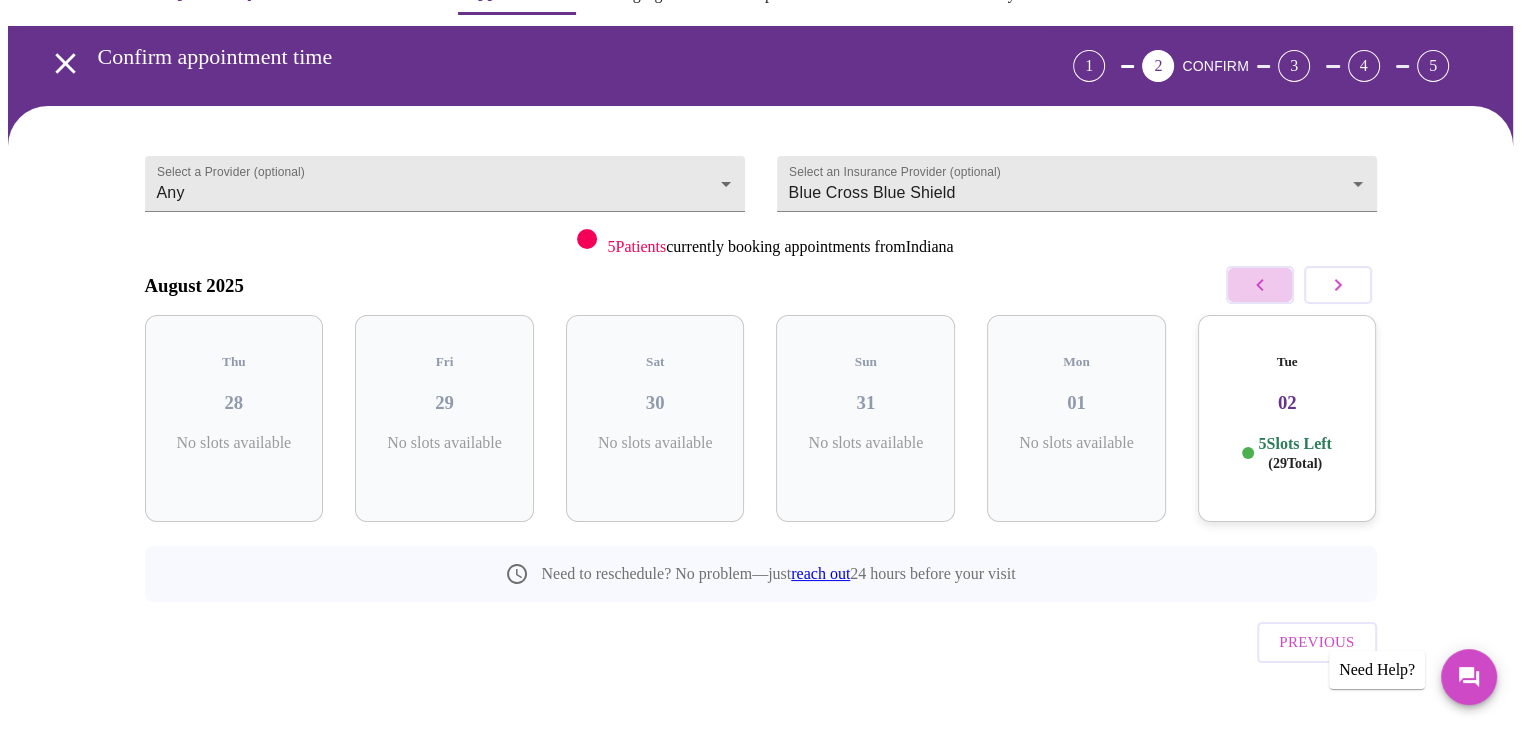 click 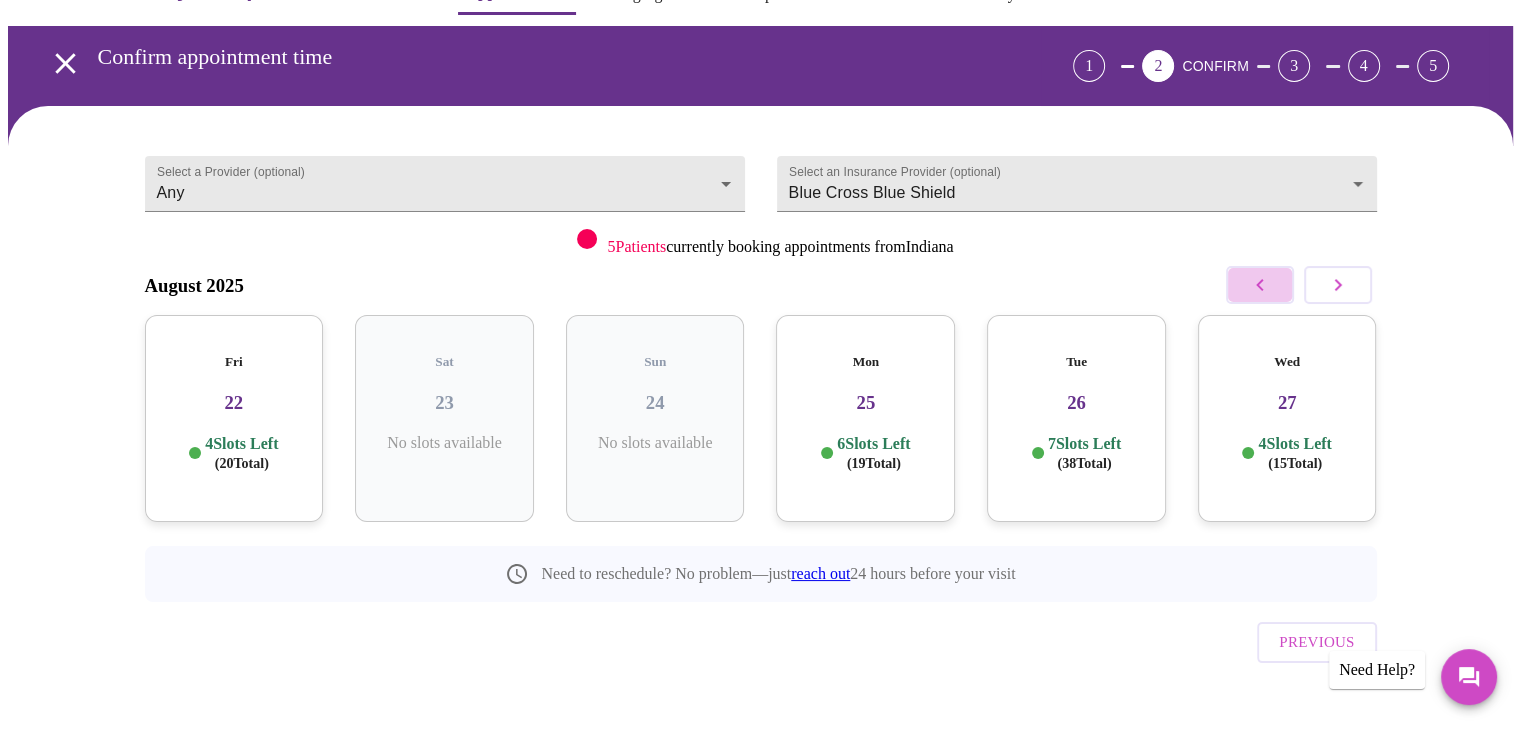 click 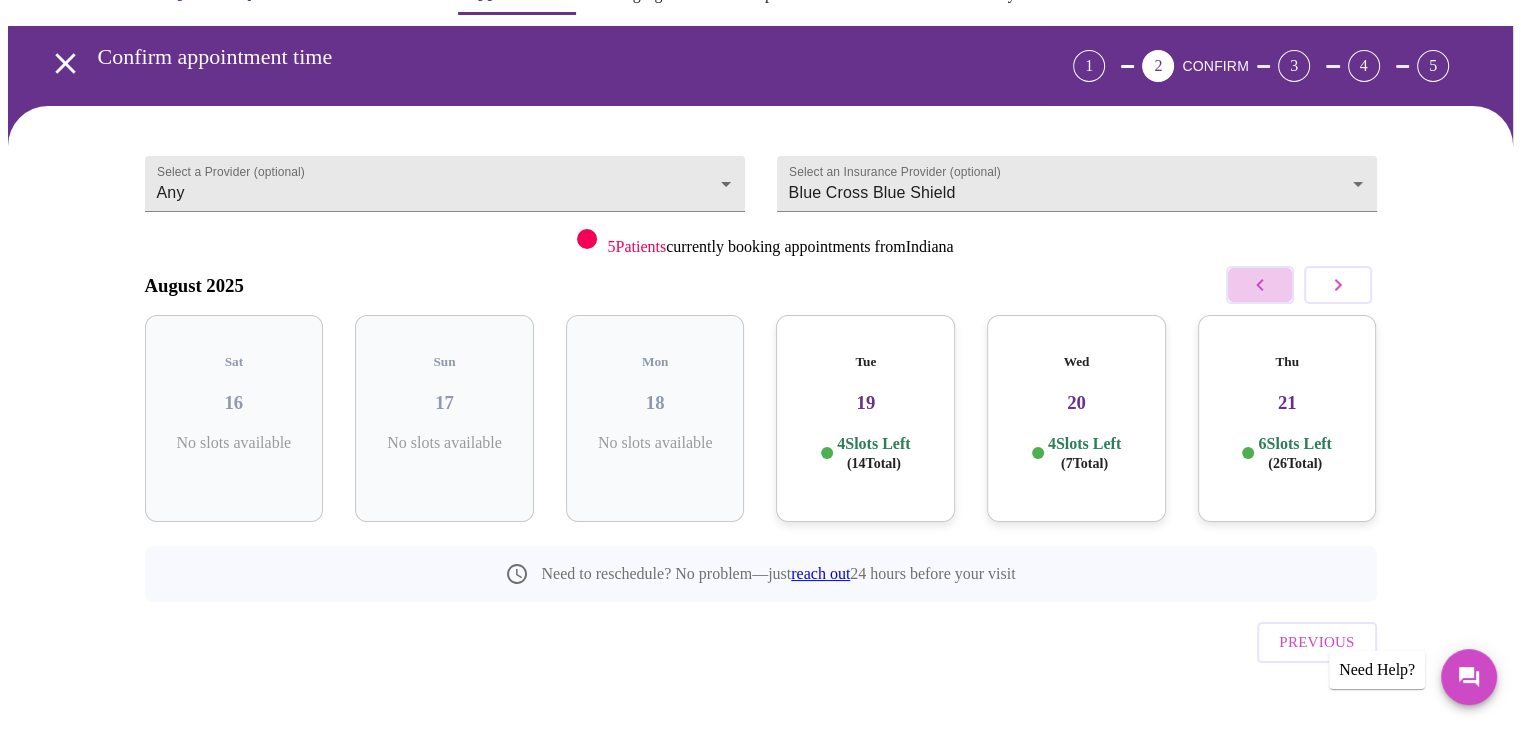 click 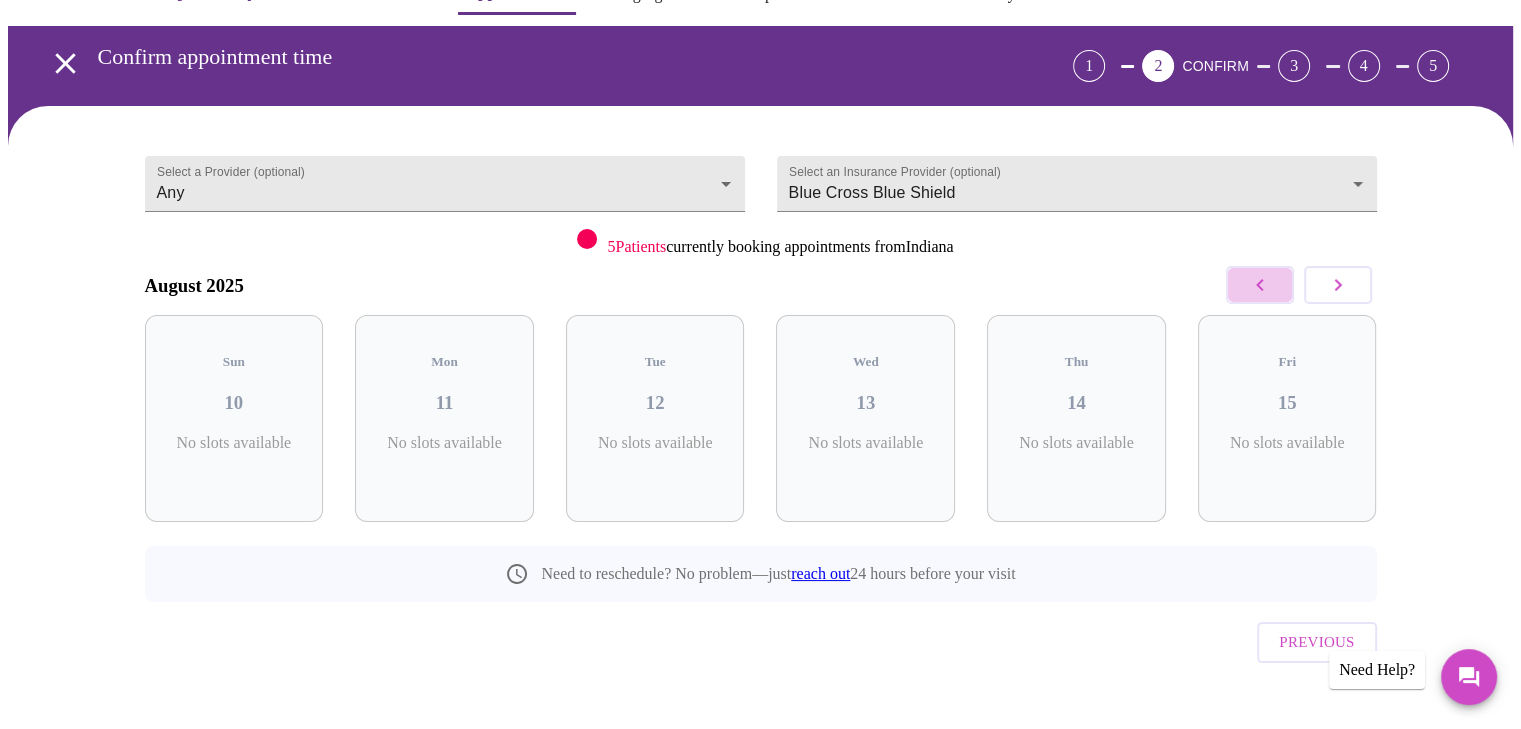 click 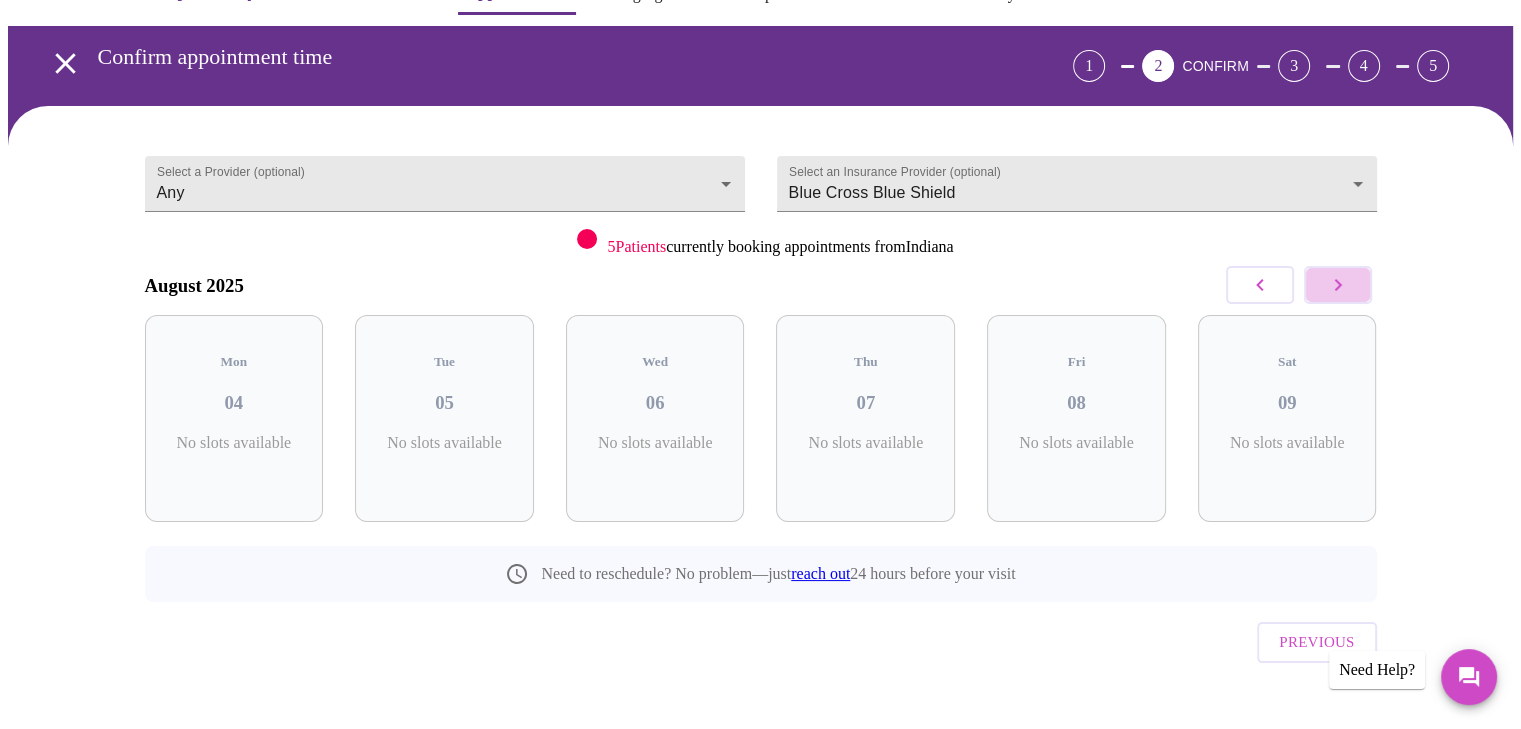 click 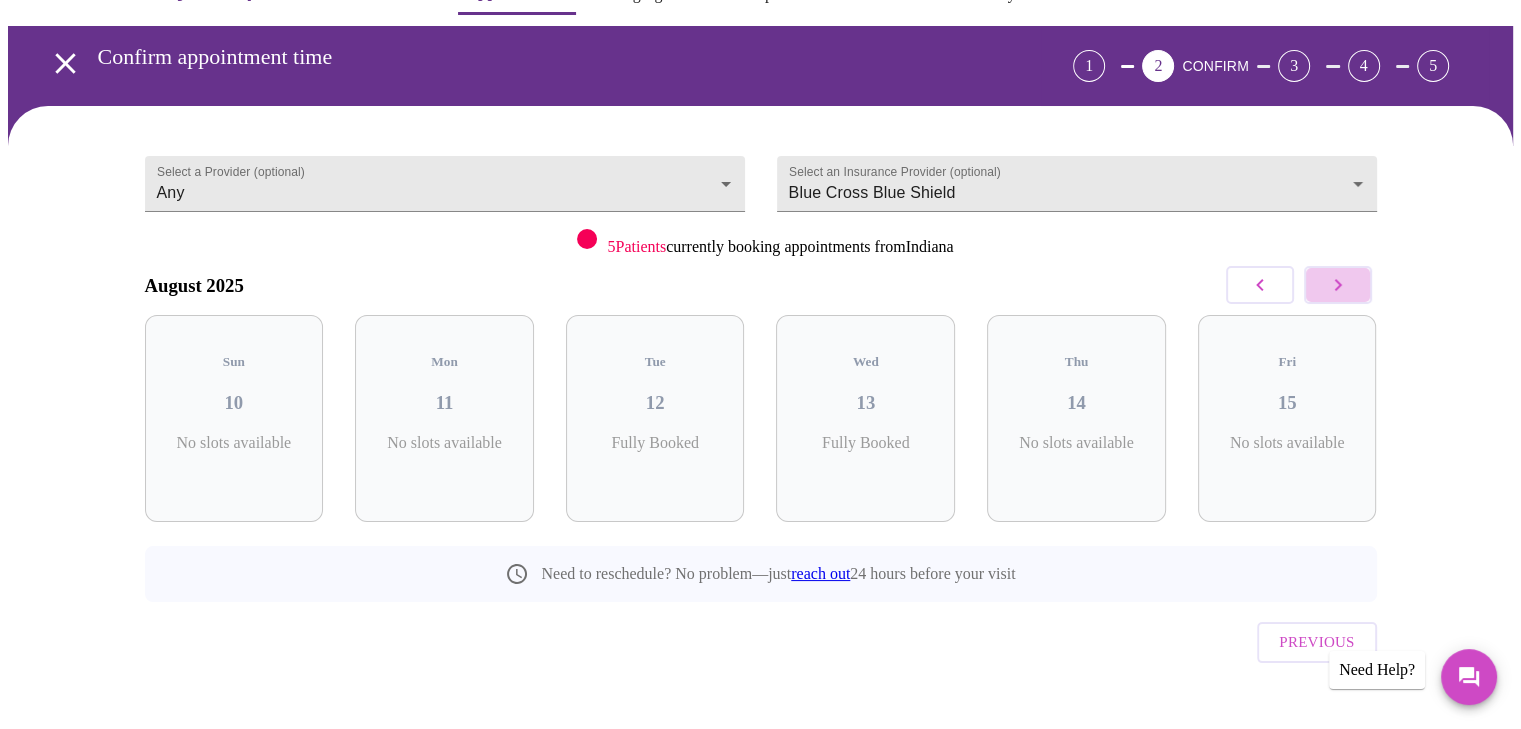 click 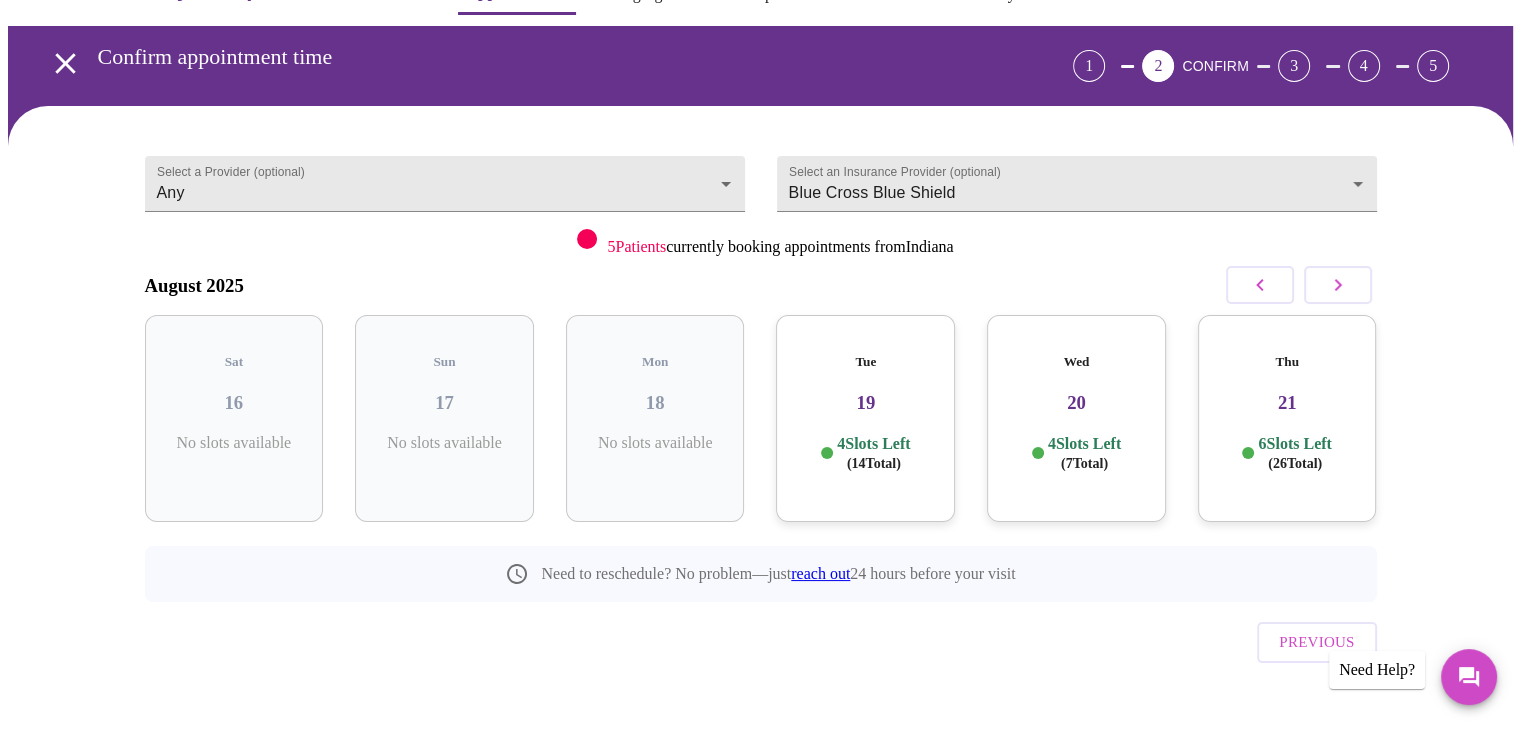 click on "19" at bounding box center [865, 403] 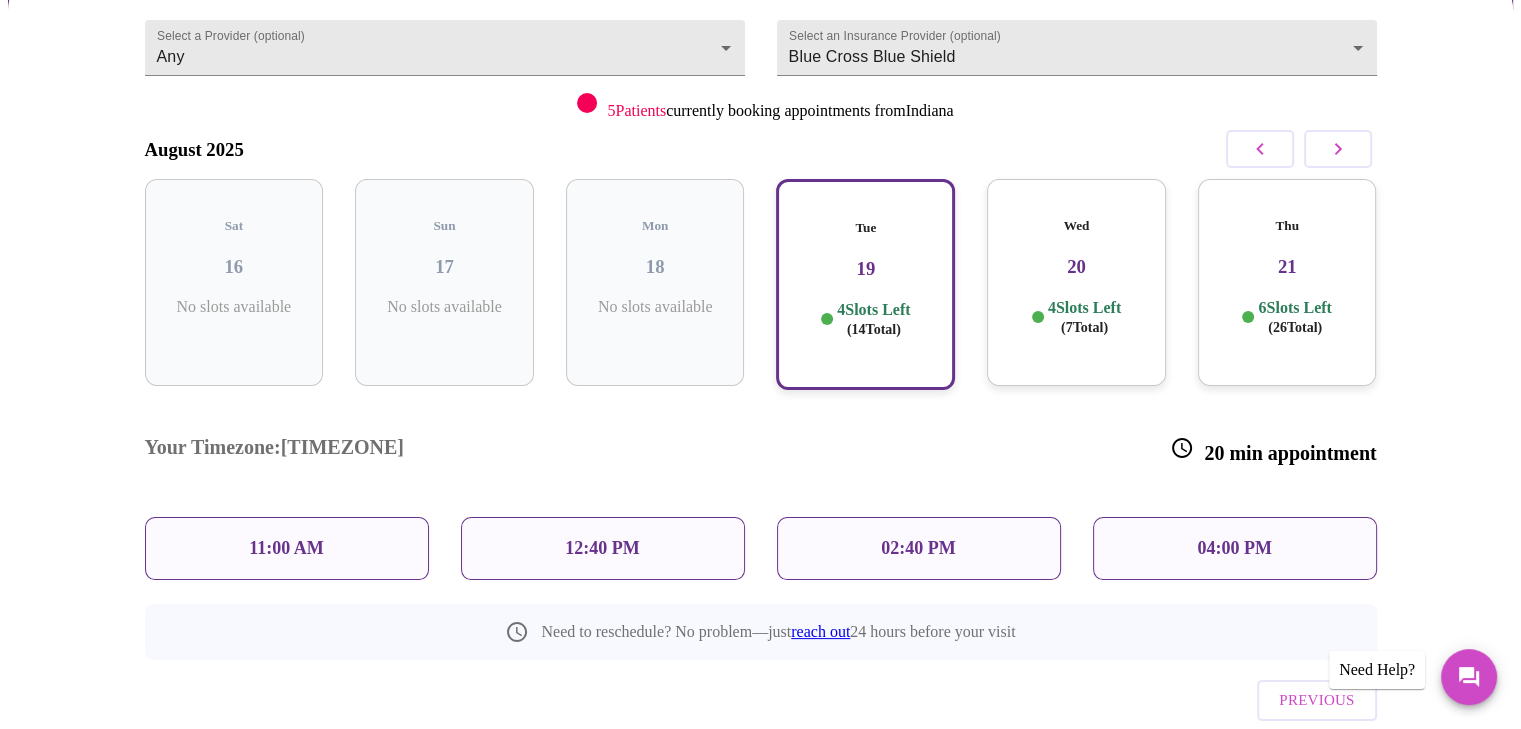 scroll, scrollTop: 218, scrollLeft: 0, axis: vertical 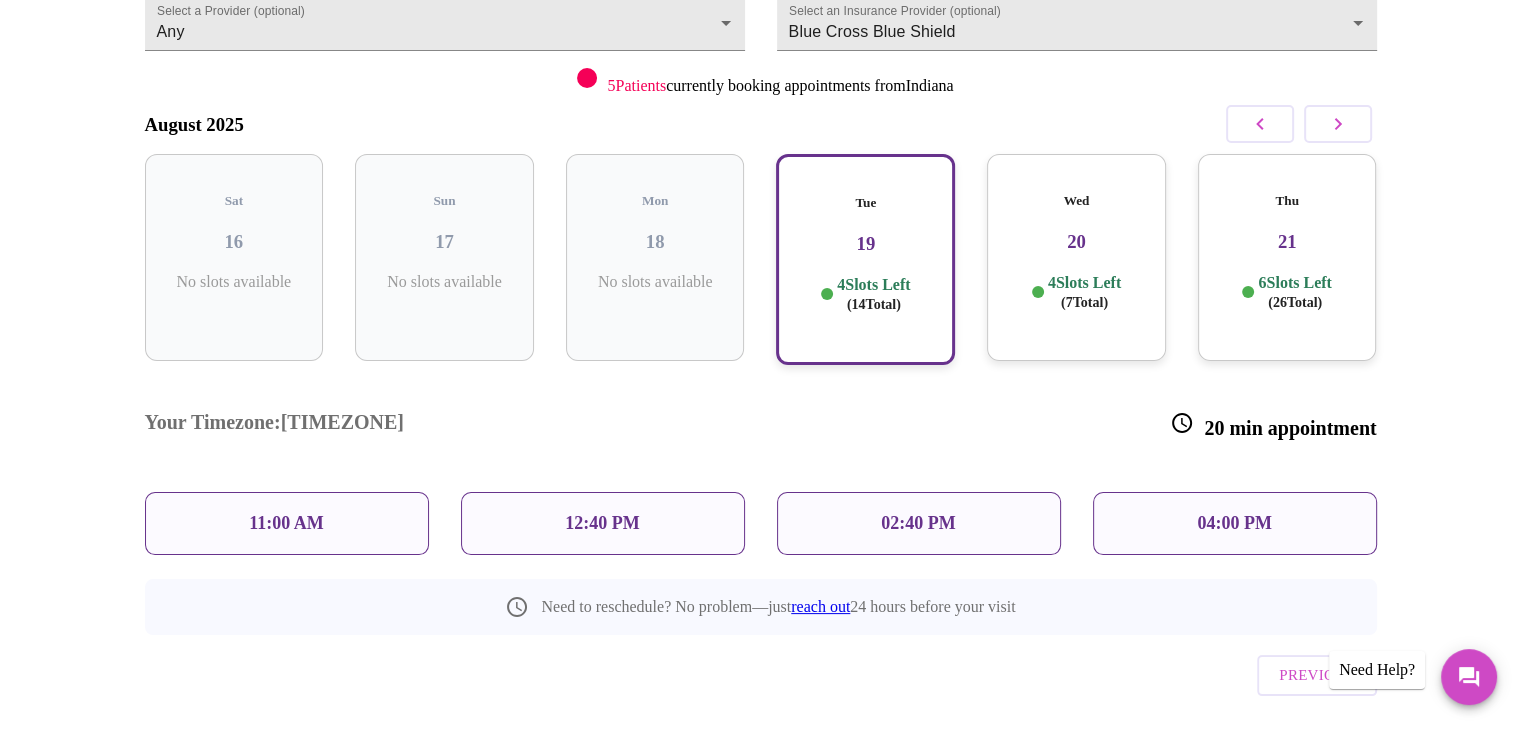 click on "04:00 PM" at bounding box center [1234, 523] 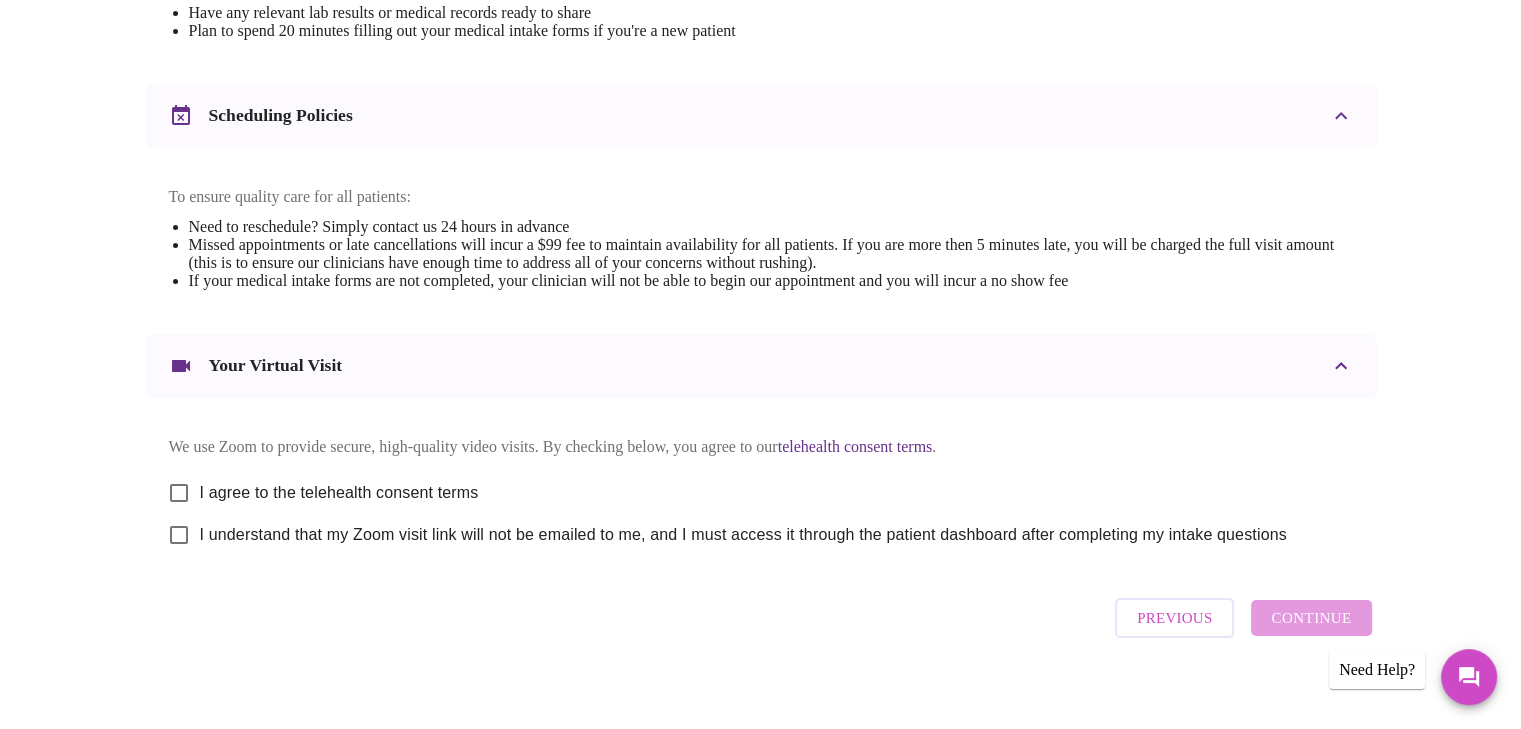 scroll, scrollTop: 700, scrollLeft: 0, axis: vertical 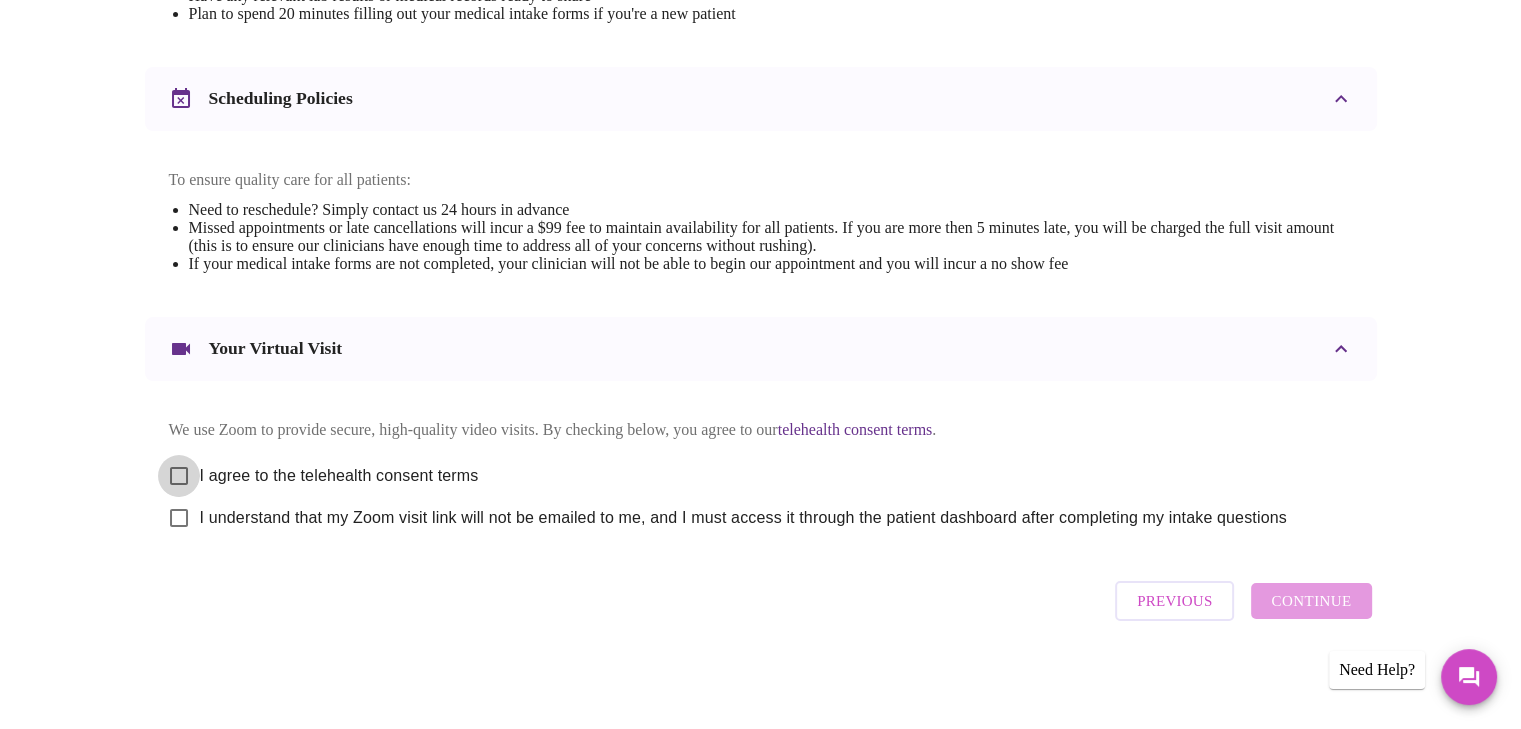 click on "I agree to the telehealth consent terms" at bounding box center (179, 476) 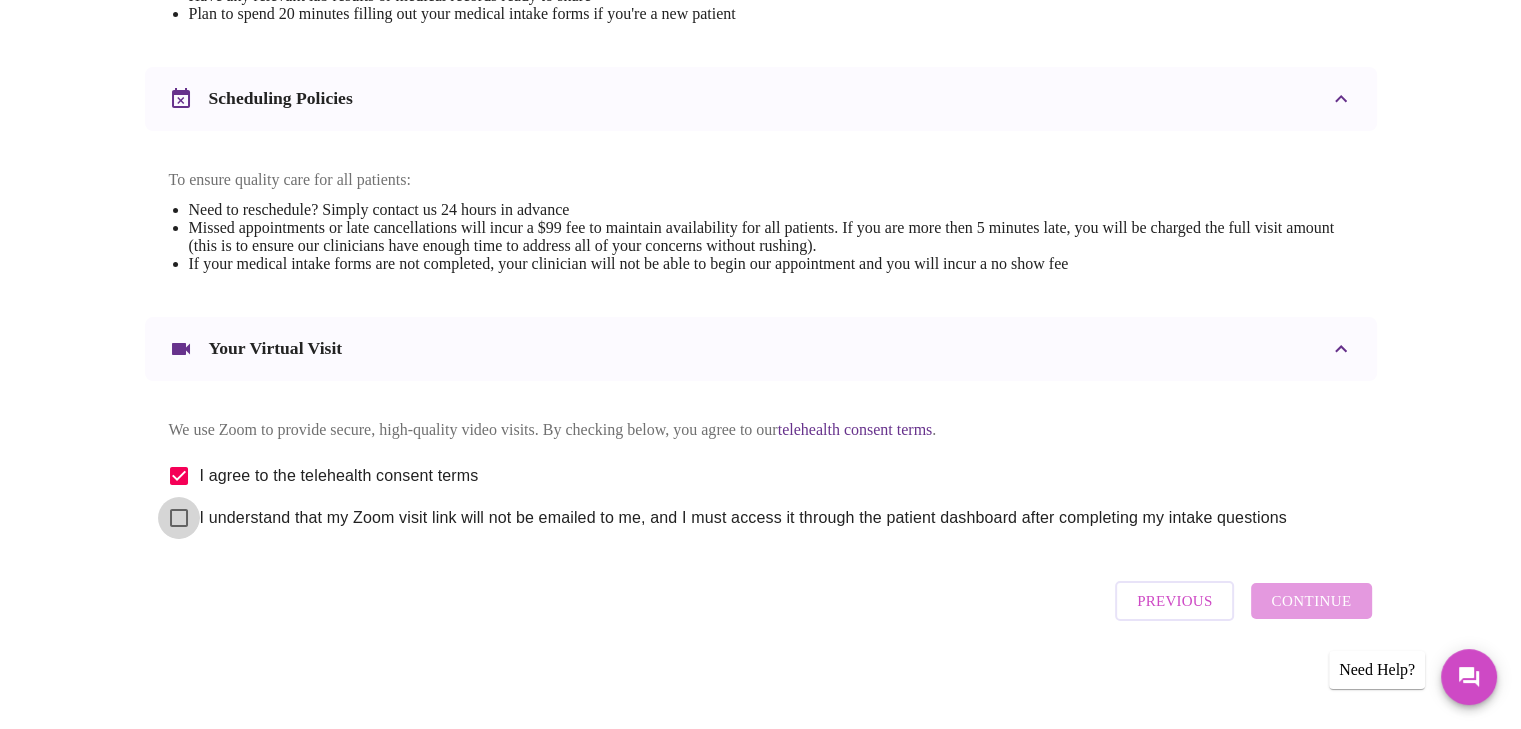 click on "I understand that my Zoom visit link will not be emailed to me, and I must access it through the patient dashboard after completing my intake questions" at bounding box center [179, 518] 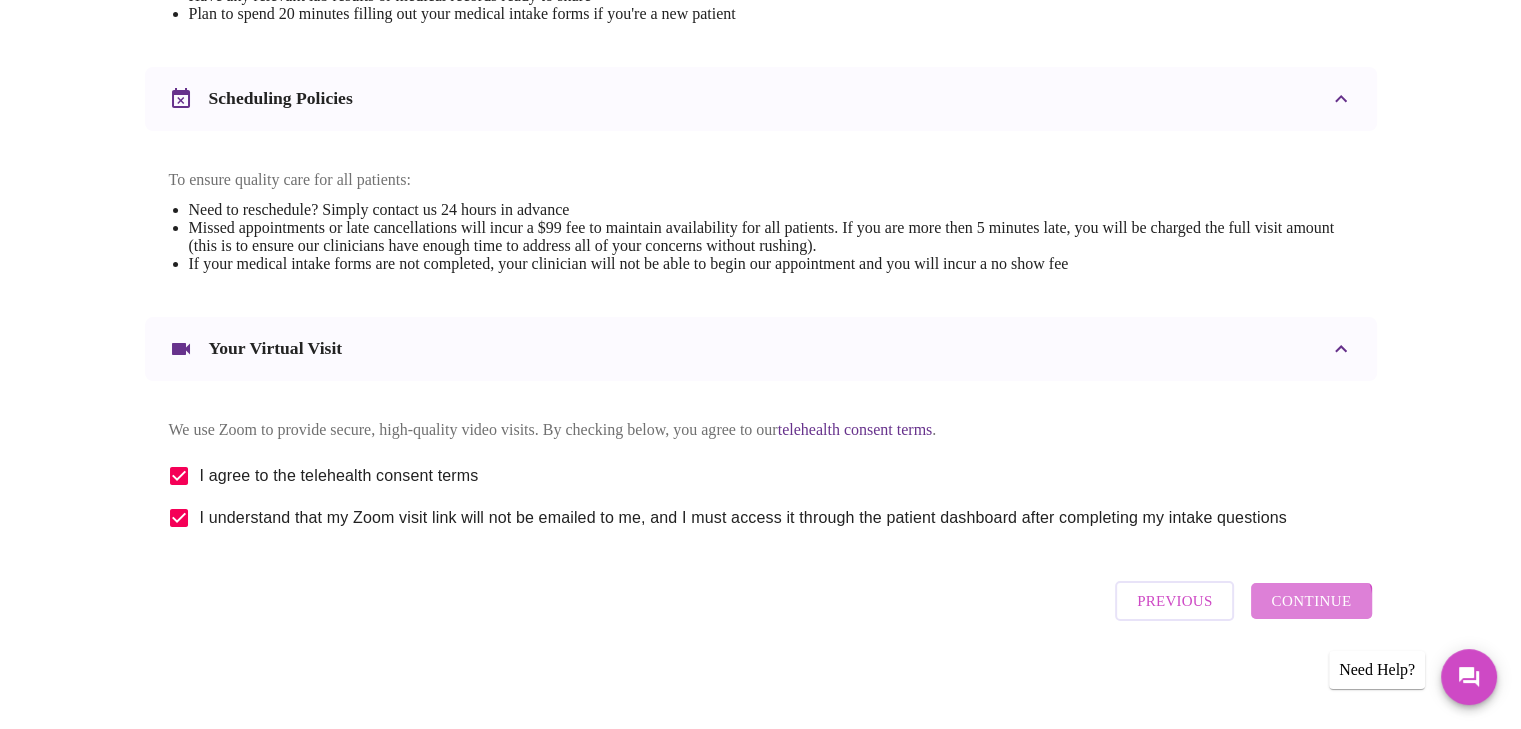 click on "Continue" at bounding box center (1311, 601) 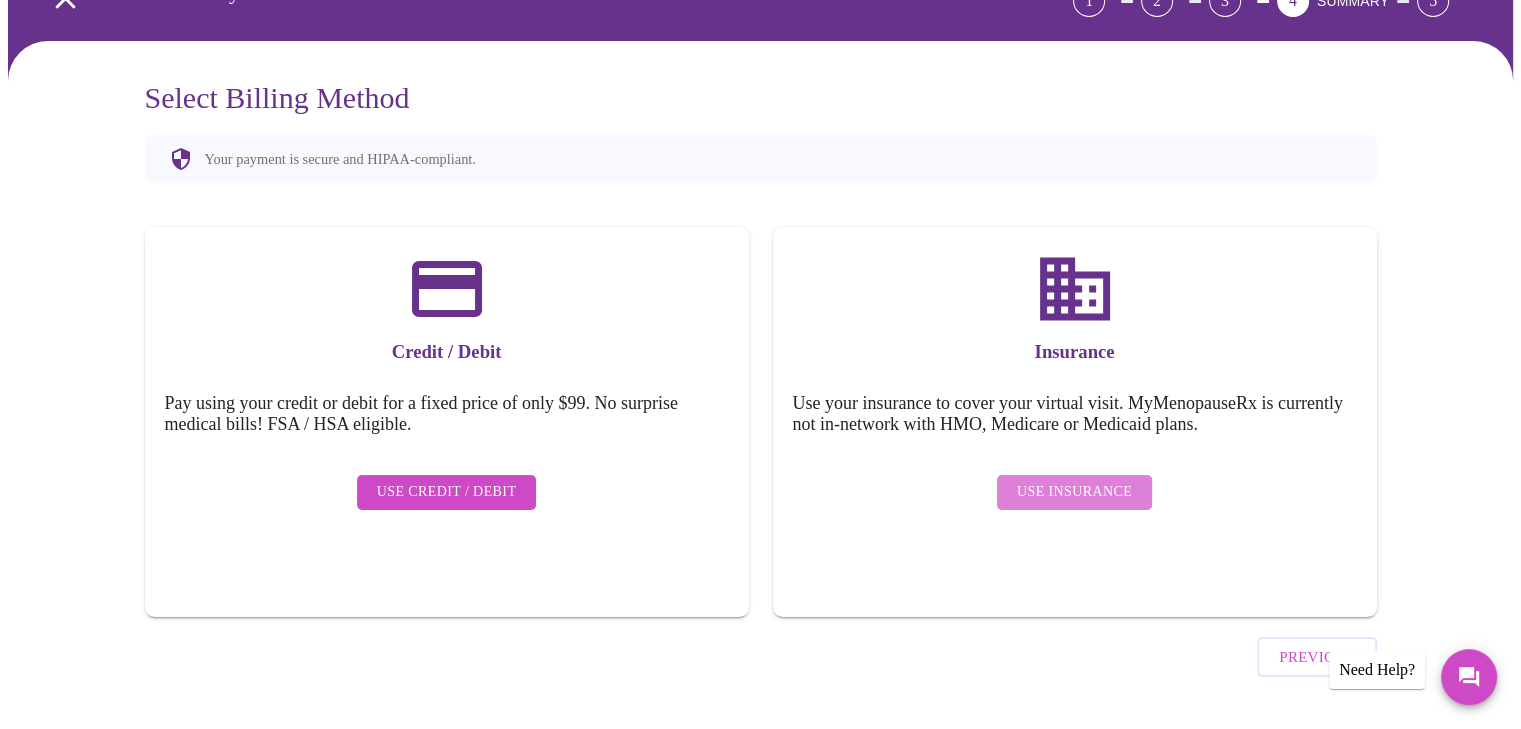 click on "Use Insurance" at bounding box center [1074, 492] 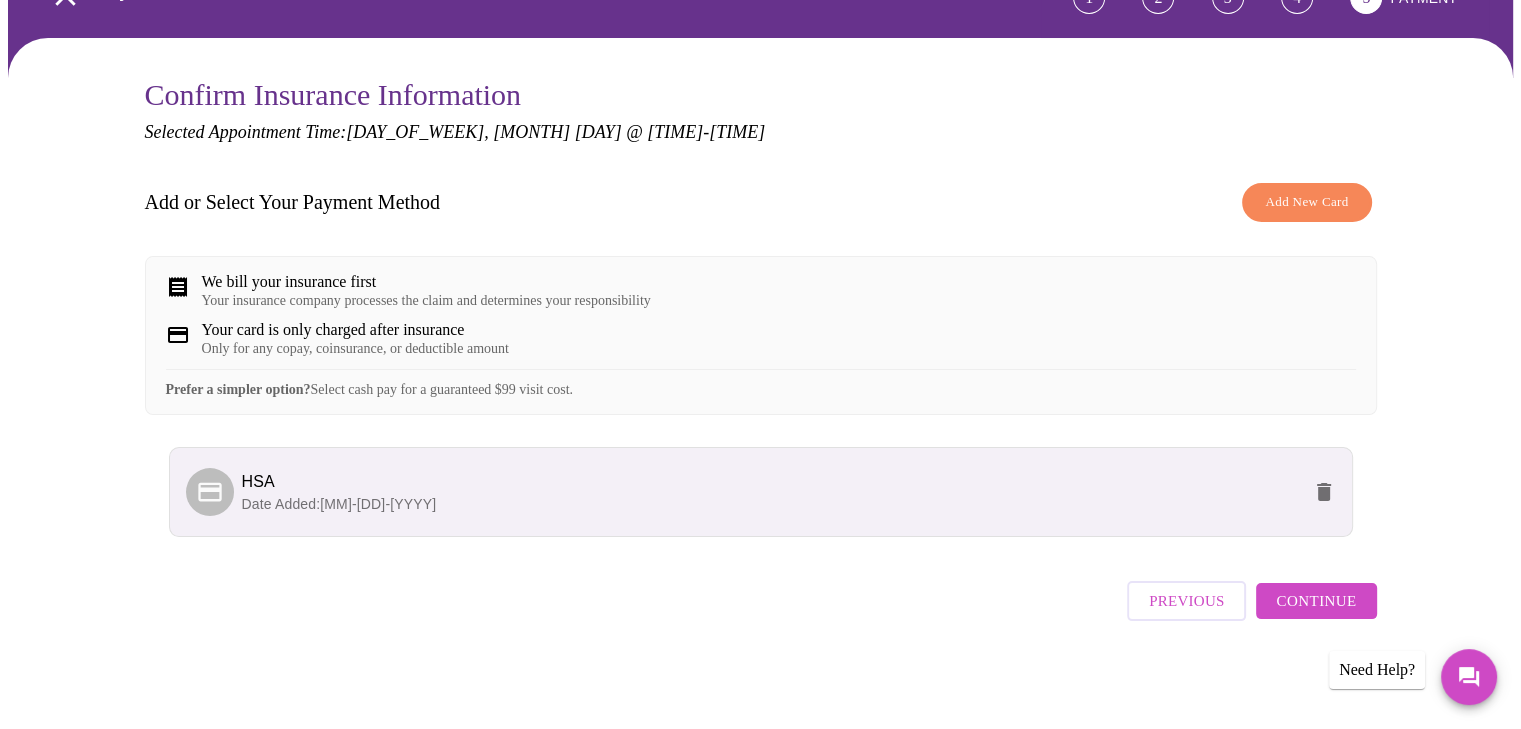 scroll, scrollTop: 137, scrollLeft: 0, axis: vertical 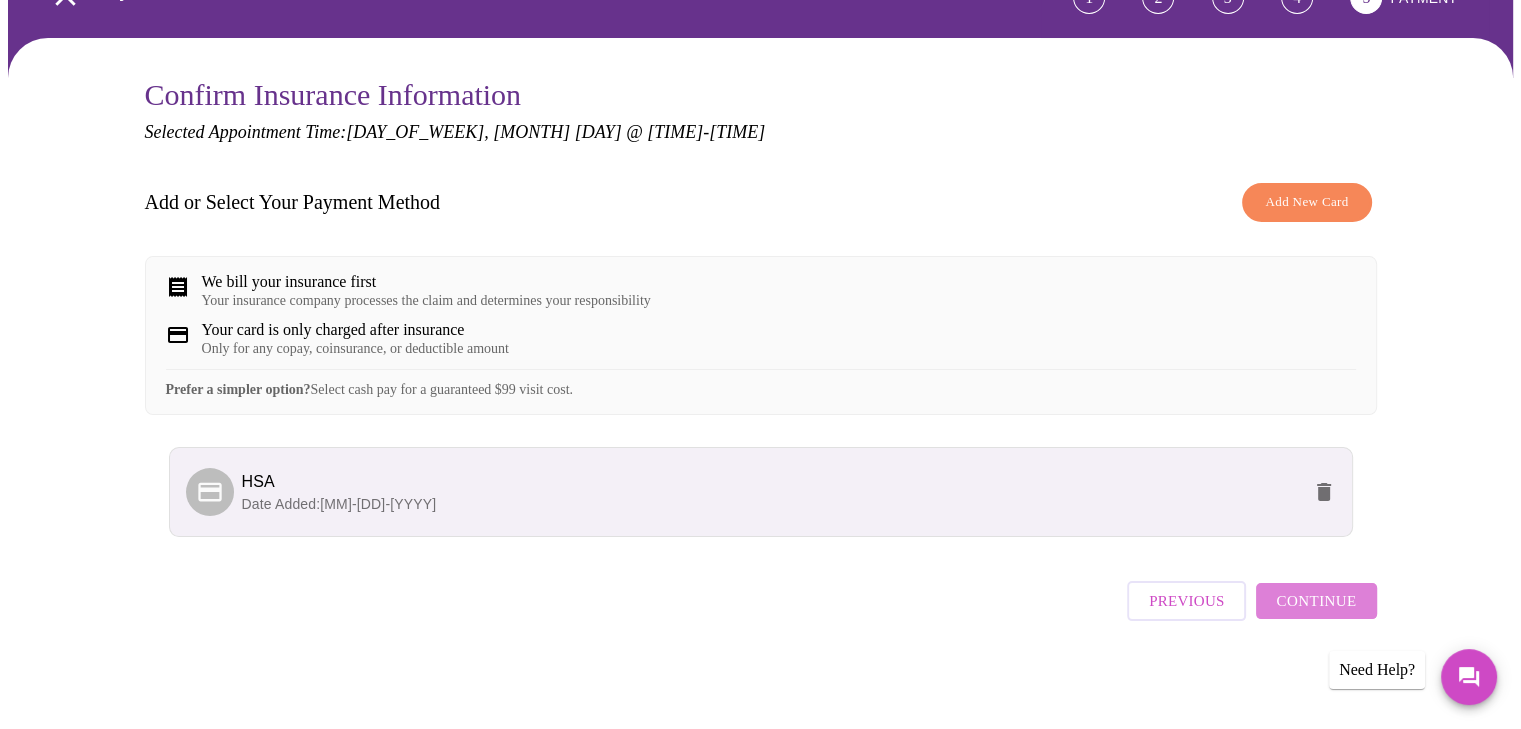 click on "Continue" at bounding box center [1316, 601] 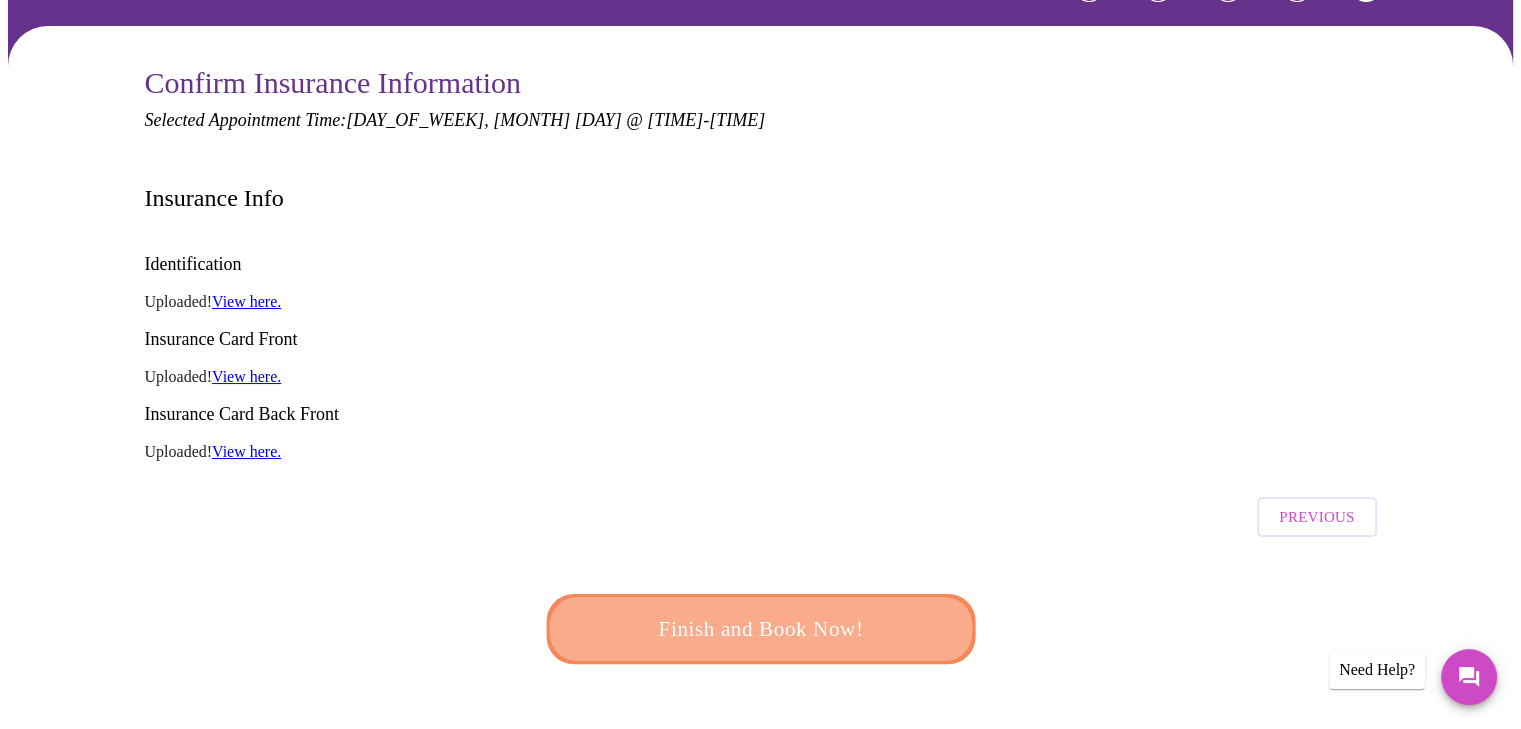 click on "Finish and Book Now!" at bounding box center [761, 629] 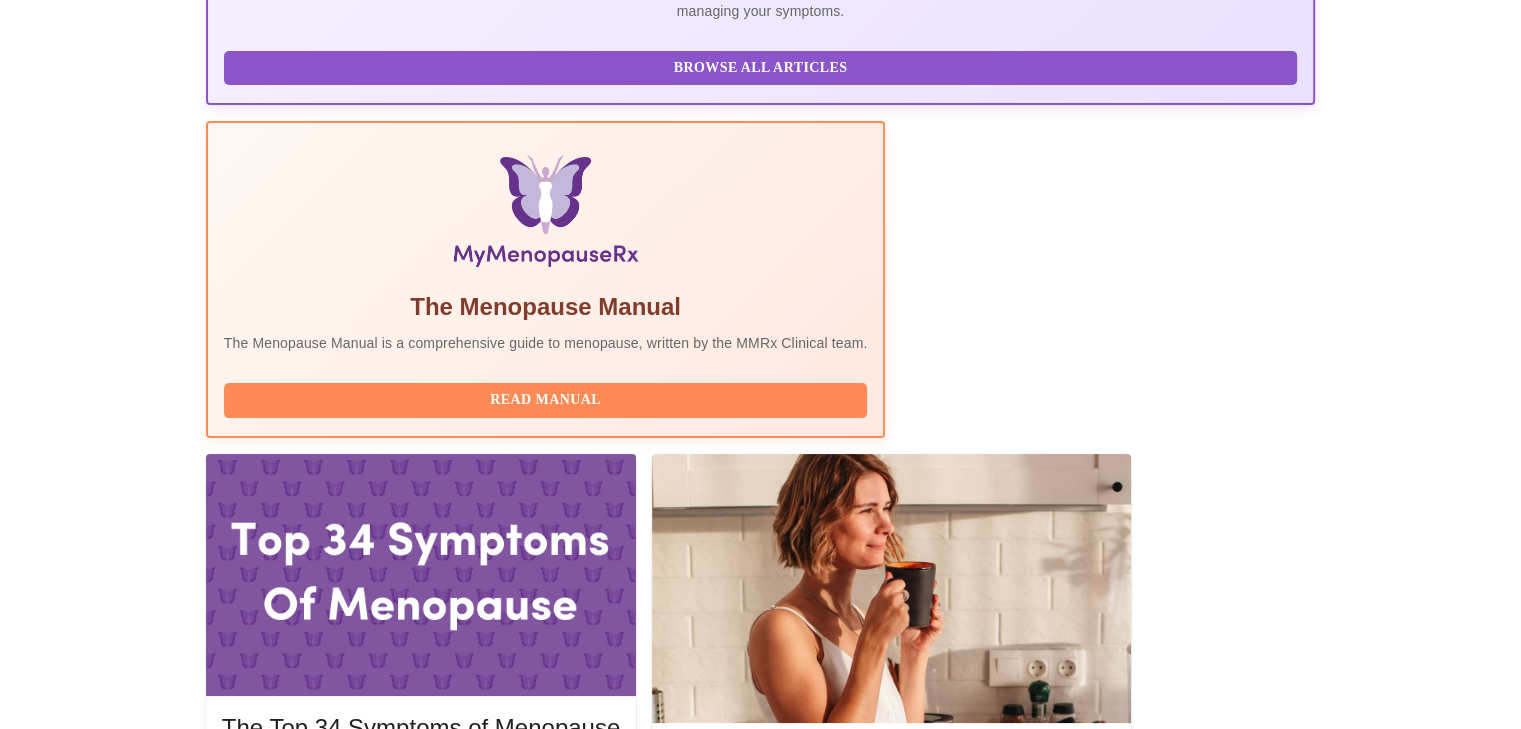 scroll, scrollTop: 0, scrollLeft: 0, axis: both 